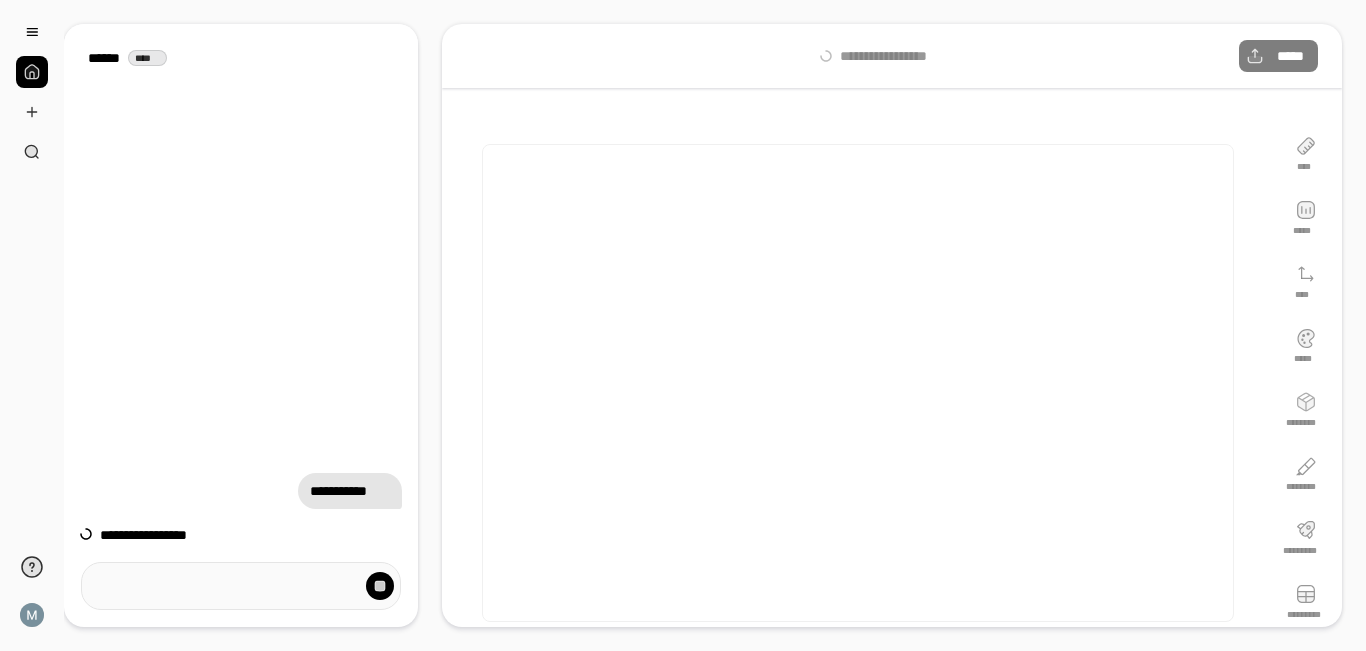 scroll, scrollTop: 0, scrollLeft: 0, axis: both 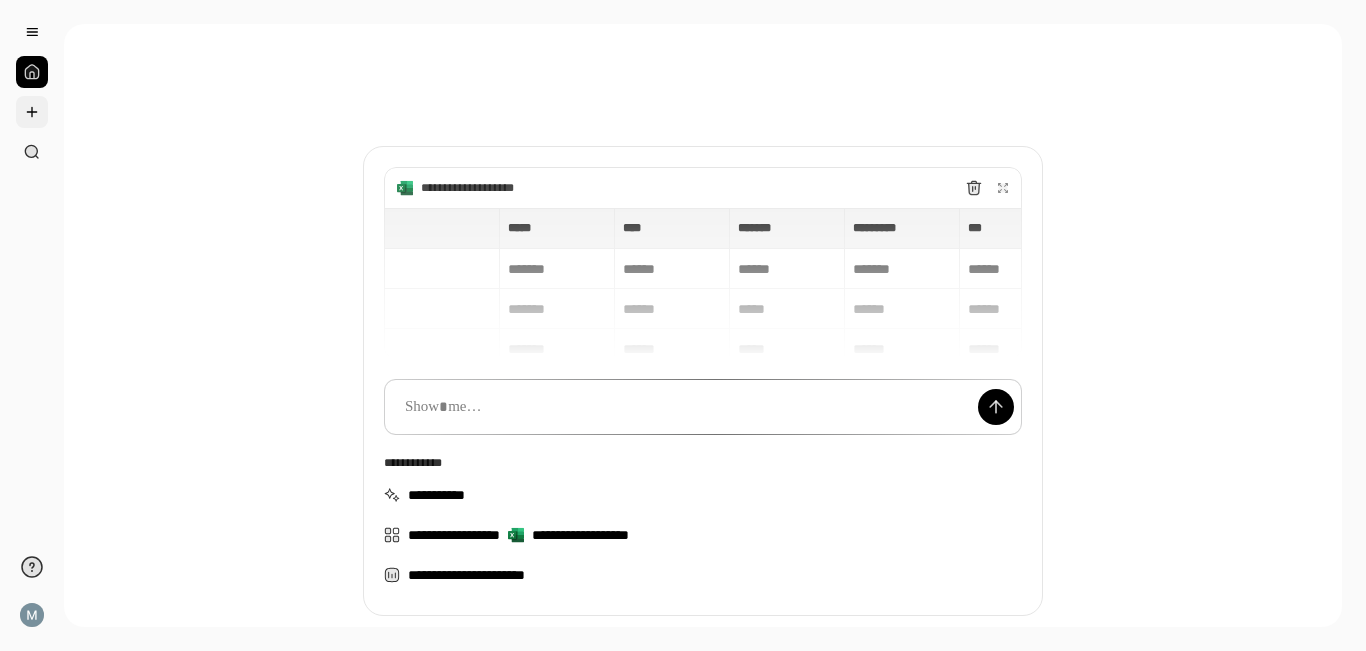 click at bounding box center [32, 112] 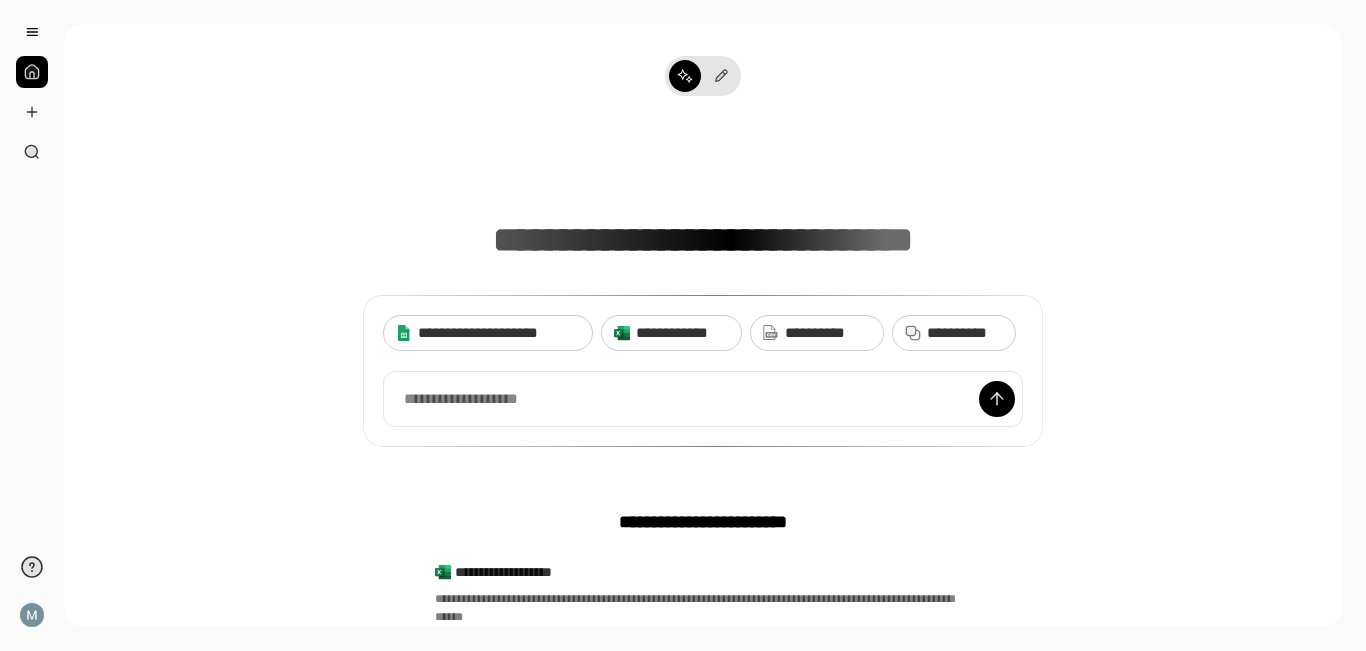 scroll, scrollTop: 251, scrollLeft: 0, axis: vertical 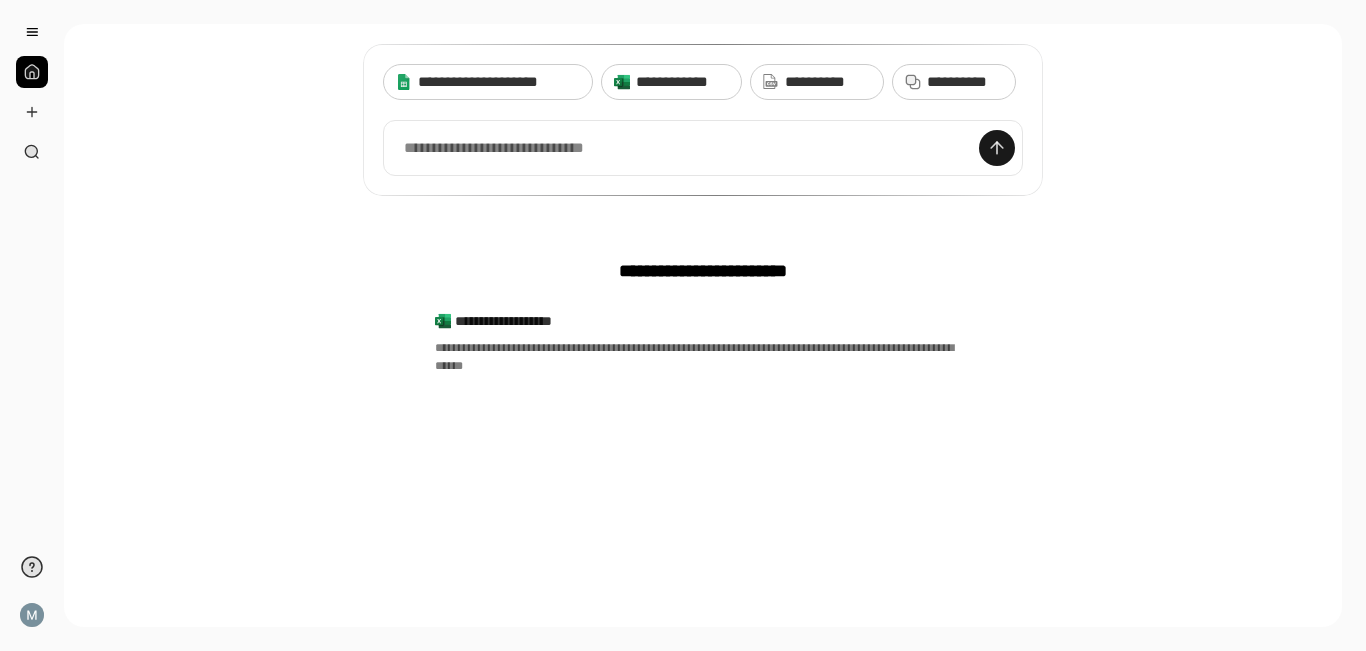 click at bounding box center [997, 148] 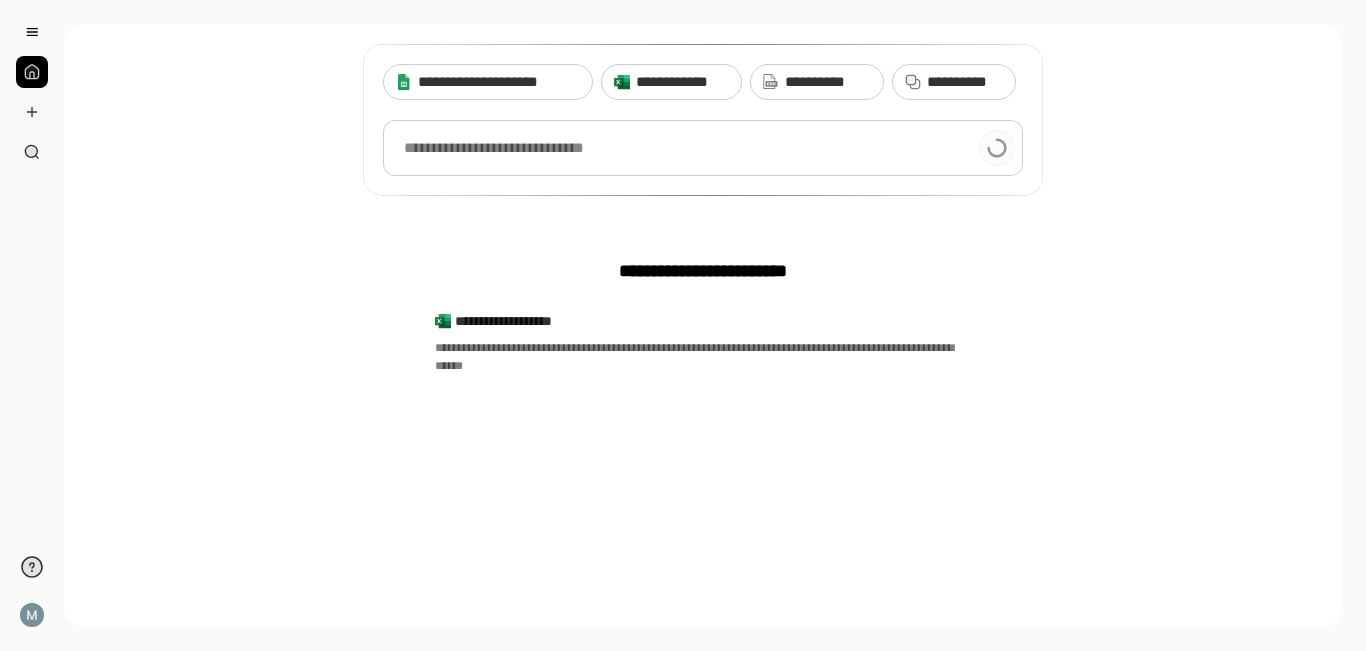 click at bounding box center [703, 148] 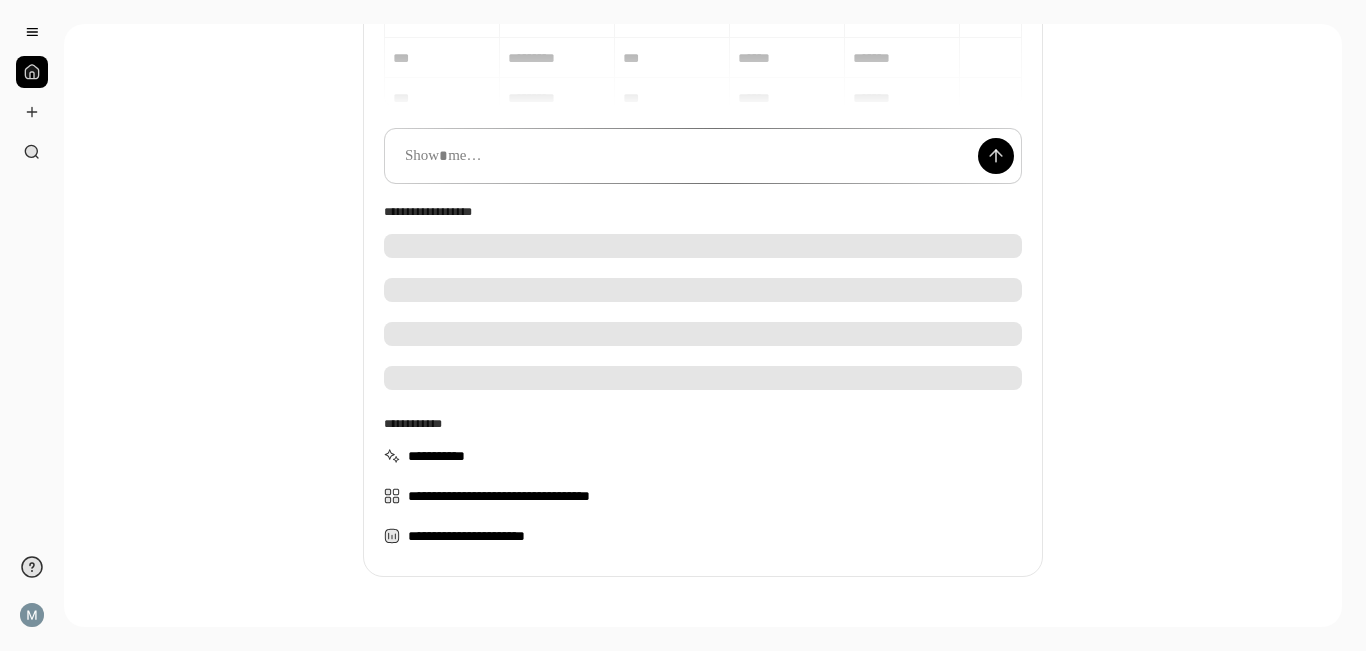 scroll, scrollTop: 102, scrollLeft: 0, axis: vertical 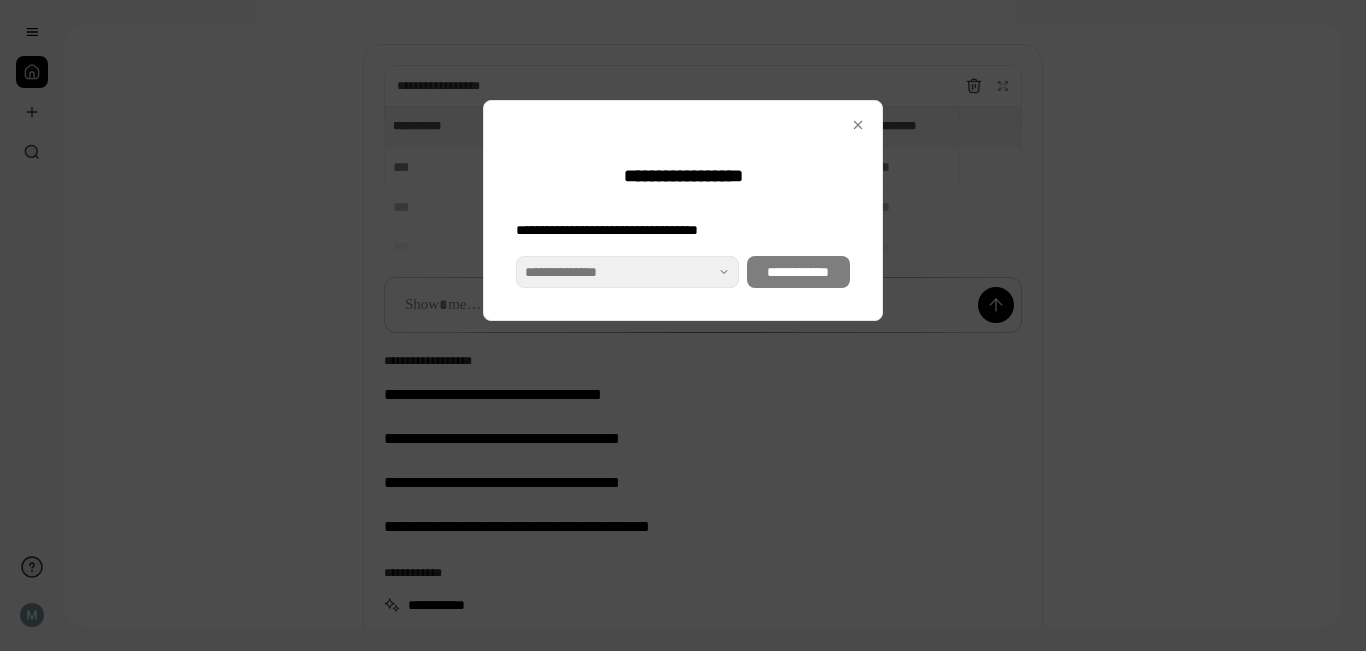 click at bounding box center (683, 325) 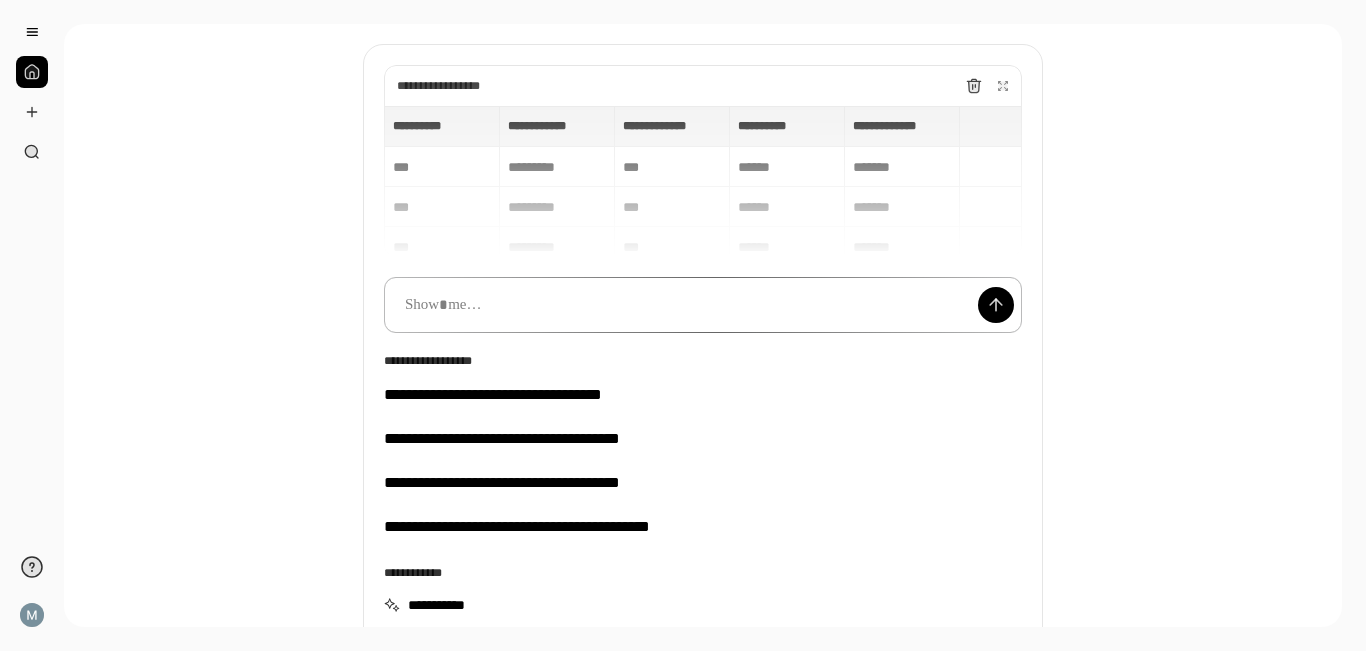 click at bounding box center (703, 305) 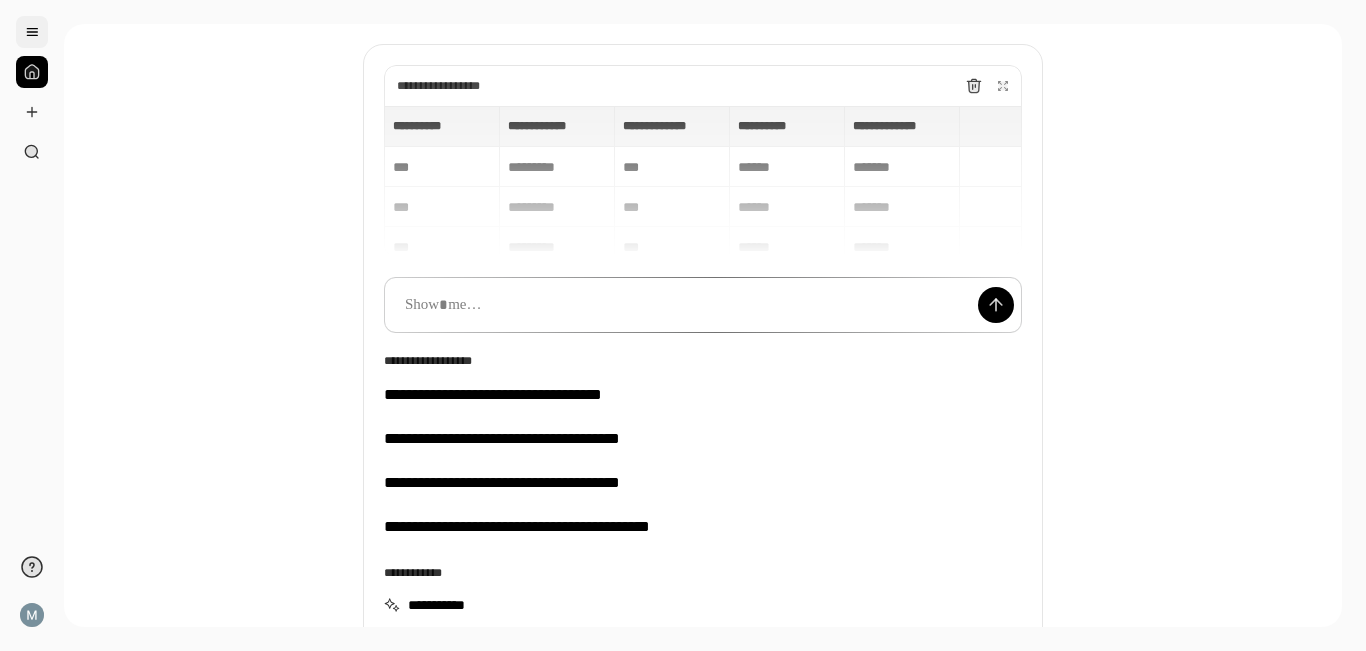 click at bounding box center [32, 32] 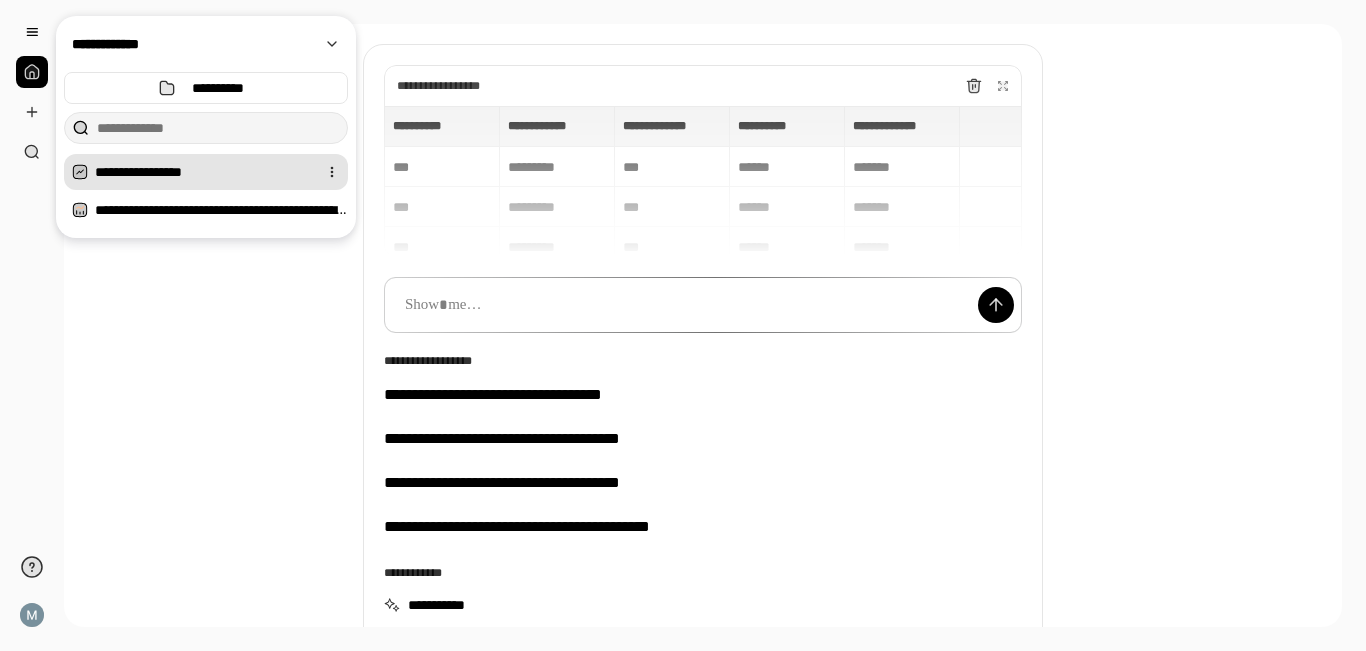 click on "**********" at bounding box center (202, 172) 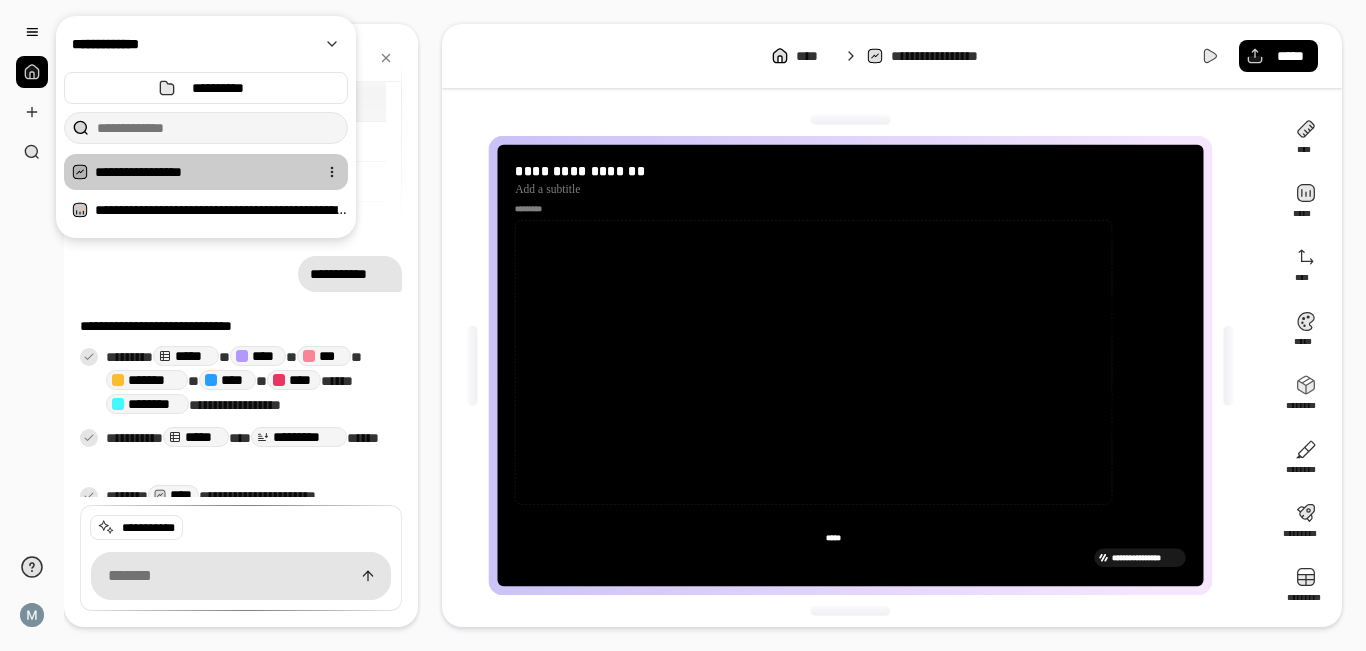 scroll, scrollTop: 18, scrollLeft: 0, axis: vertical 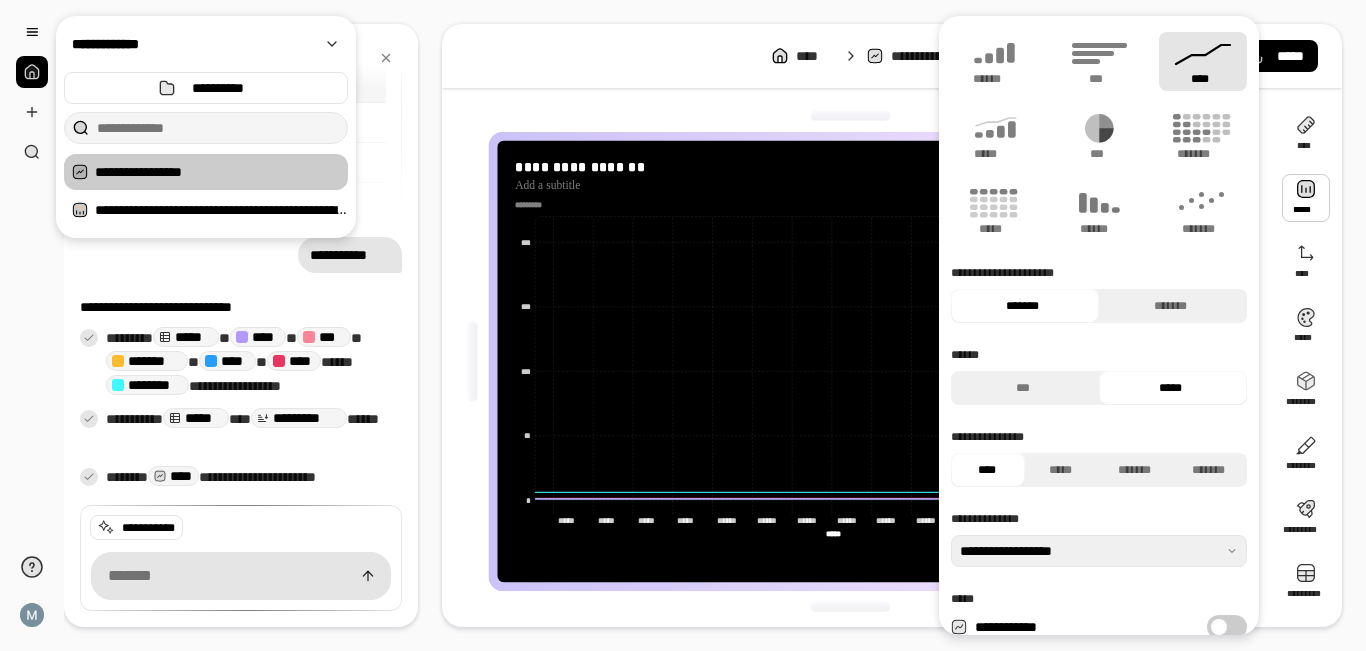 click on "****" at bounding box center [1203, 61] 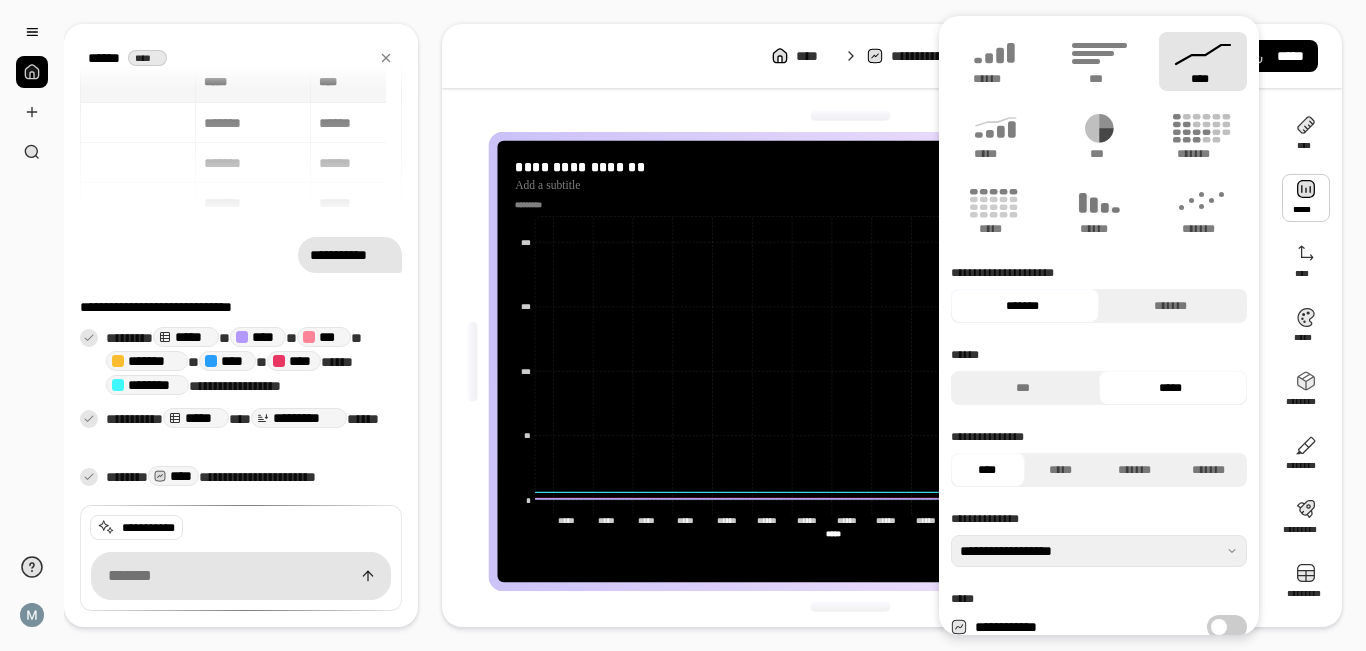 click on "****" at bounding box center (1203, 61) 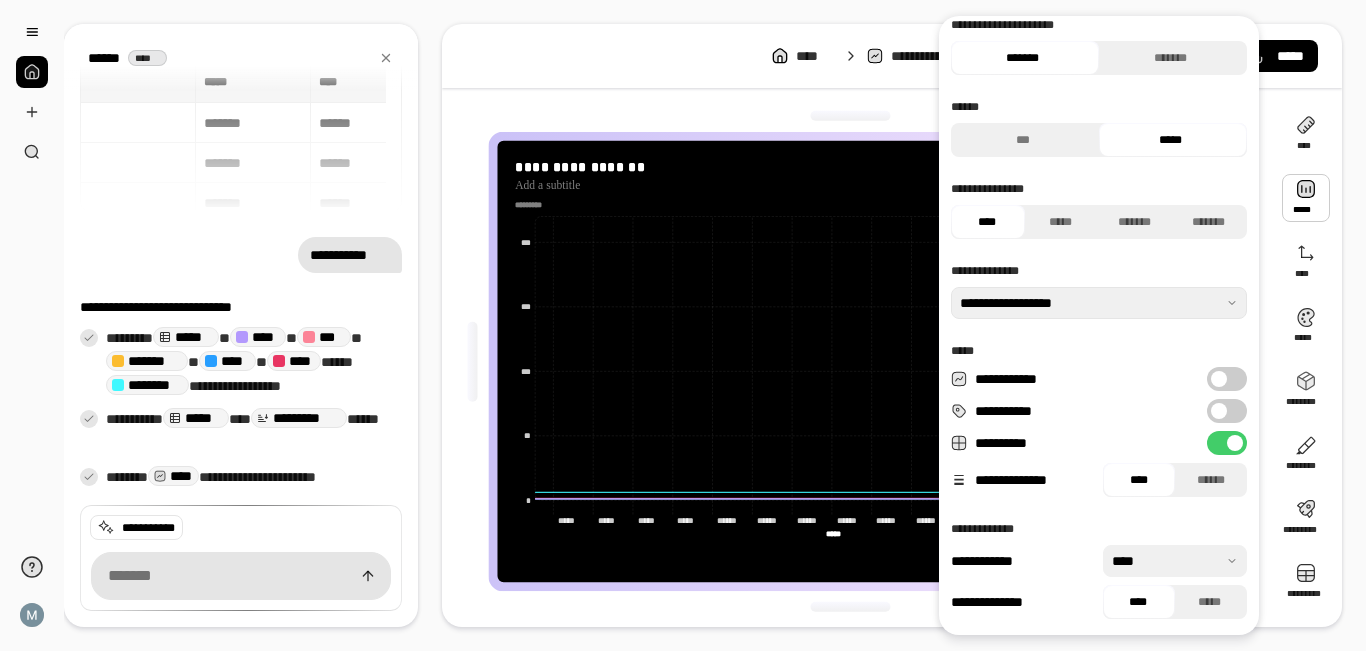 scroll, scrollTop: 148, scrollLeft: 0, axis: vertical 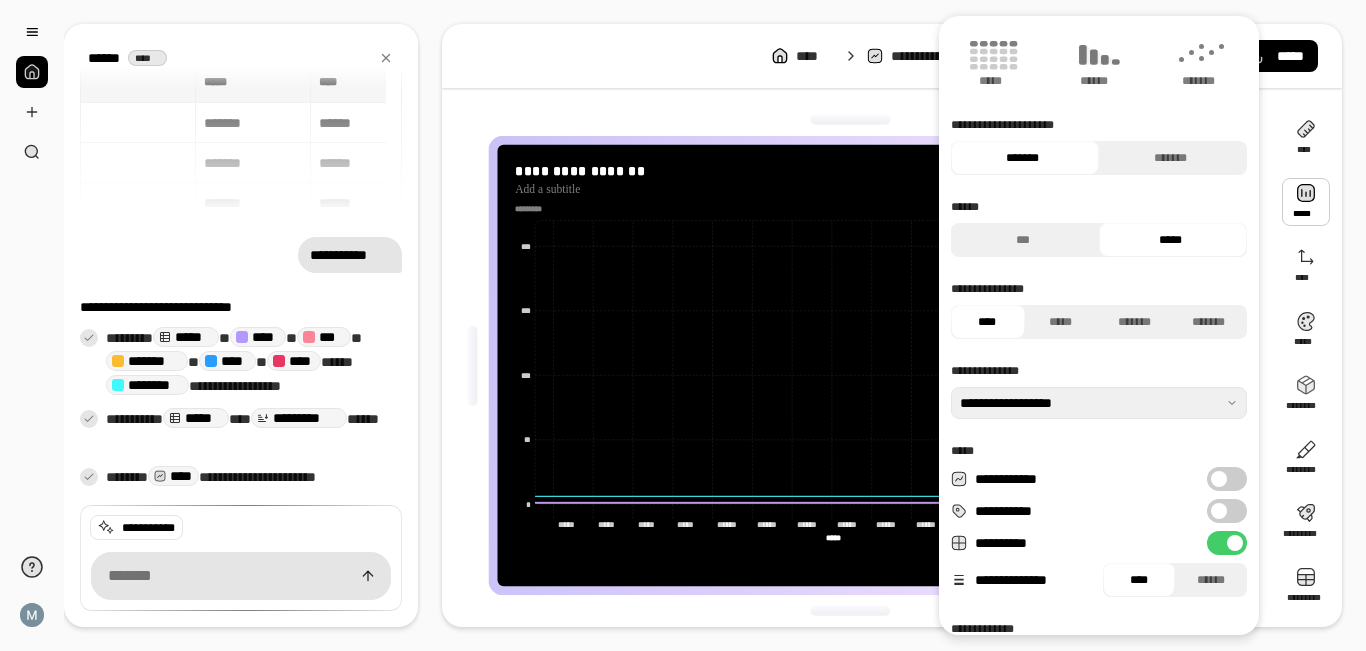 click at bounding box center (851, 120) 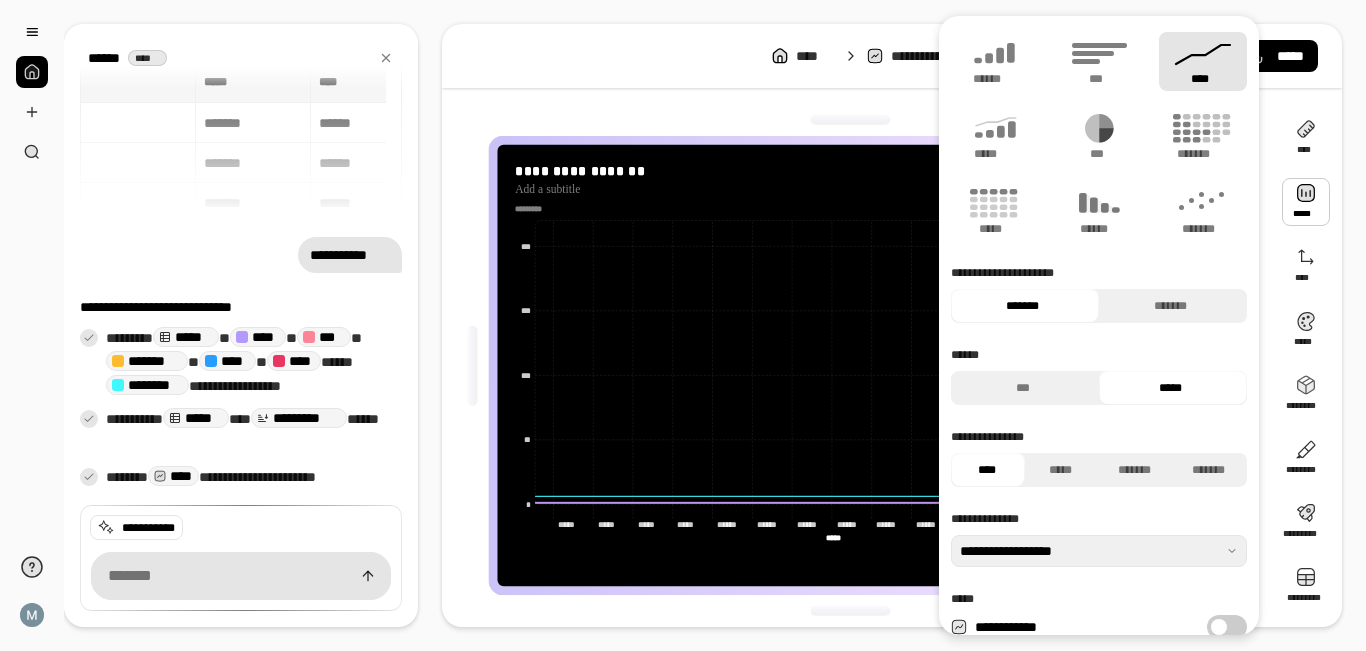 click on "**********" at bounding box center (892, 325) 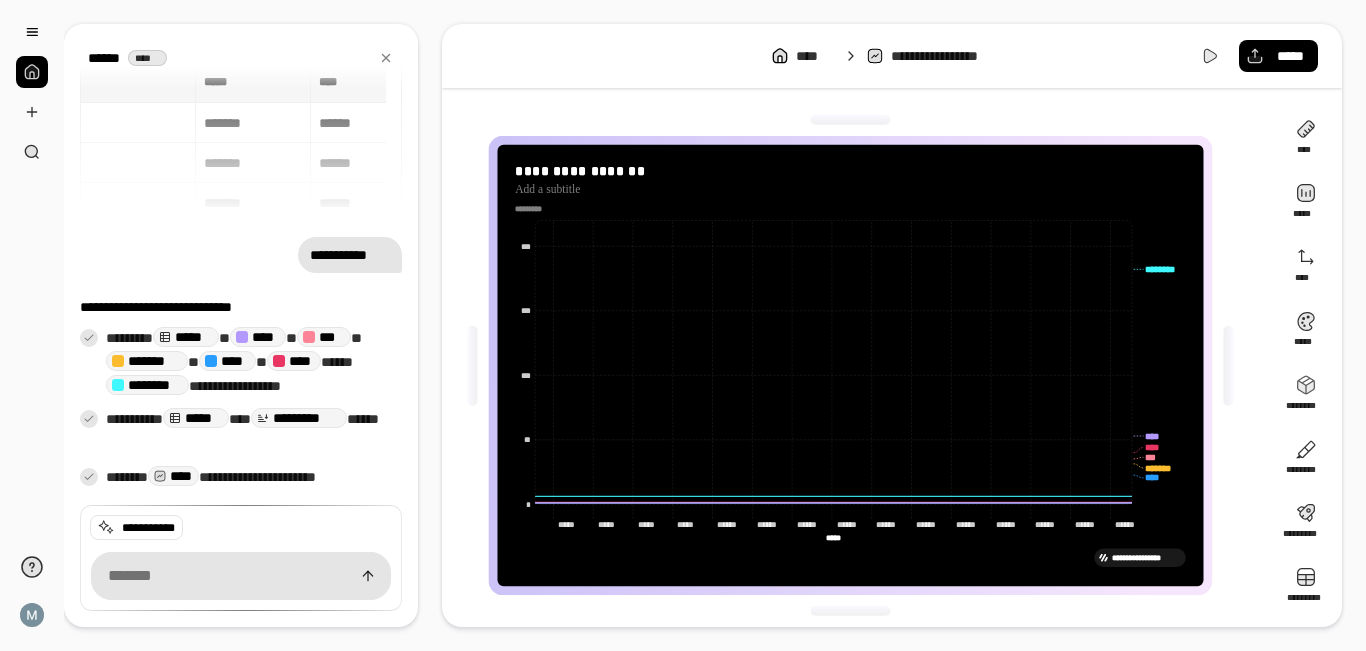 click on "***" 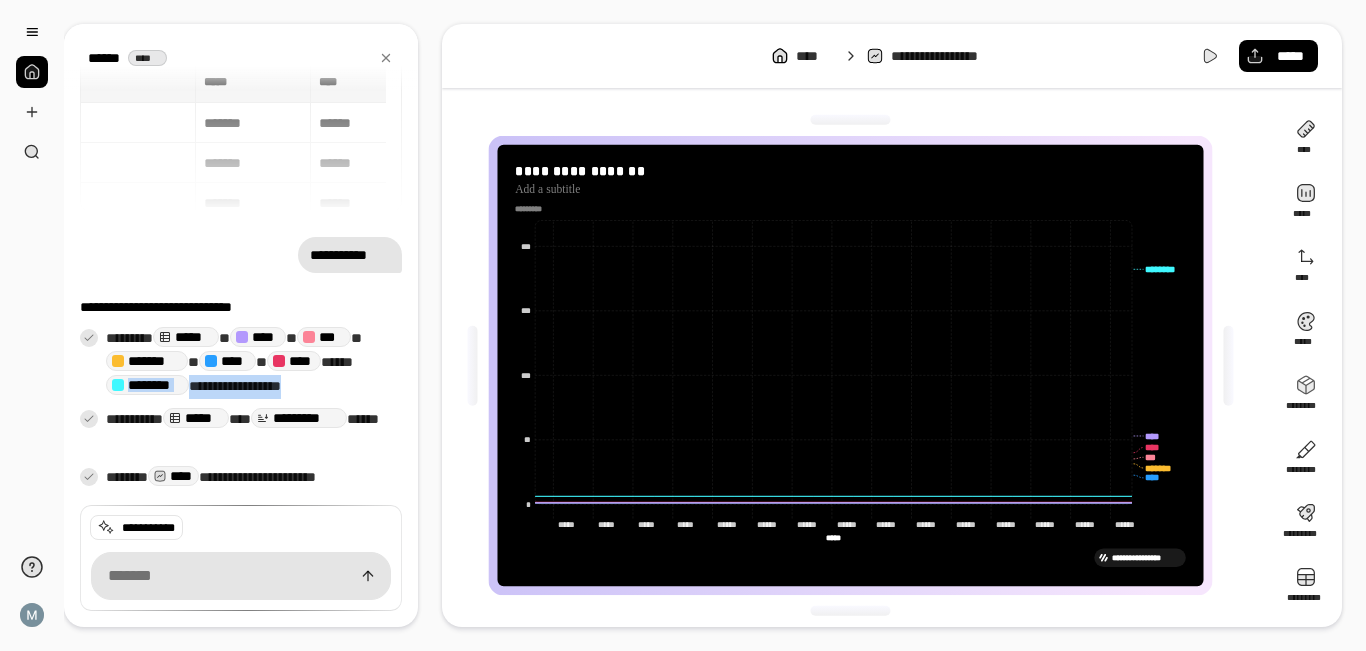 drag, startPoint x: 398, startPoint y: 365, endPoint x: 408, endPoint y: 390, distance: 26.925823 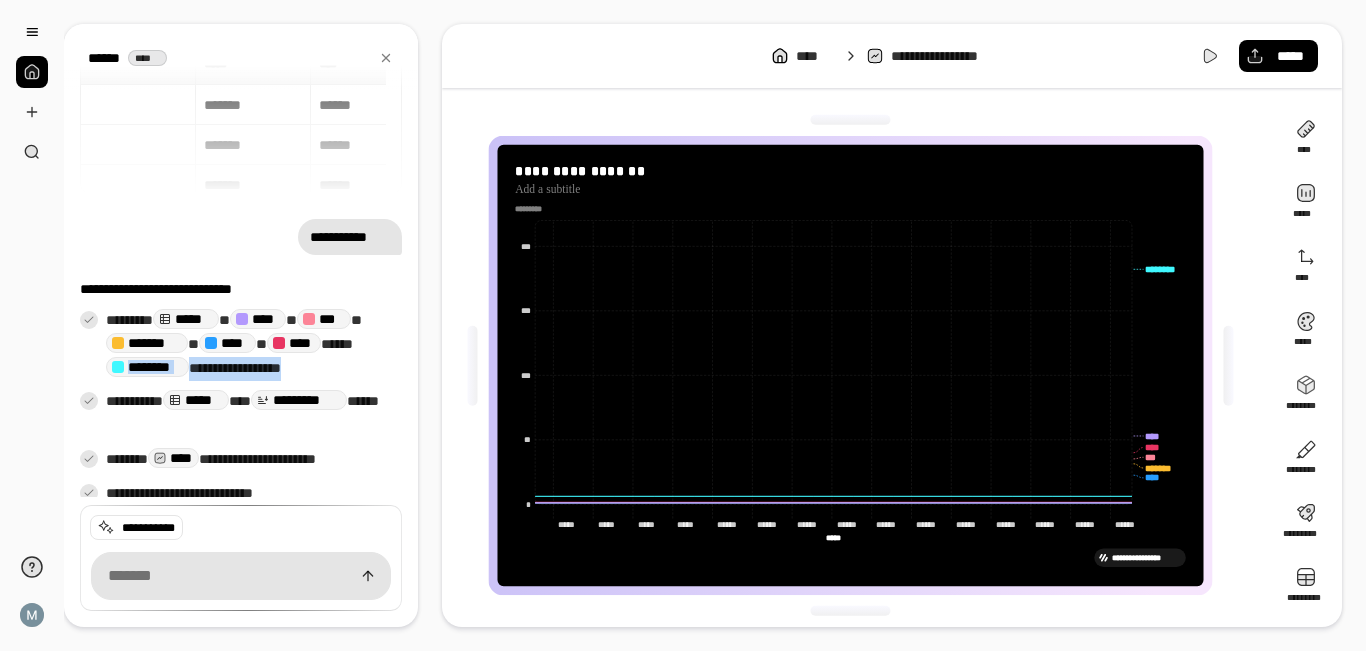 scroll, scrollTop: 52, scrollLeft: 0, axis: vertical 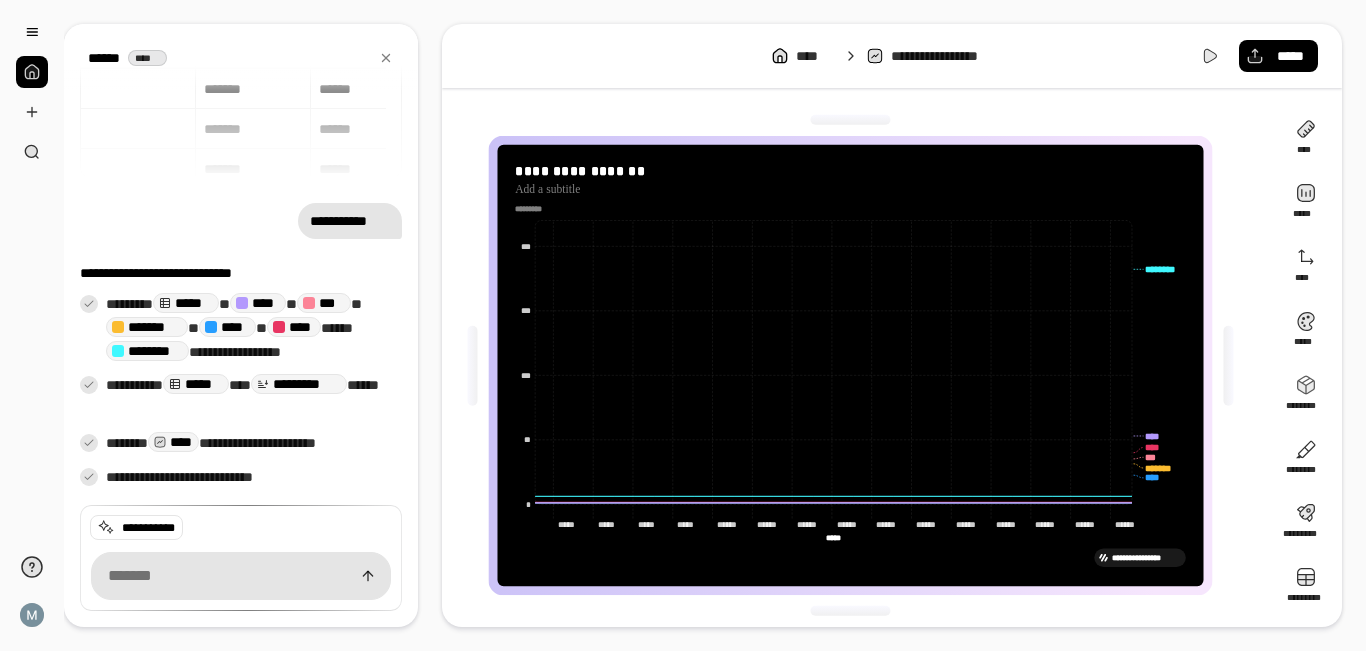 click on "**" at bounding box center [32, 325] 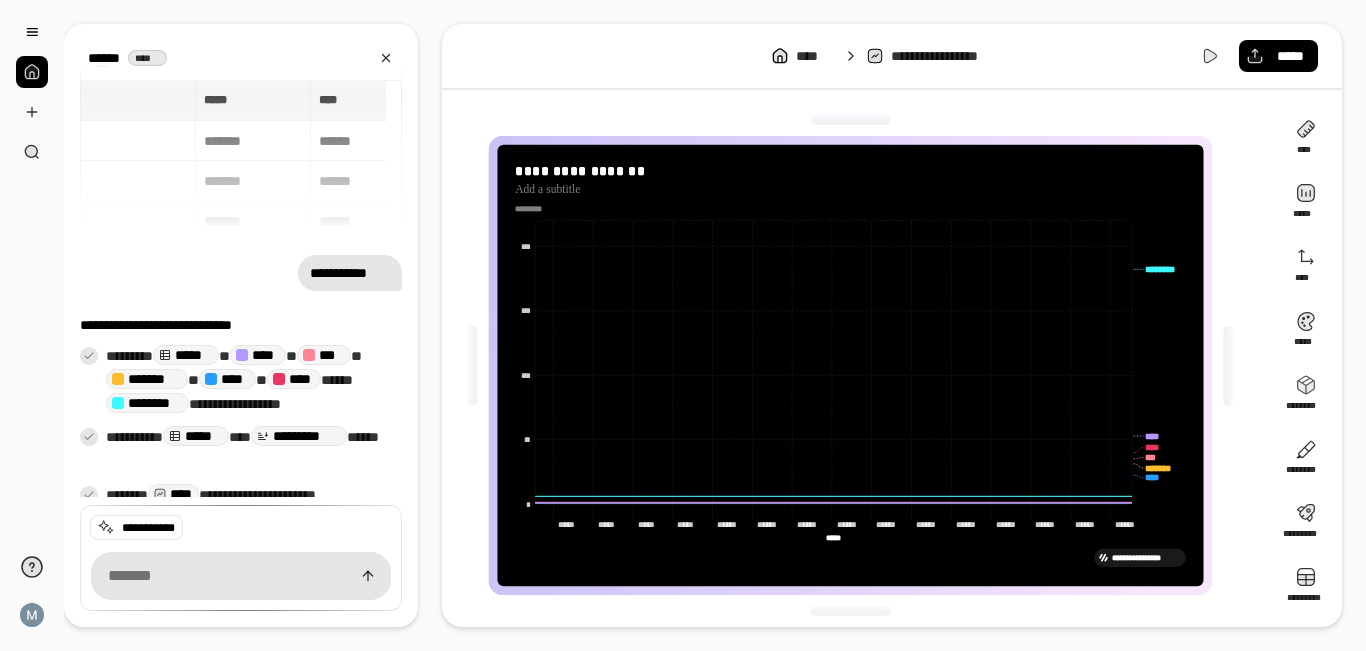 click 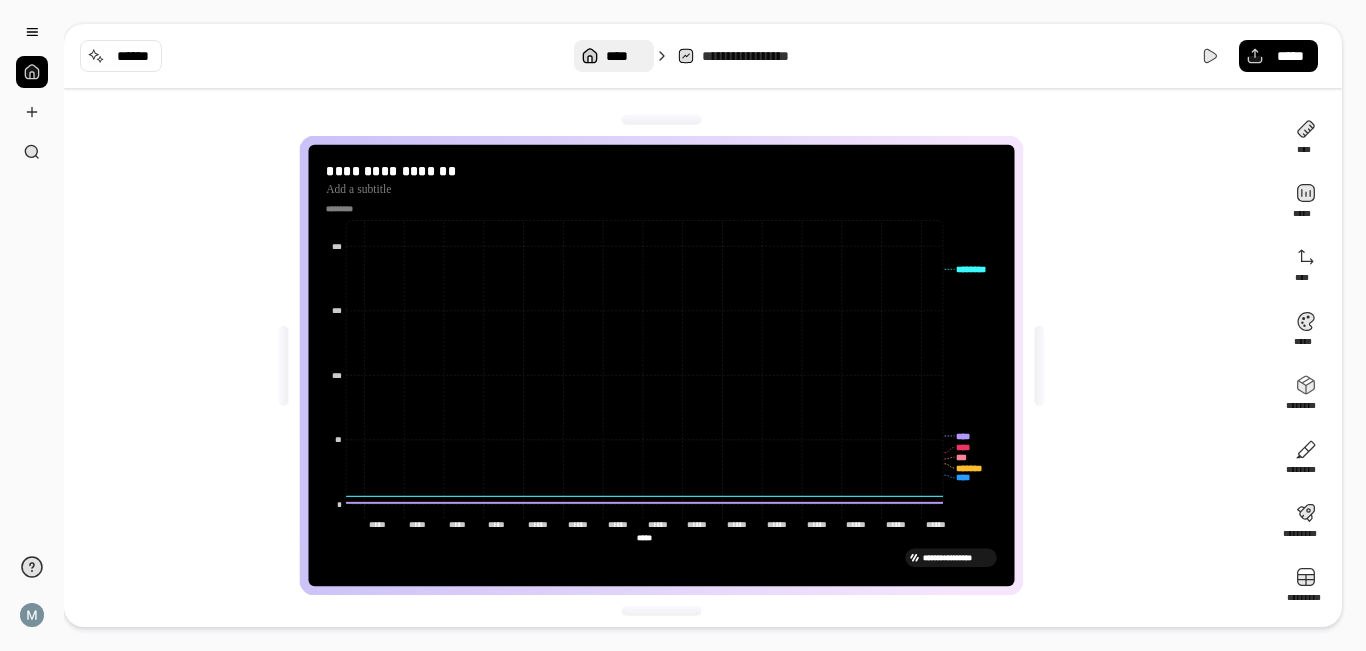 click on "****" at bounding box center (613, 56) 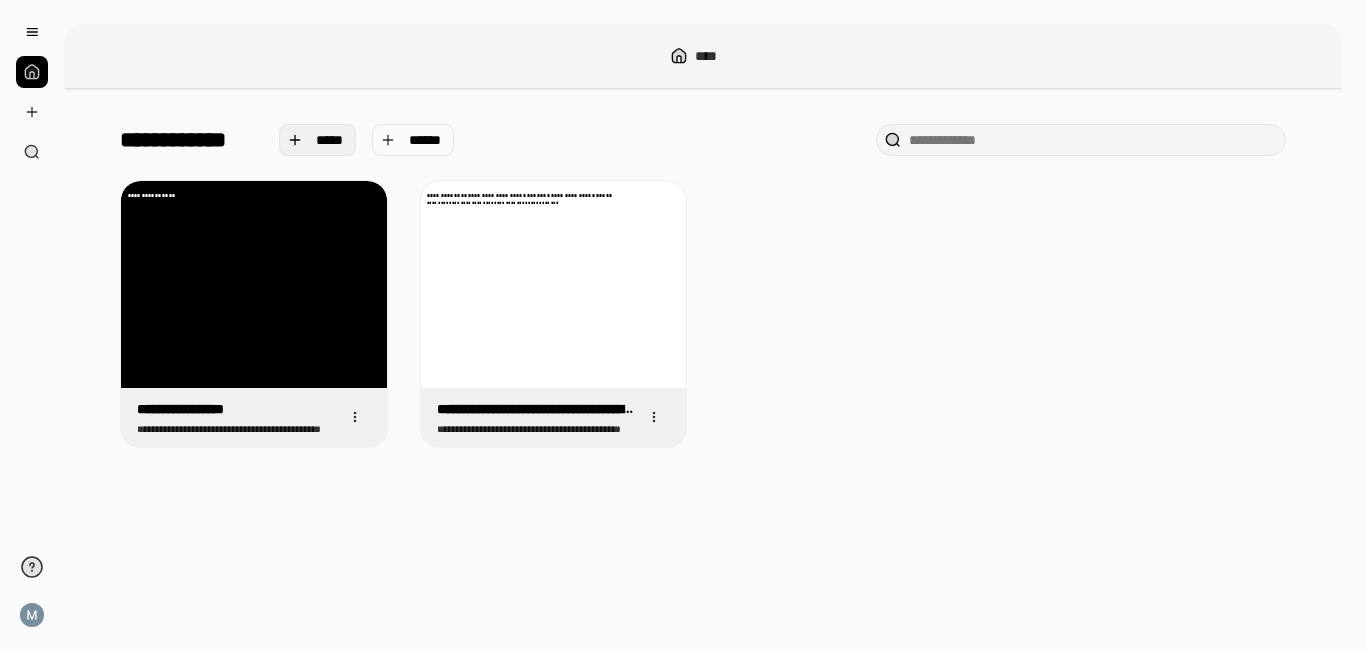 click on "*****" at bounding box center (330, 140) 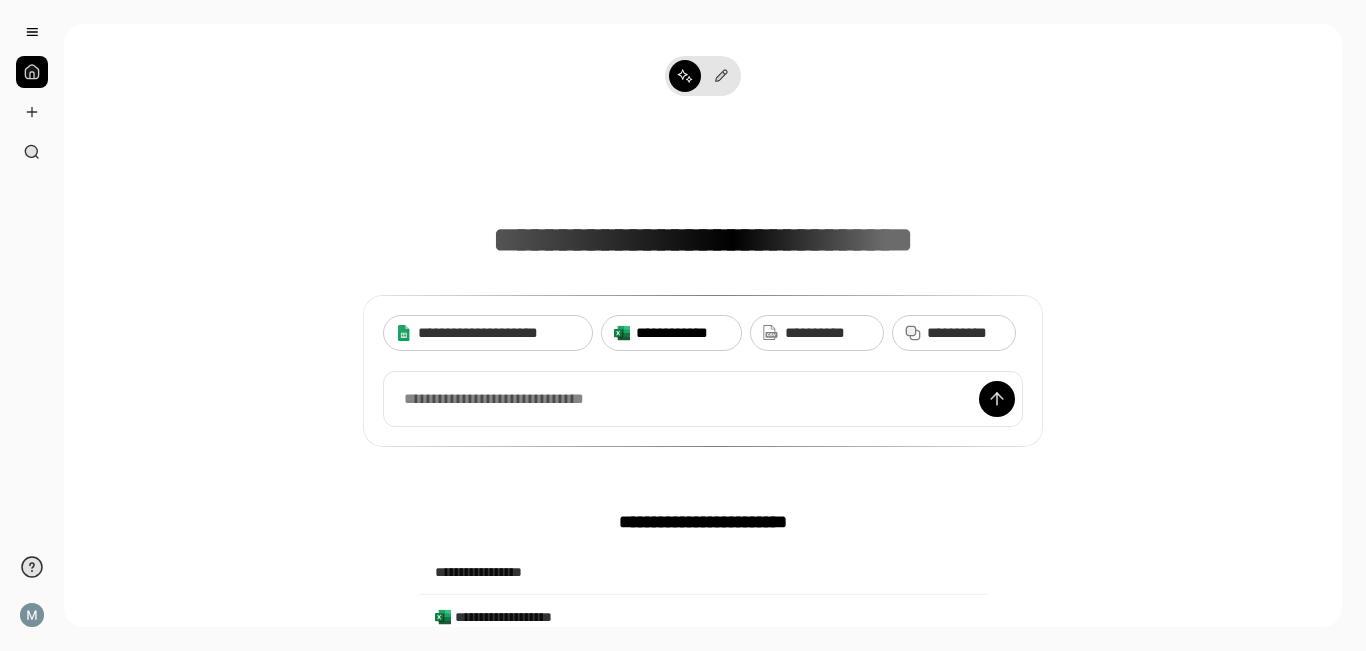 click on "**********" at bounding box center (682, 333) 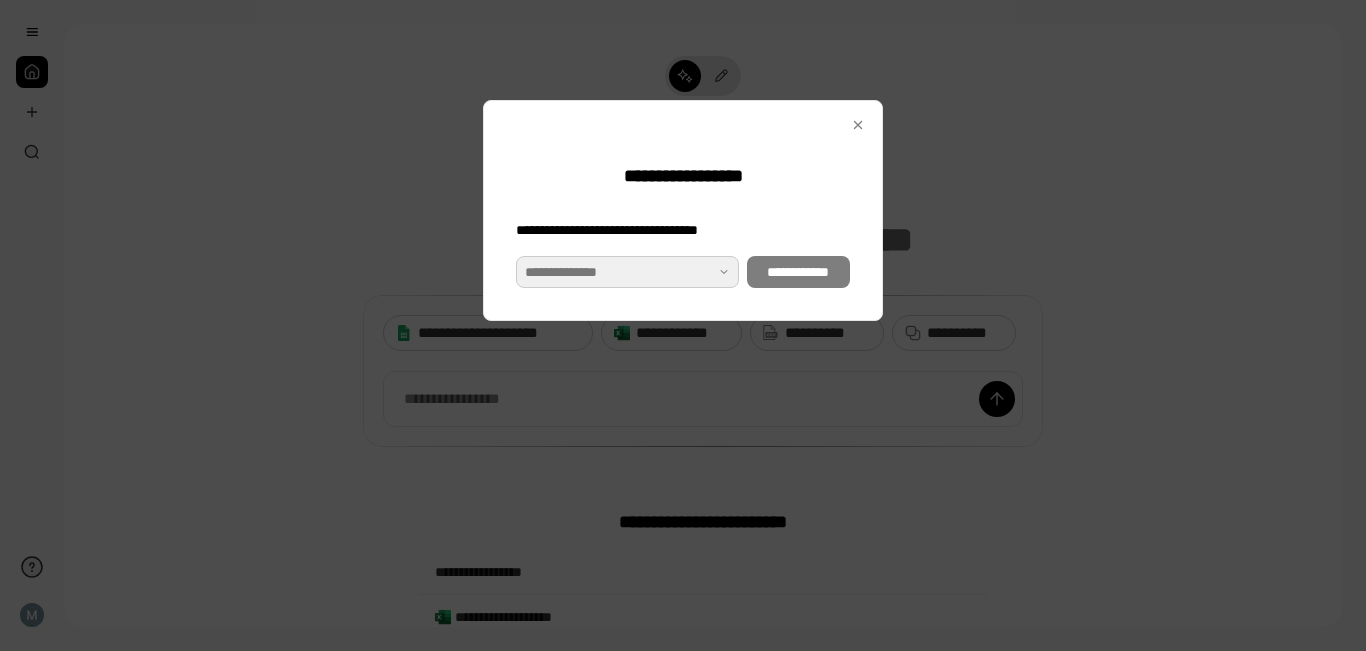 click at bounding box center [627, 272] 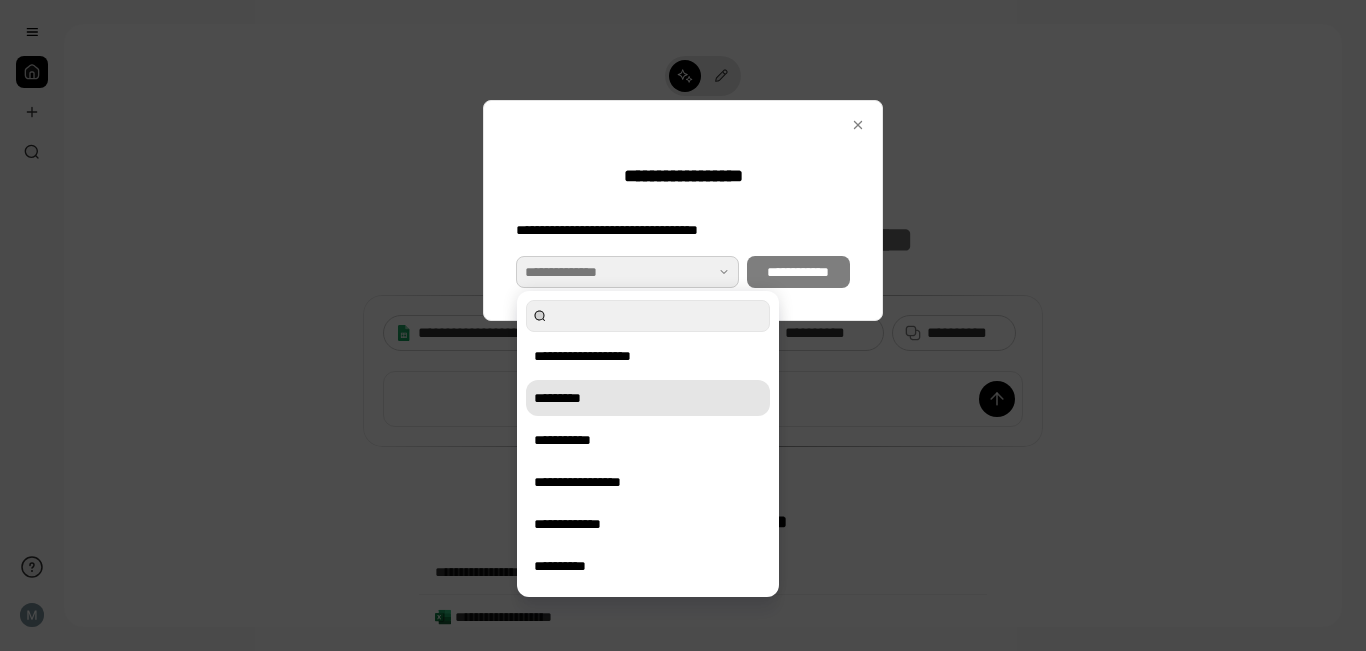 click on "*********" at bounding box center [648, 398] 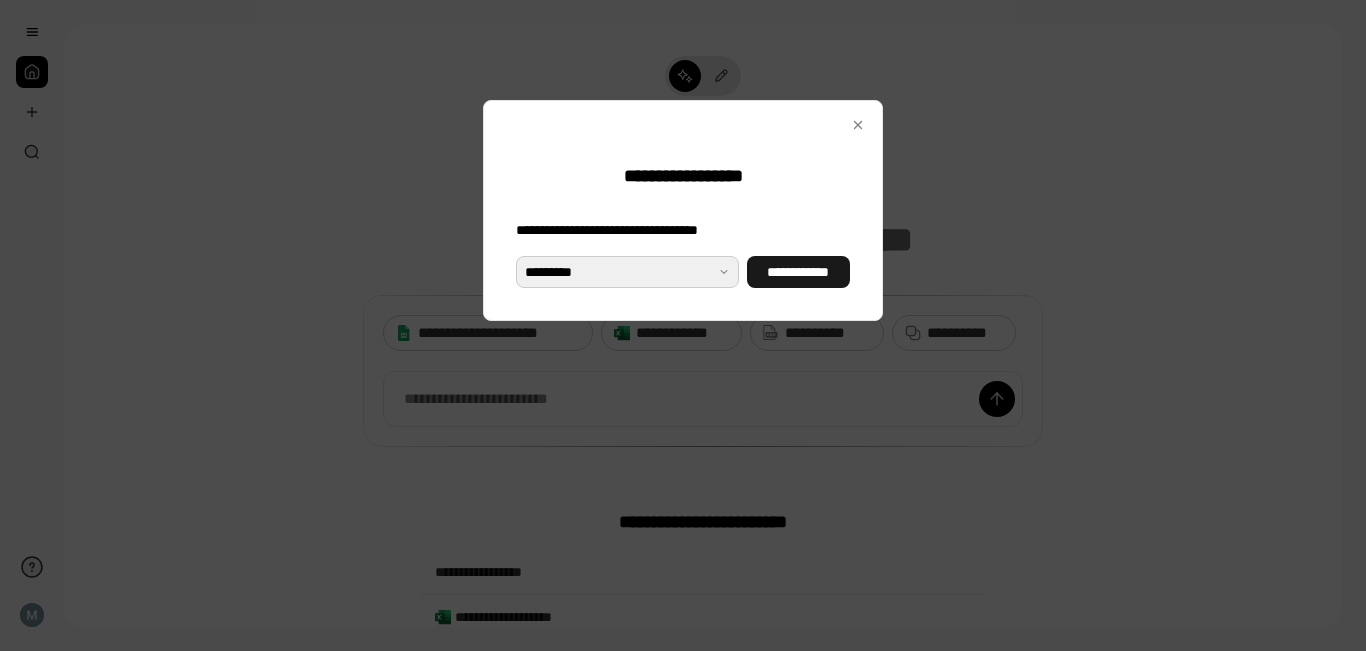 click on "**********" at bounding box center (798, 272) 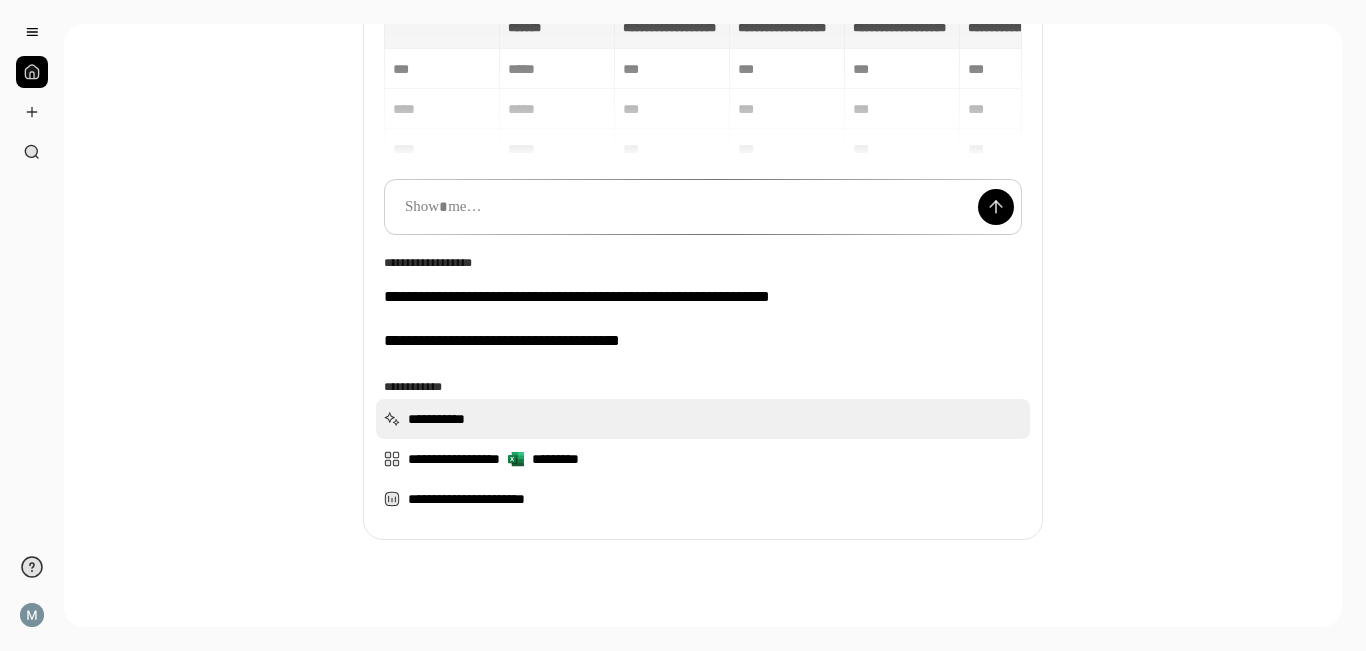 scroll, scrollTop: 233, scrollLeft: 0, axis: vertical 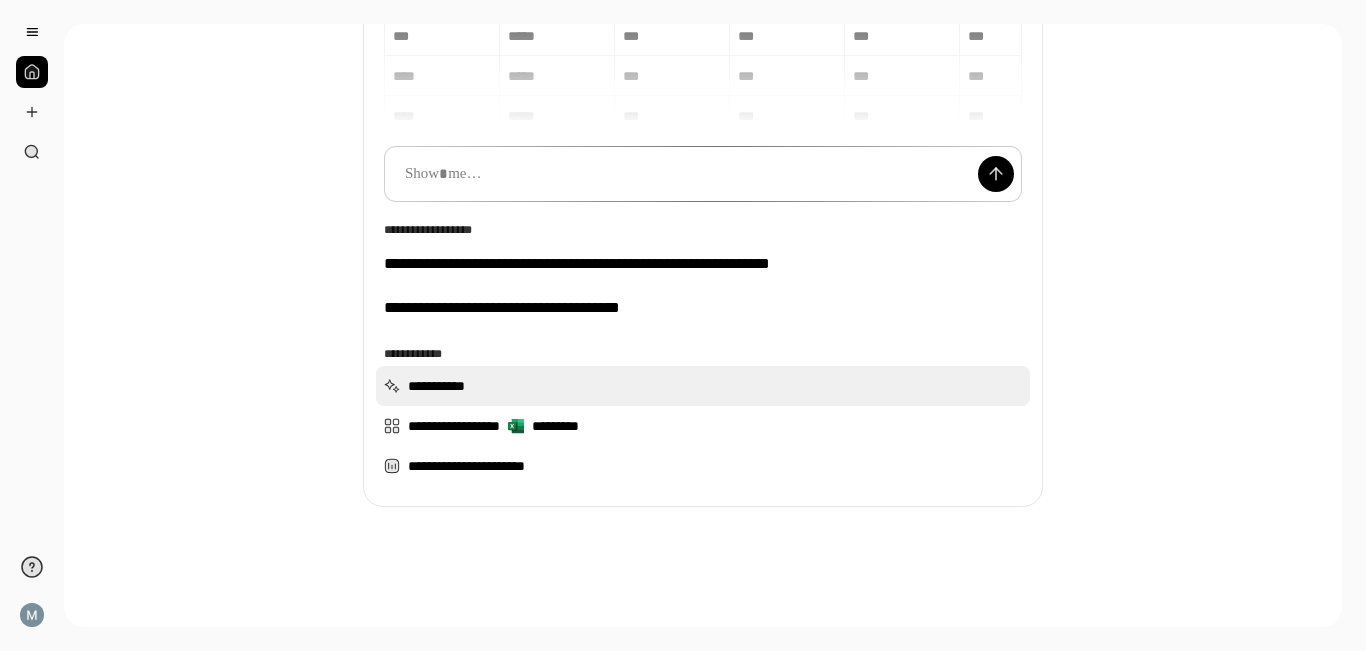 click on "**********" at bounding box center [703, 386] 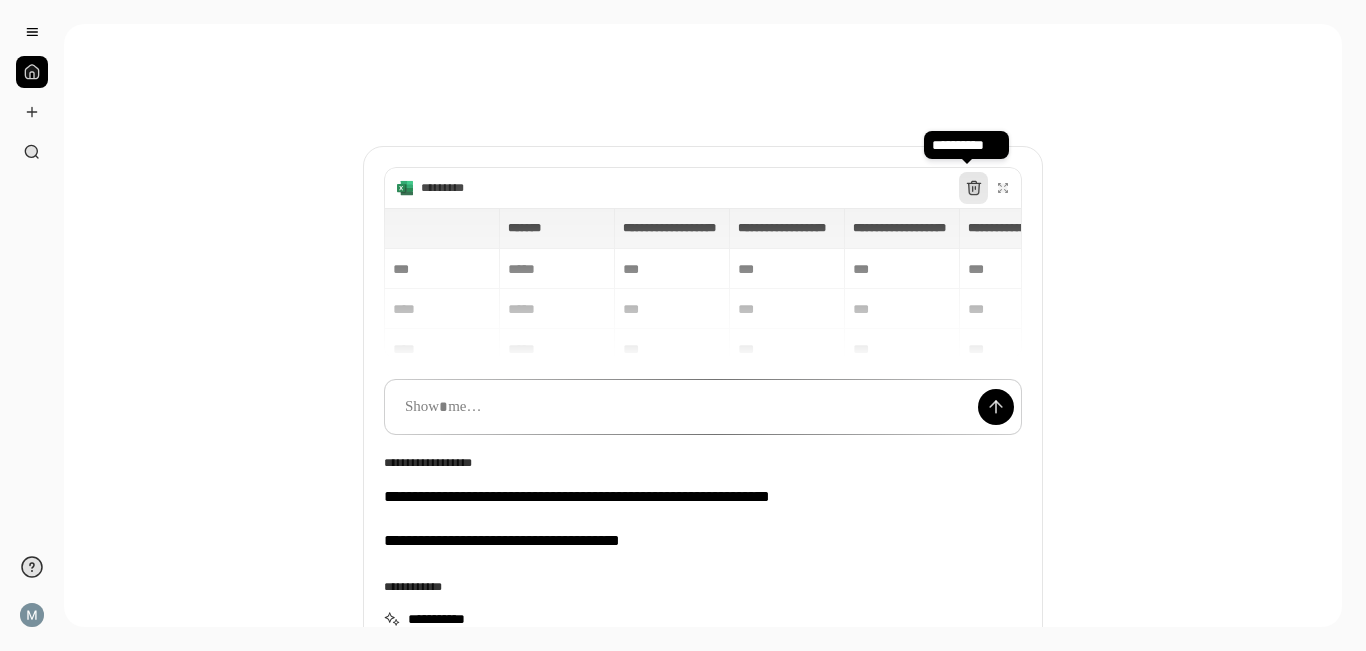 click 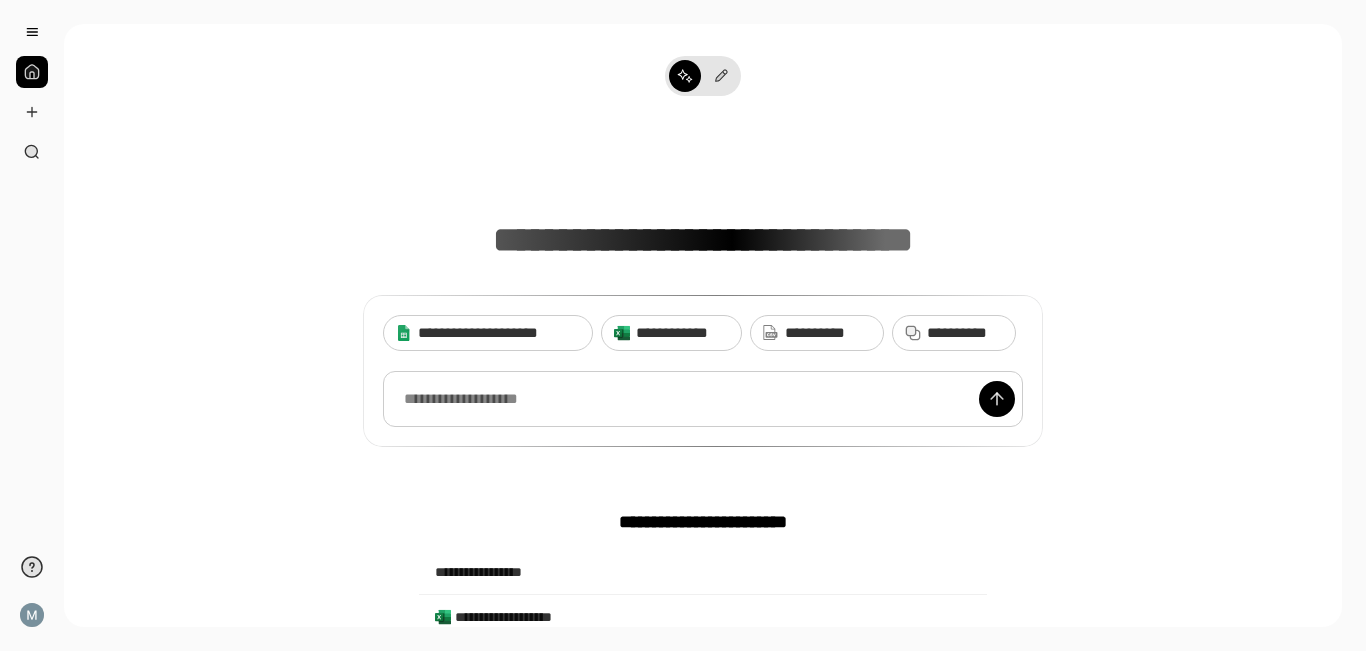 click at bounding box center [703, 399] 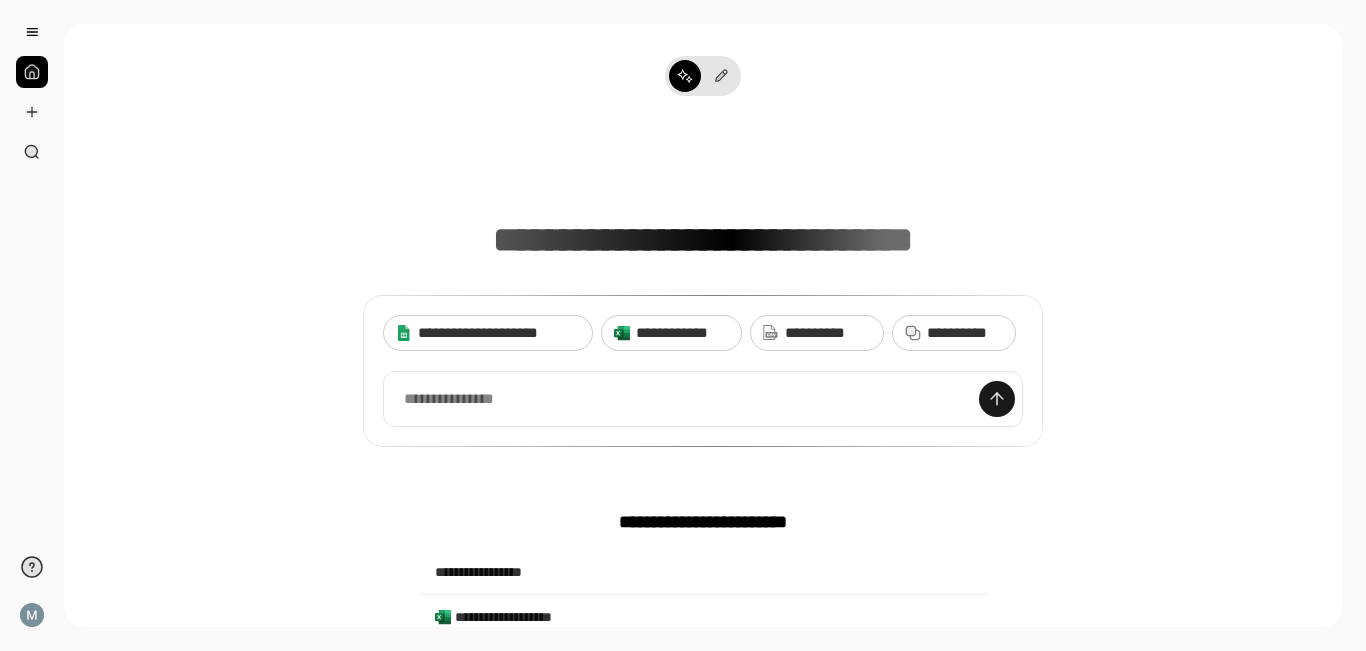 click at bounding box center [997, 399] 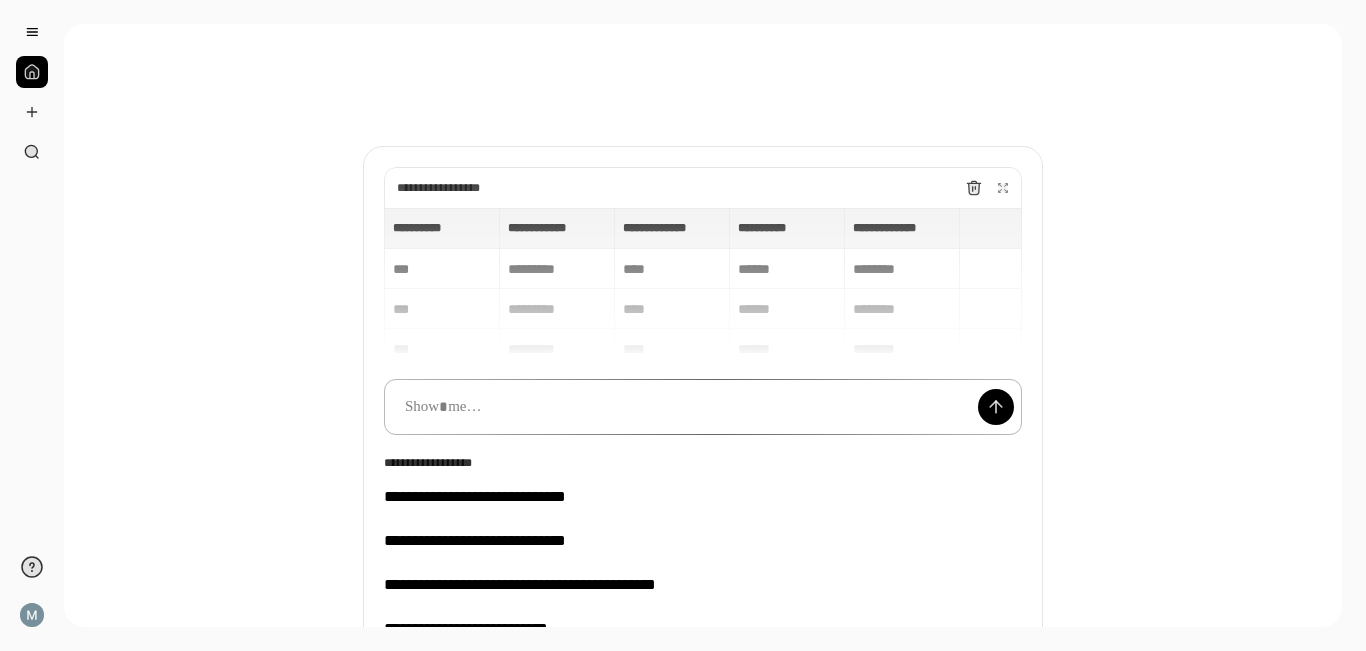 paste 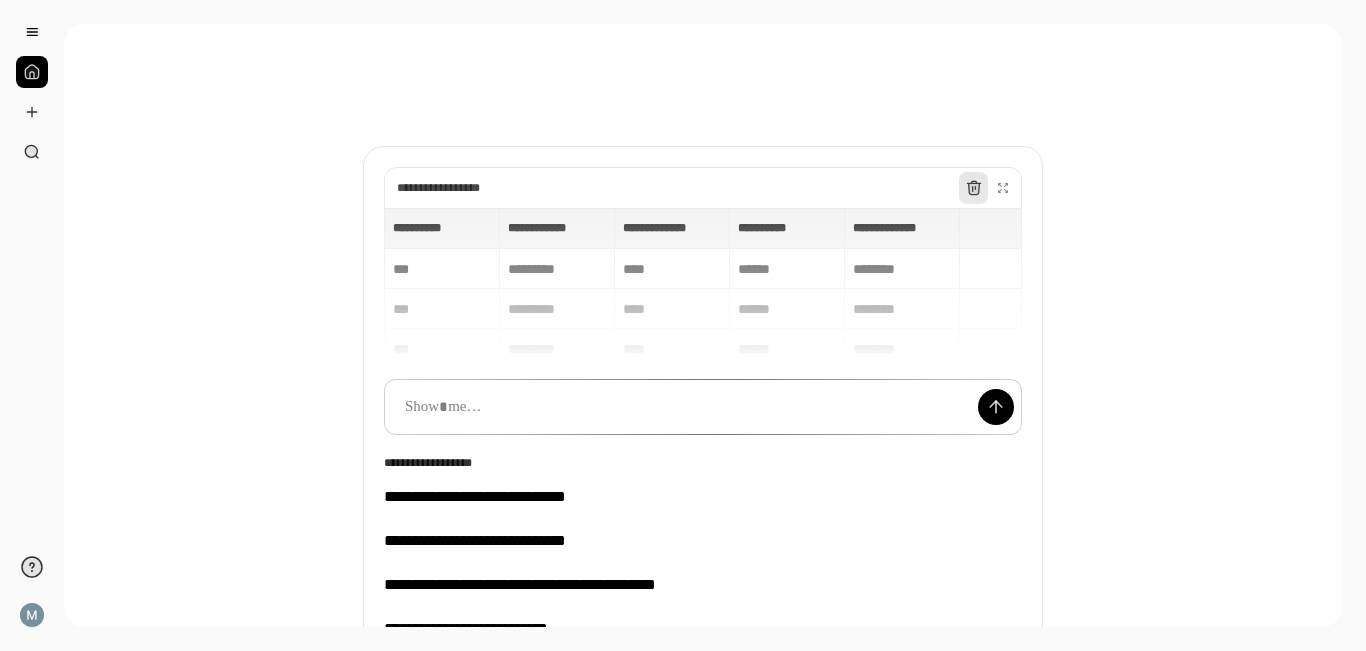 click at bounding box center [974, 188] 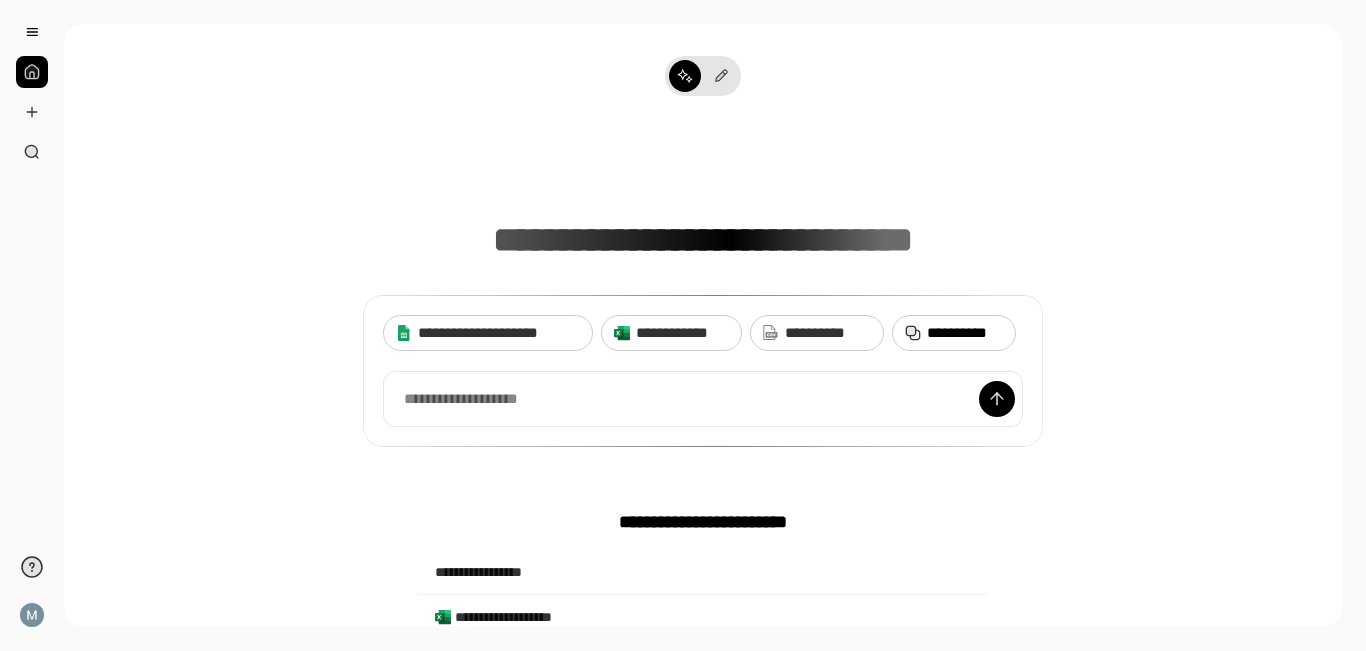 click on "**********" at bounding box center (965, 333) 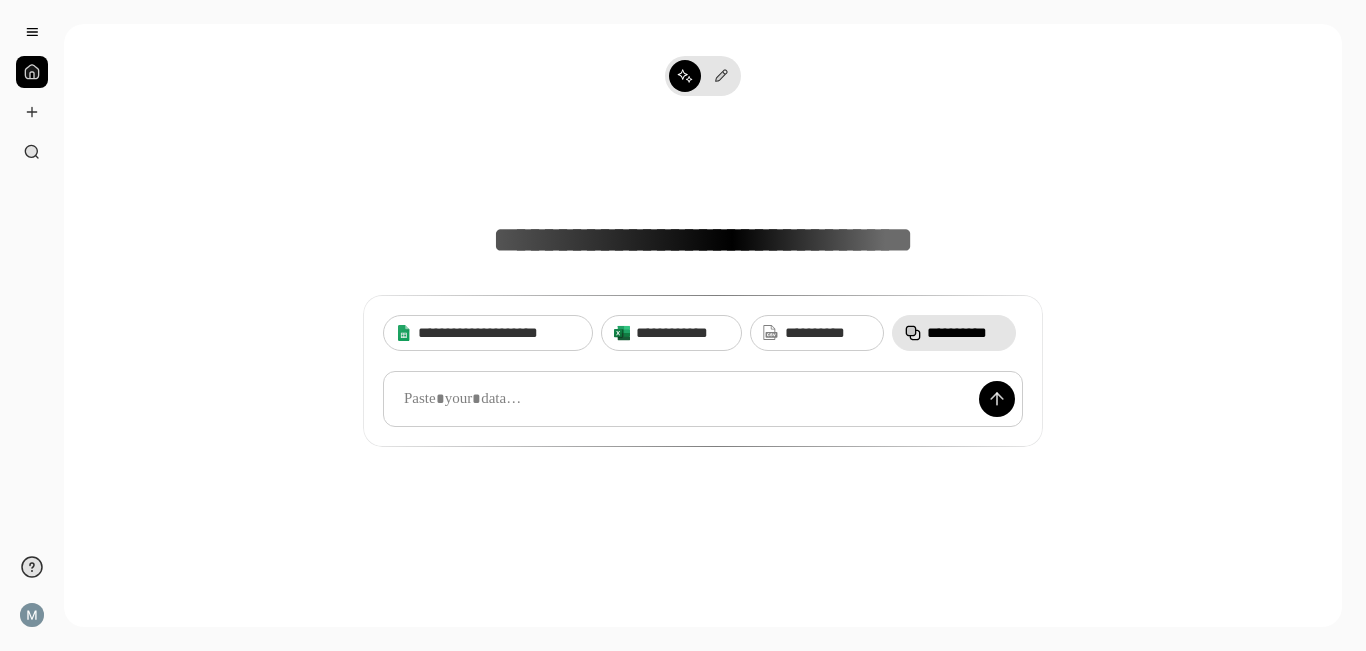 paste 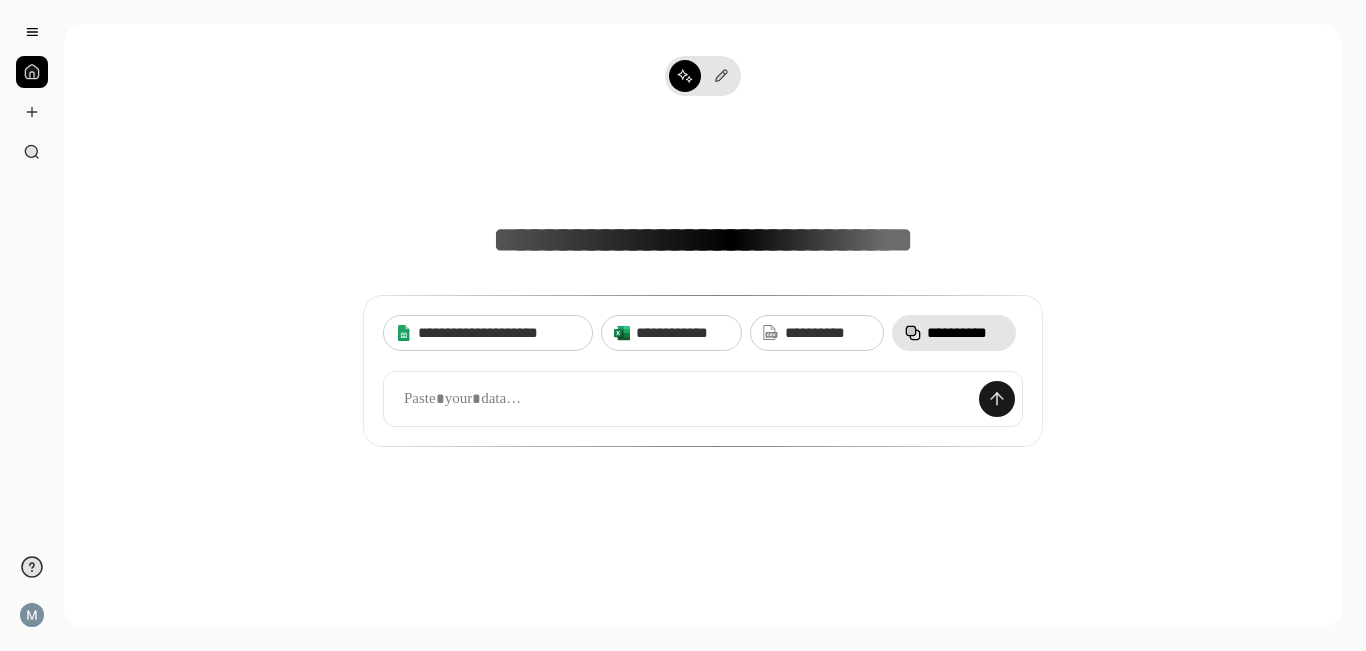 click at bounding box center [997, 399] 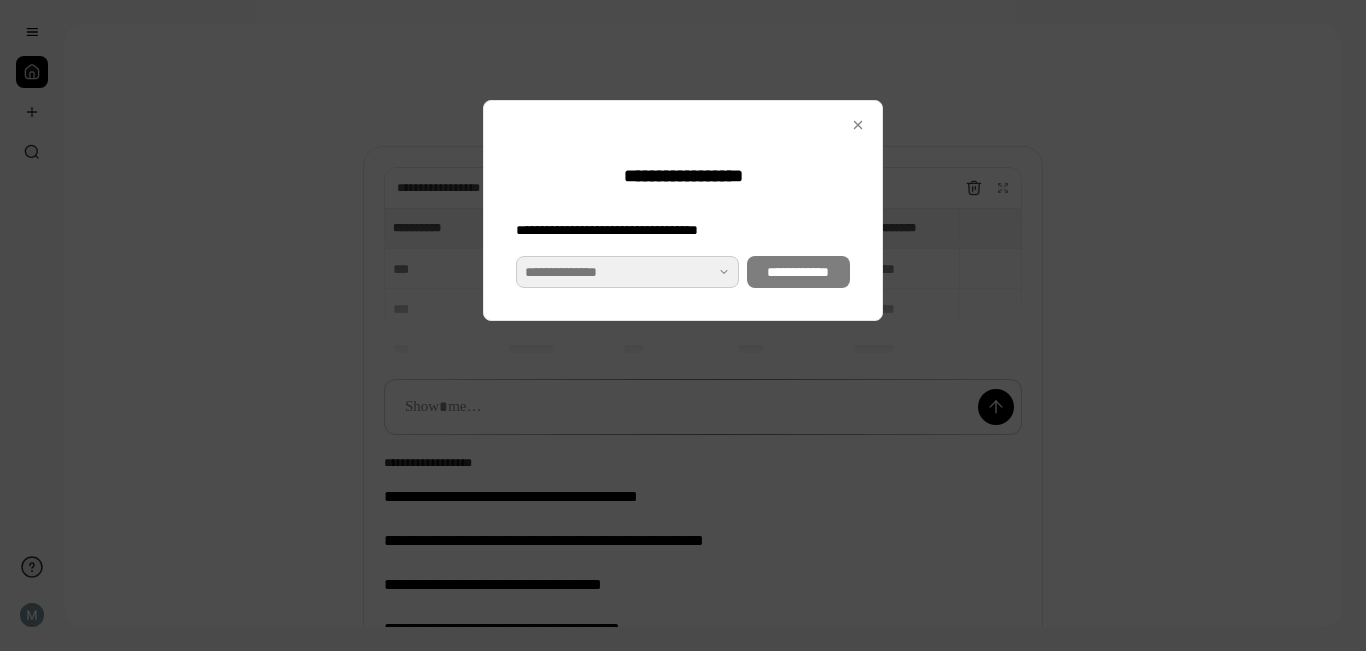 click at bounding box center [627, 272] 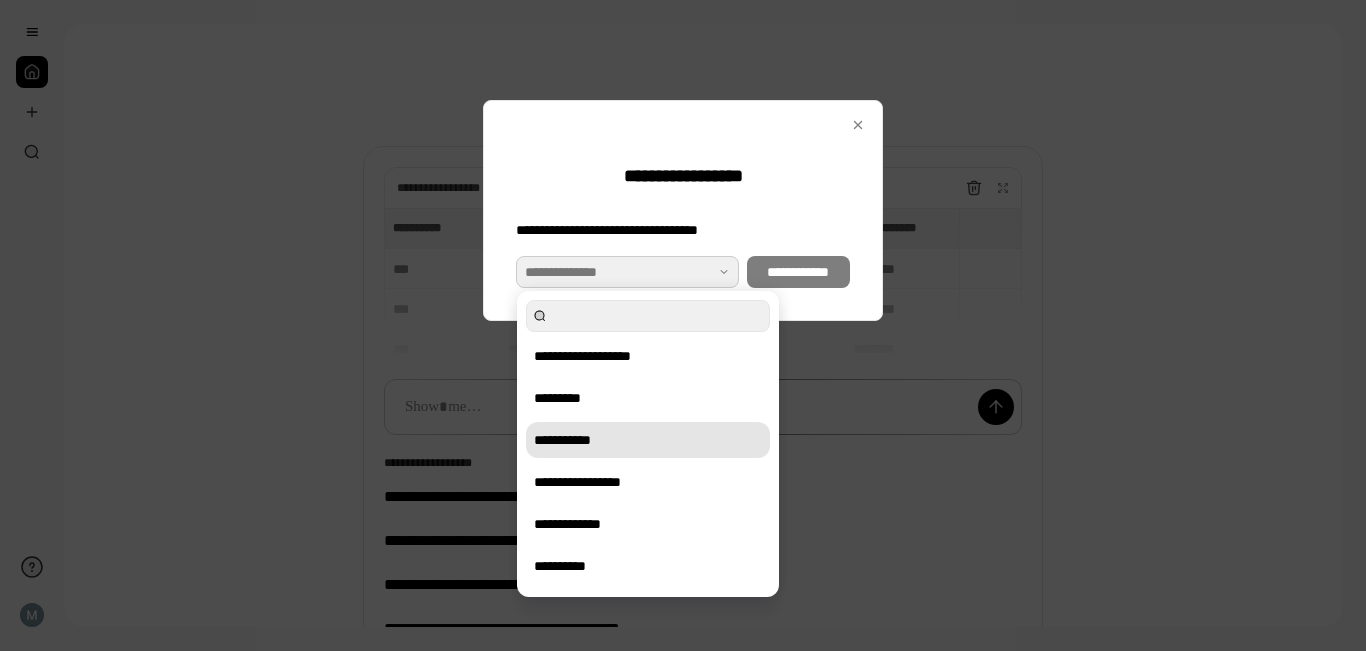 click on "**********" at bounding box center (648, 440) 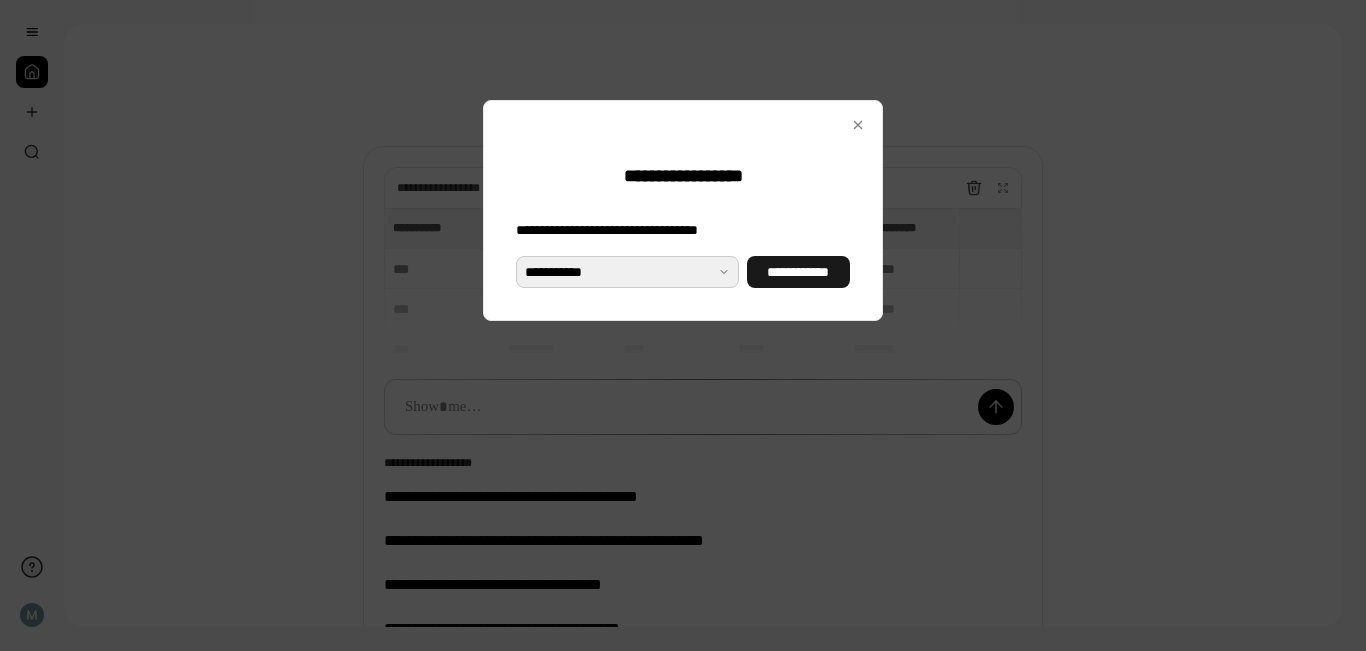 click on "**********" at bounding box center (798, 272) 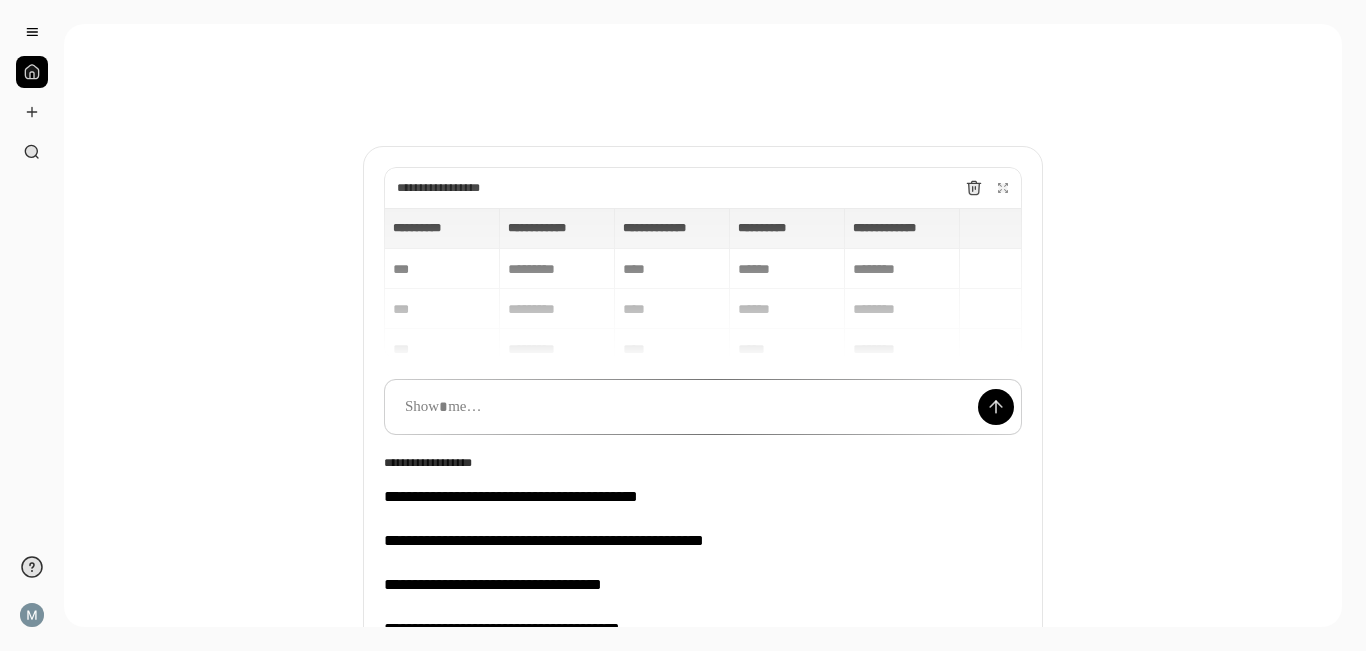 type on "**********" 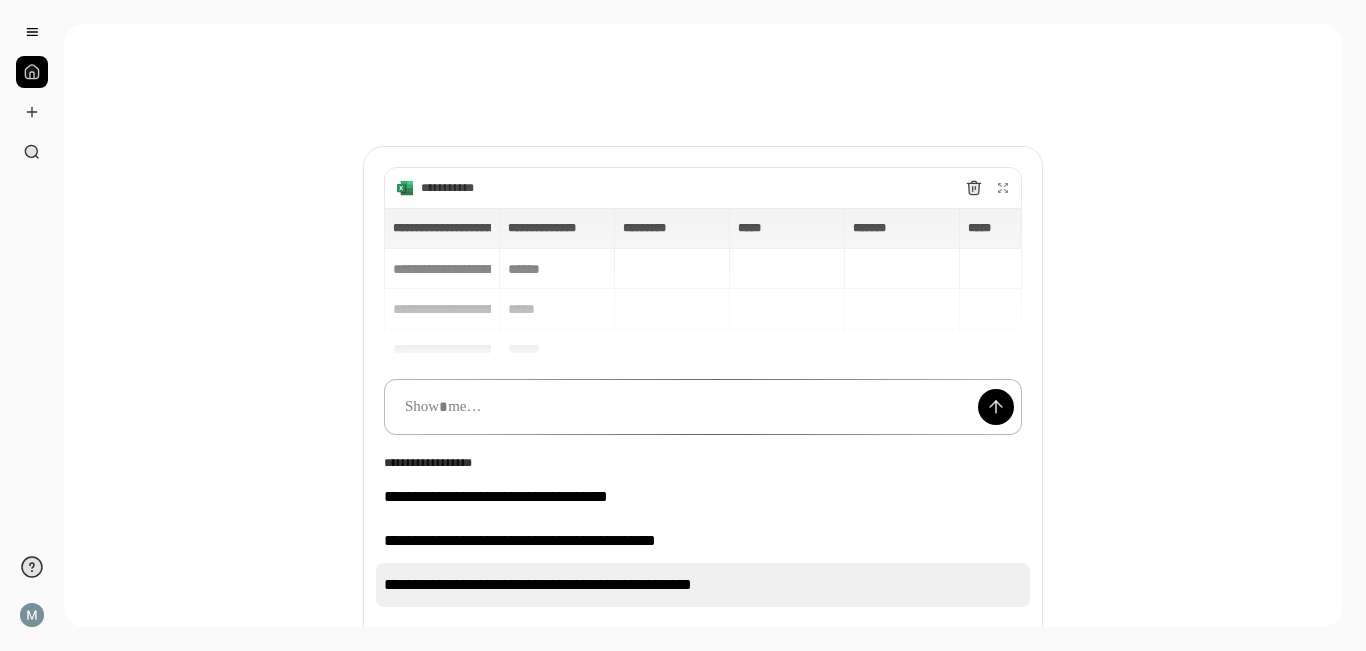 scroll, scrollTop: 200, scrollLeft: 0, axis: vertical 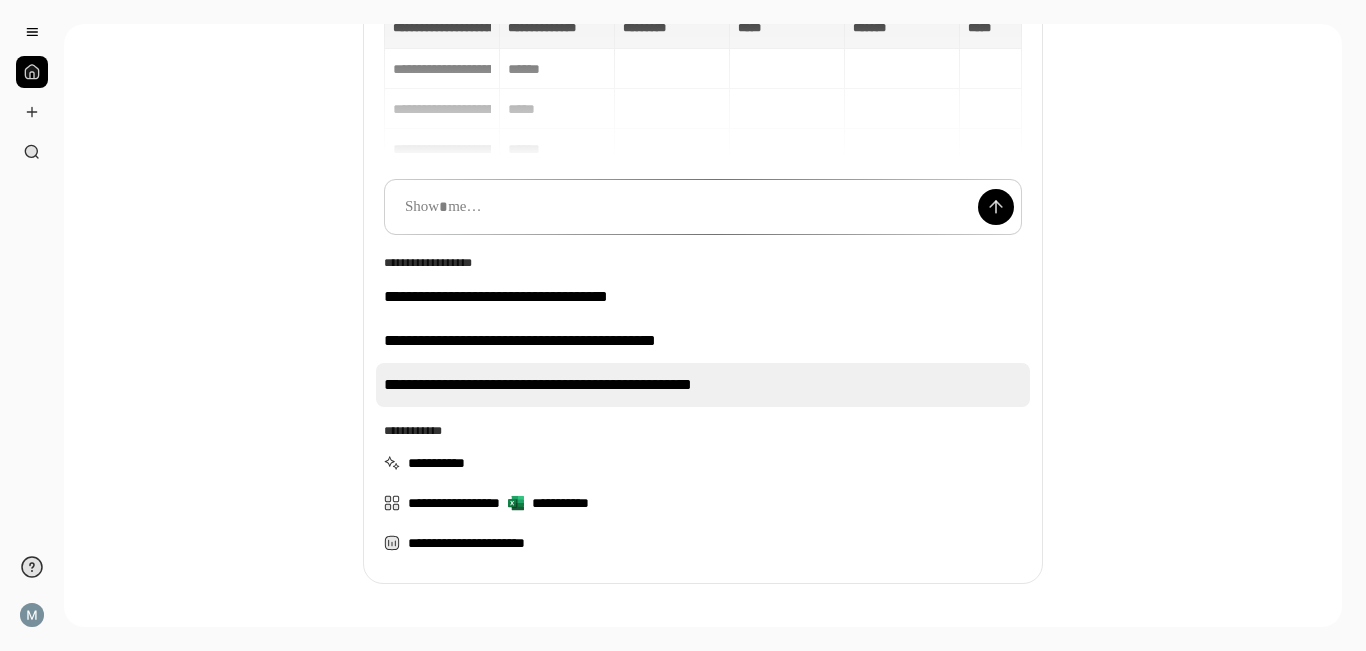 click on "**********" at bounding box center [703, 385] 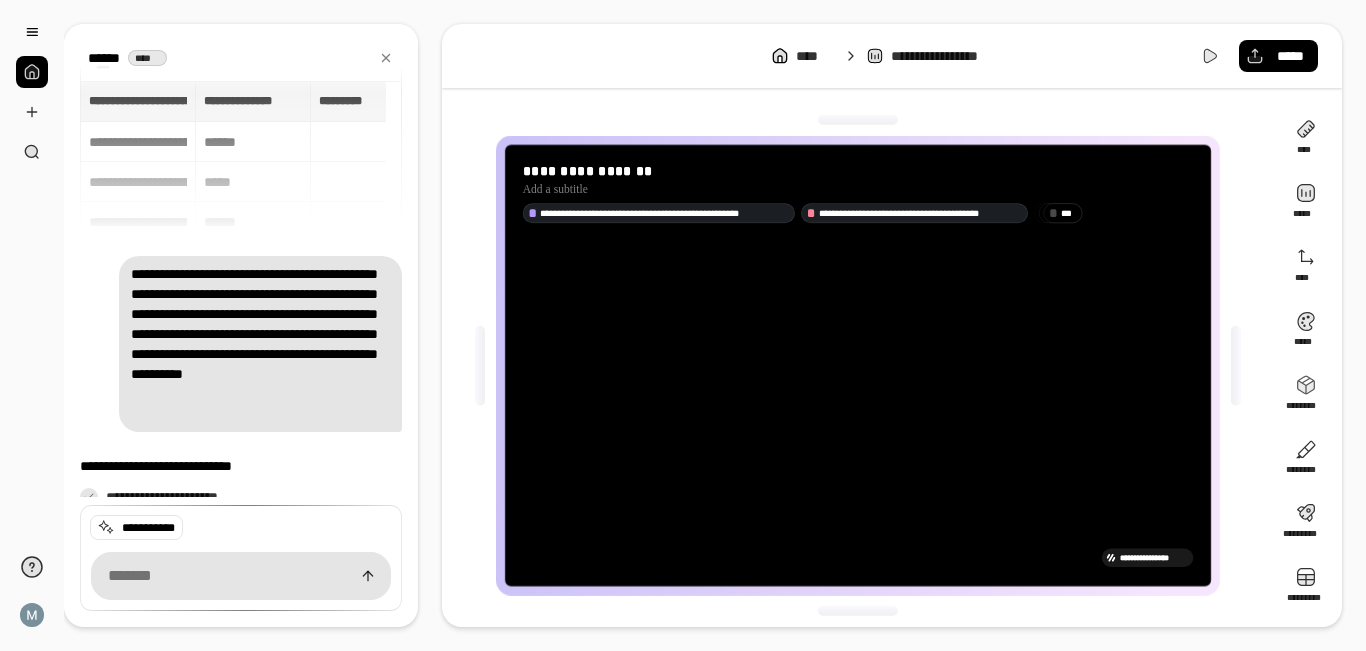 scroll, scrollTop: 214, scrollLeft: 0, axis: vertical 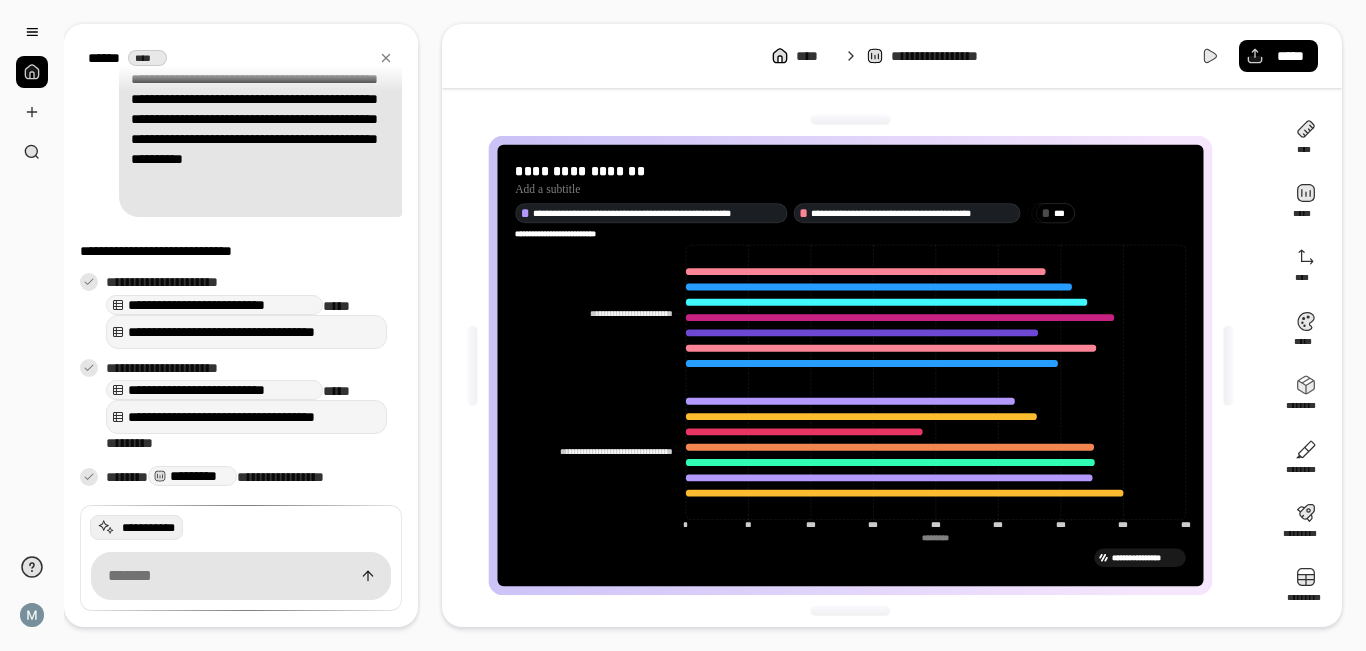 click on "**********" at bounding box center (136, 527) 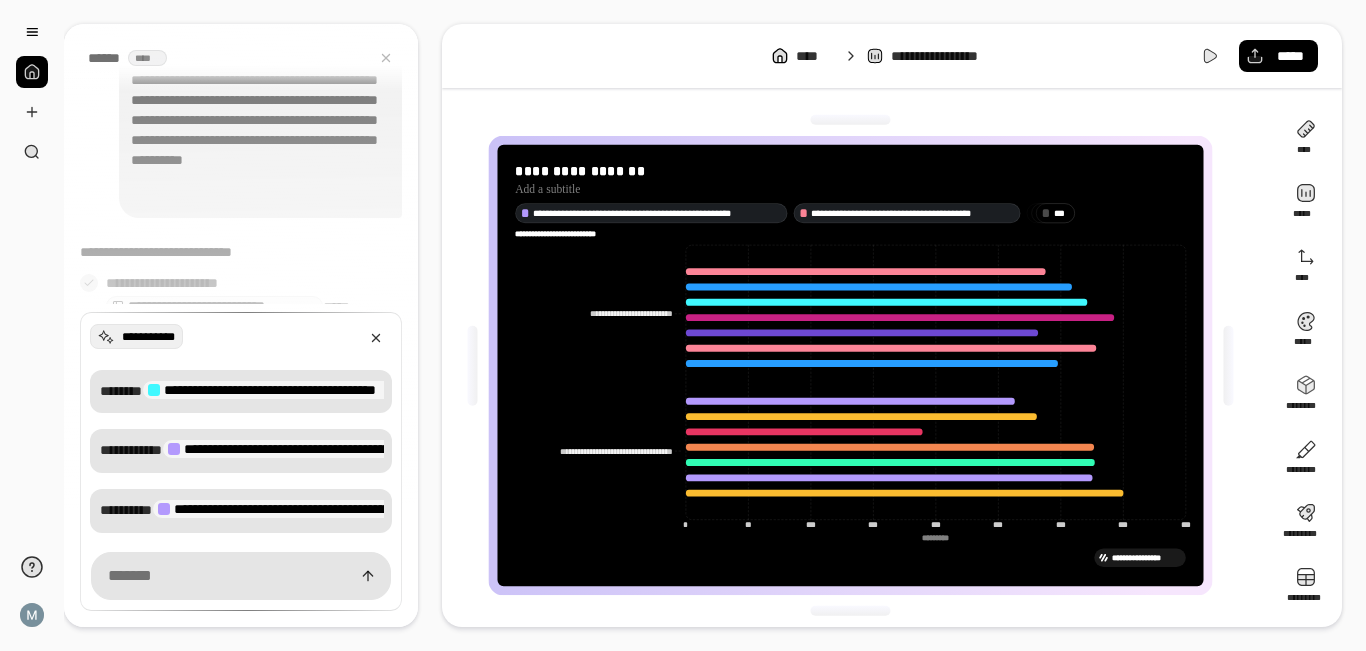 click on "* **" at bounding box center [1062, 212] 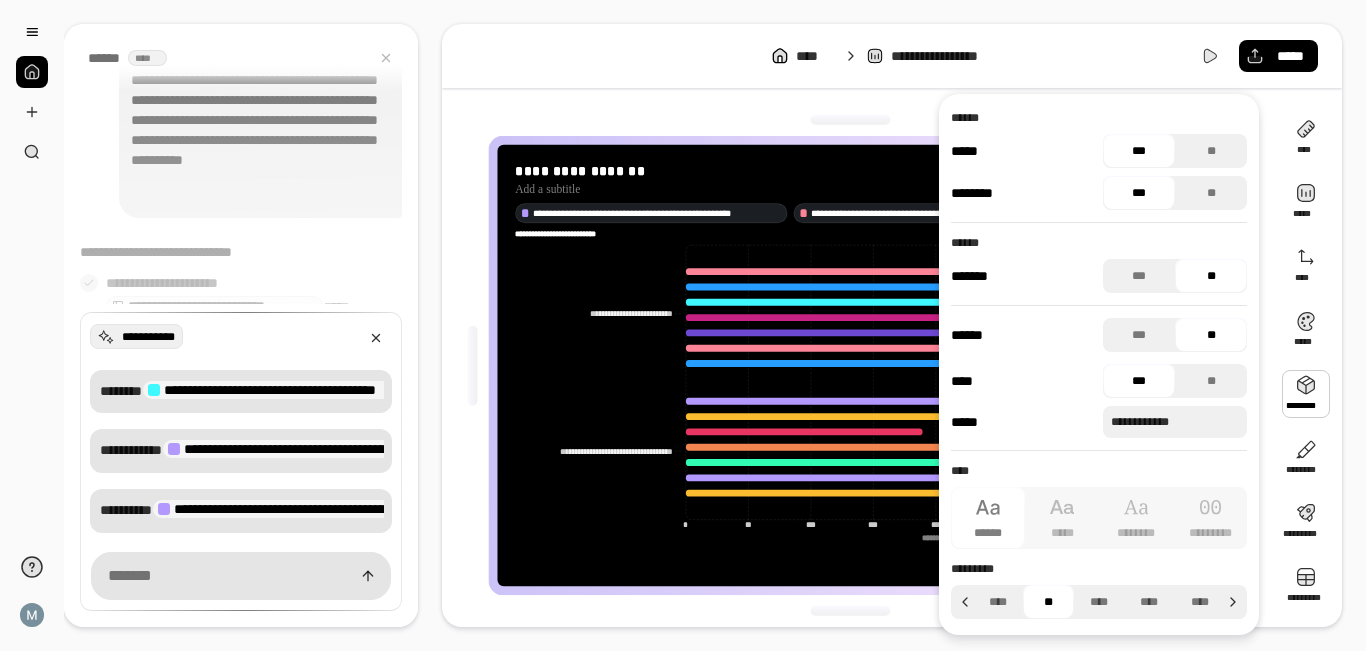 click at bounding box center (851, 611) 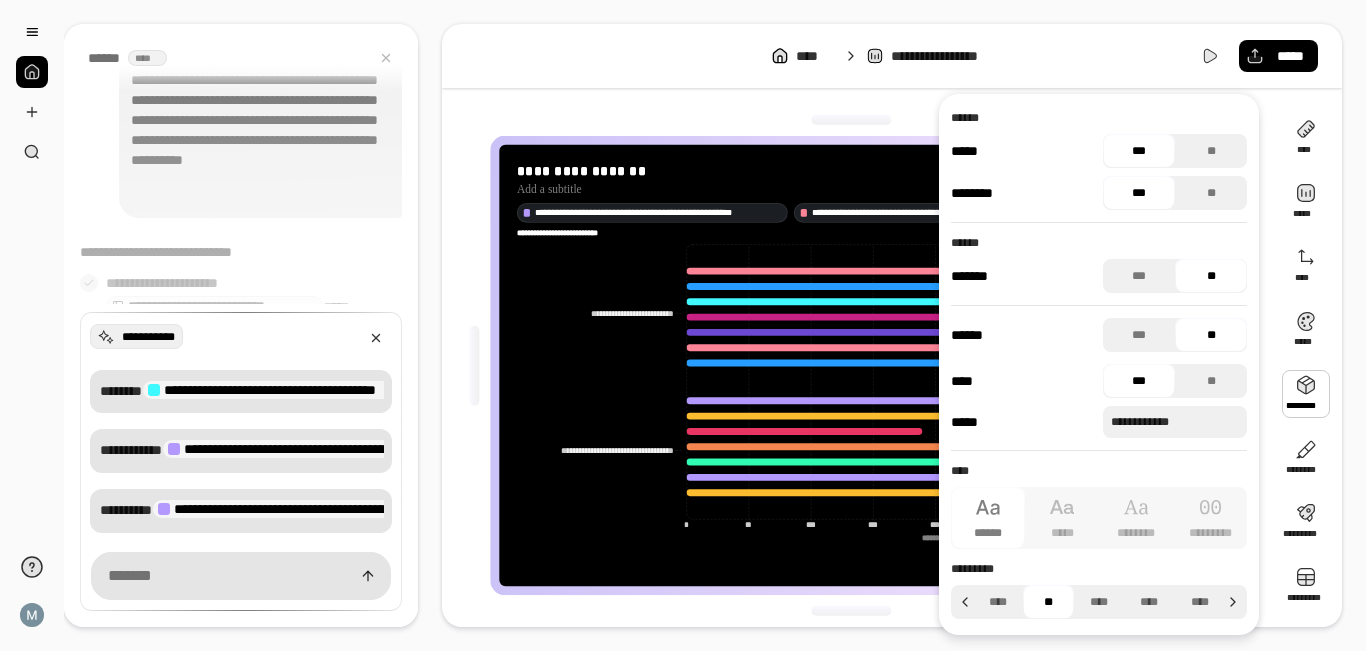 scroll, scrollTop: 4, scrollLeft: 0, axis: vertical 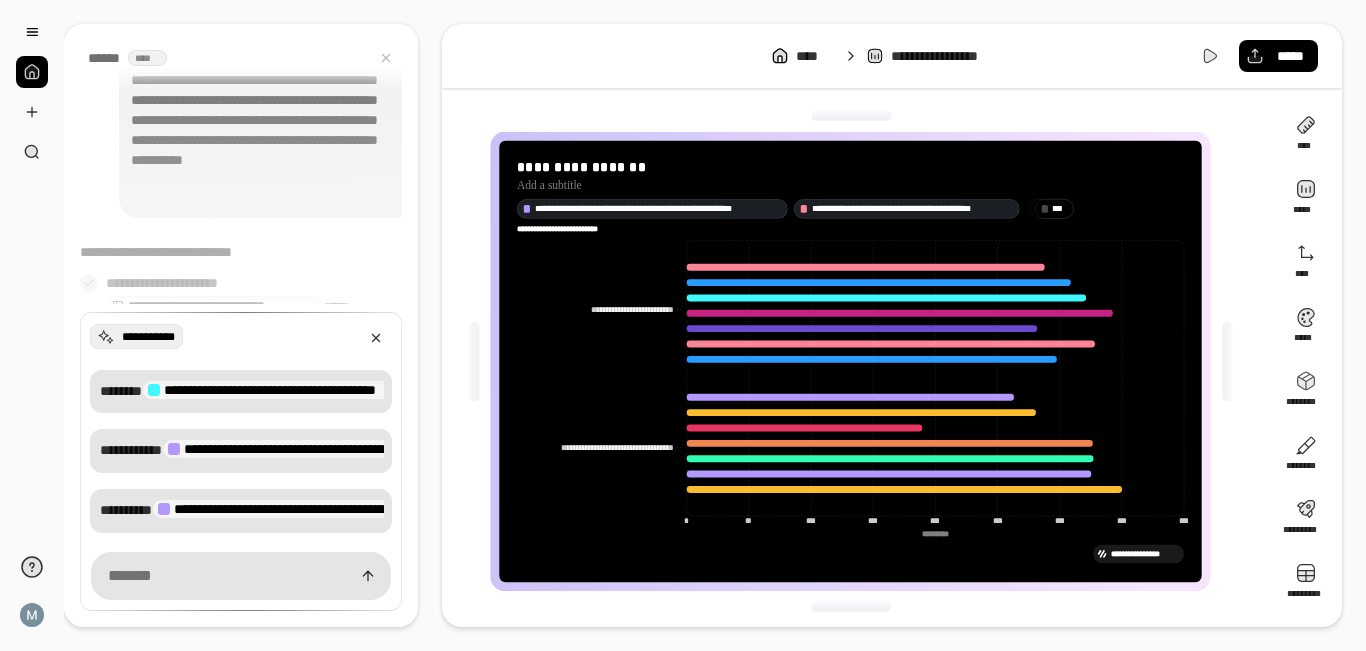 click on "**********" at bounding box center (892, 56) 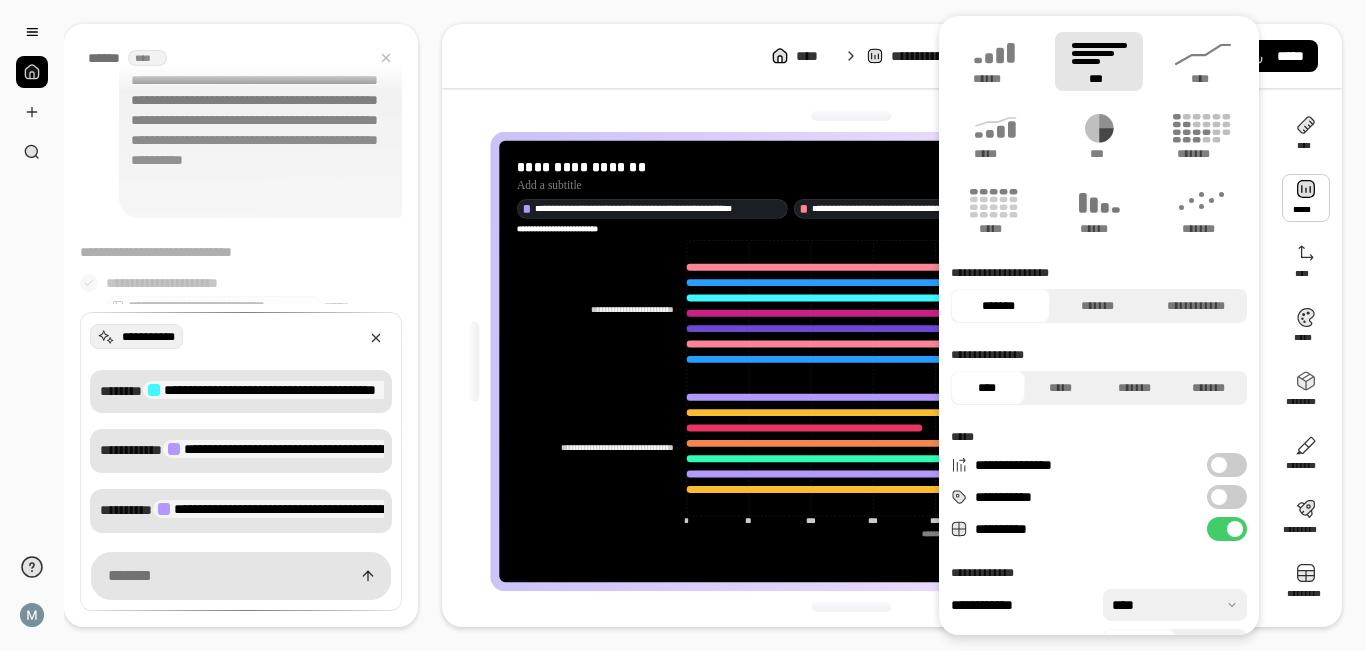 click at bounding box center (1306, 198) 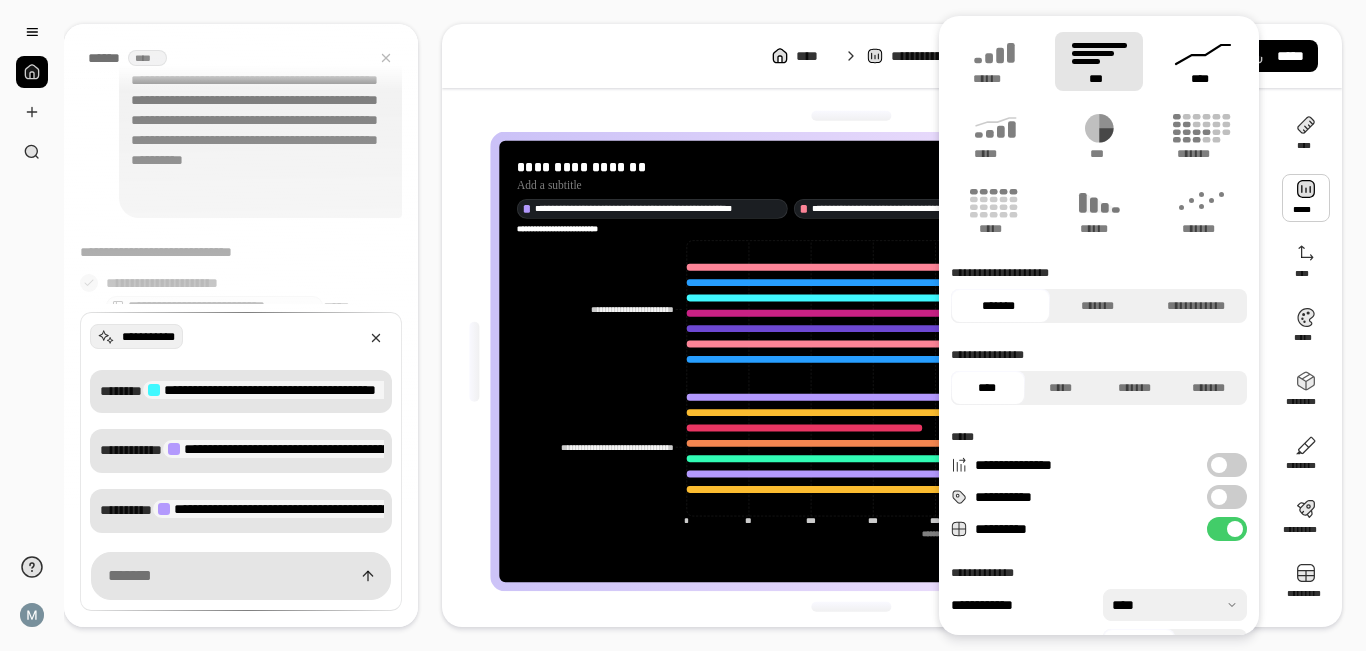 click 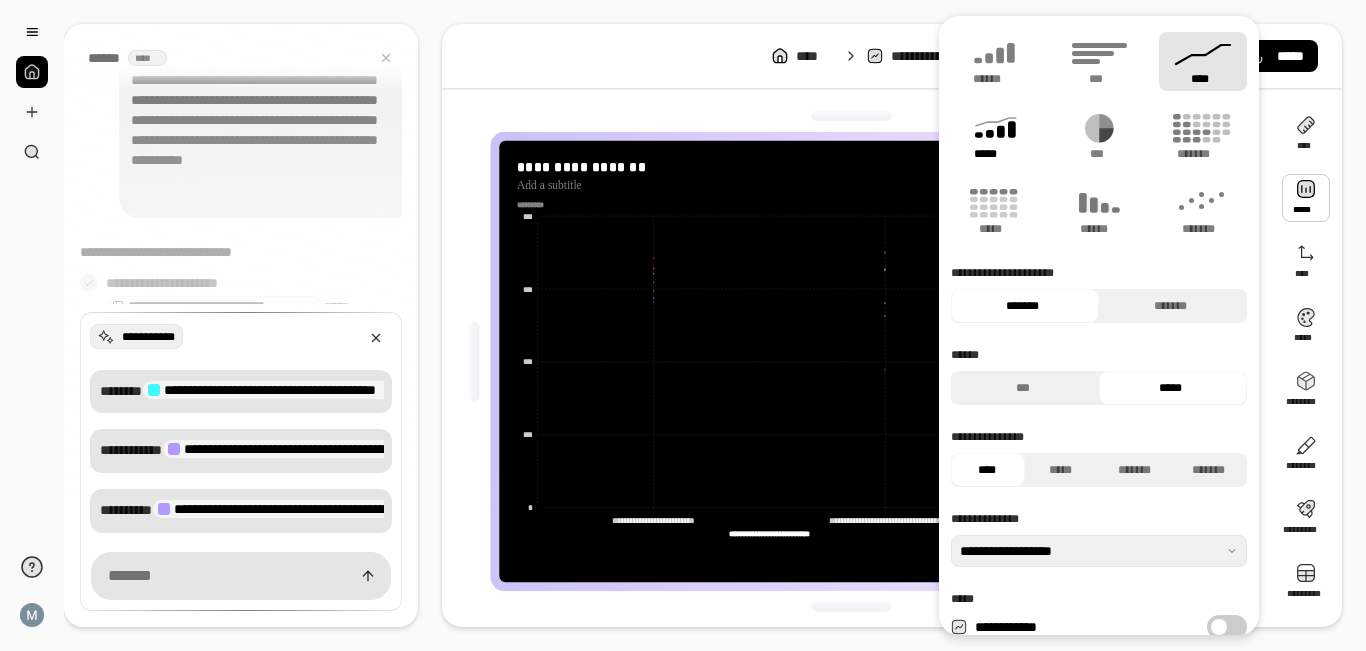 click 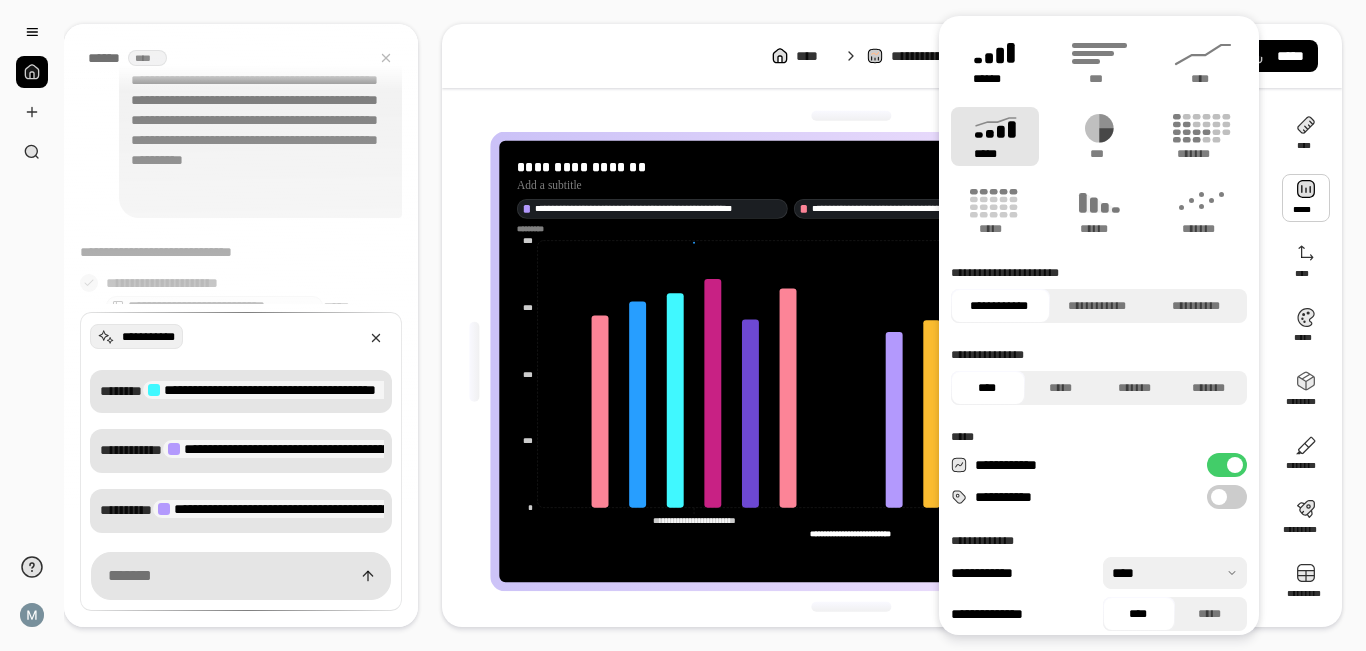 click on "******" at bounding box center [995, 79] 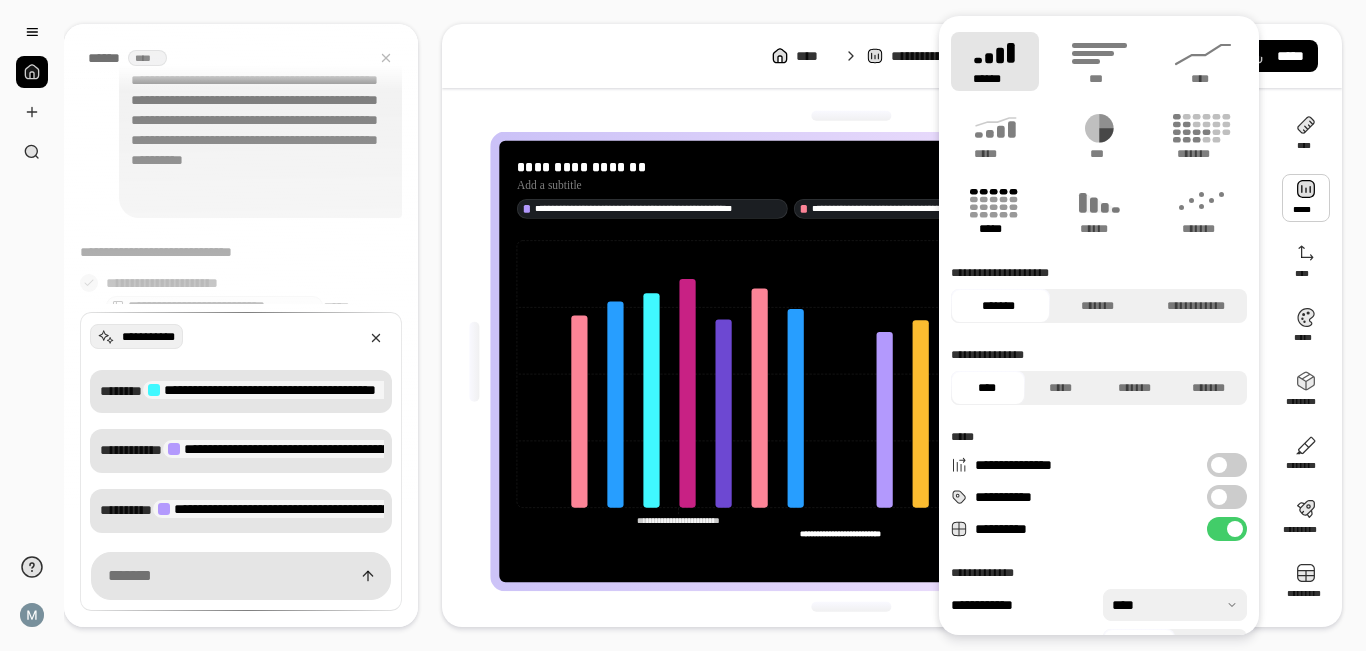 click 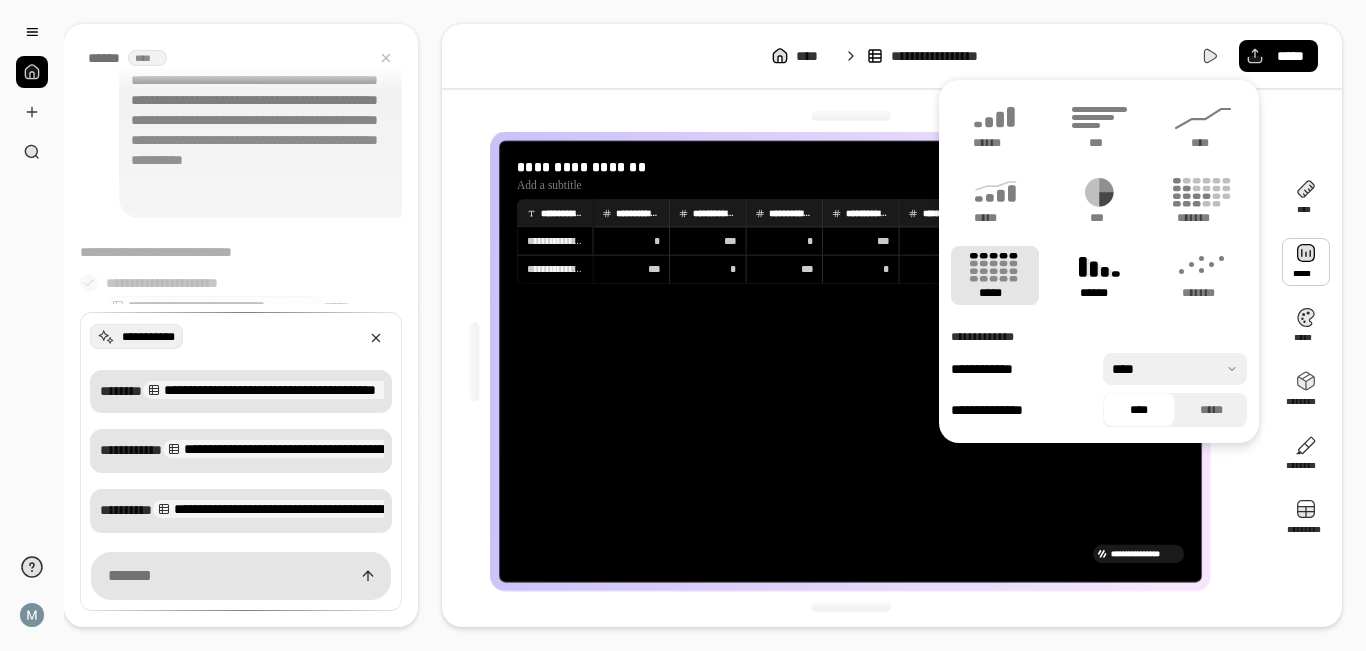 click 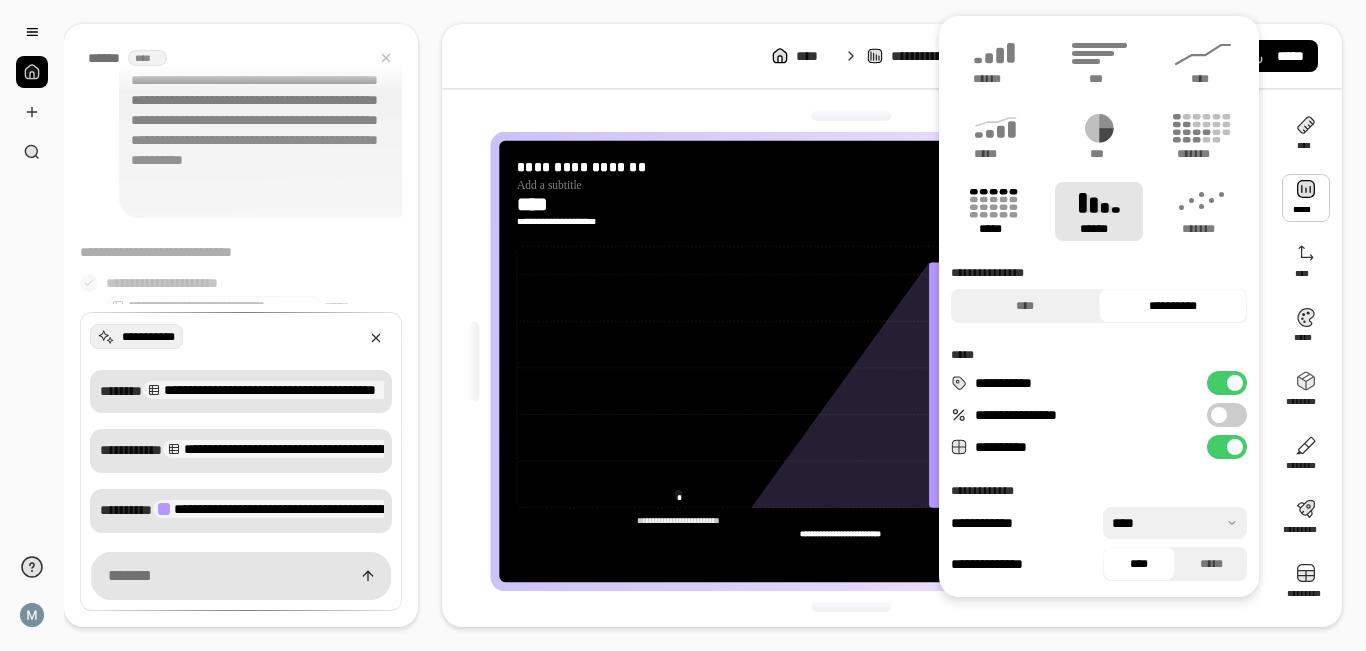 click on "*****" at bounding box center (994, 229) 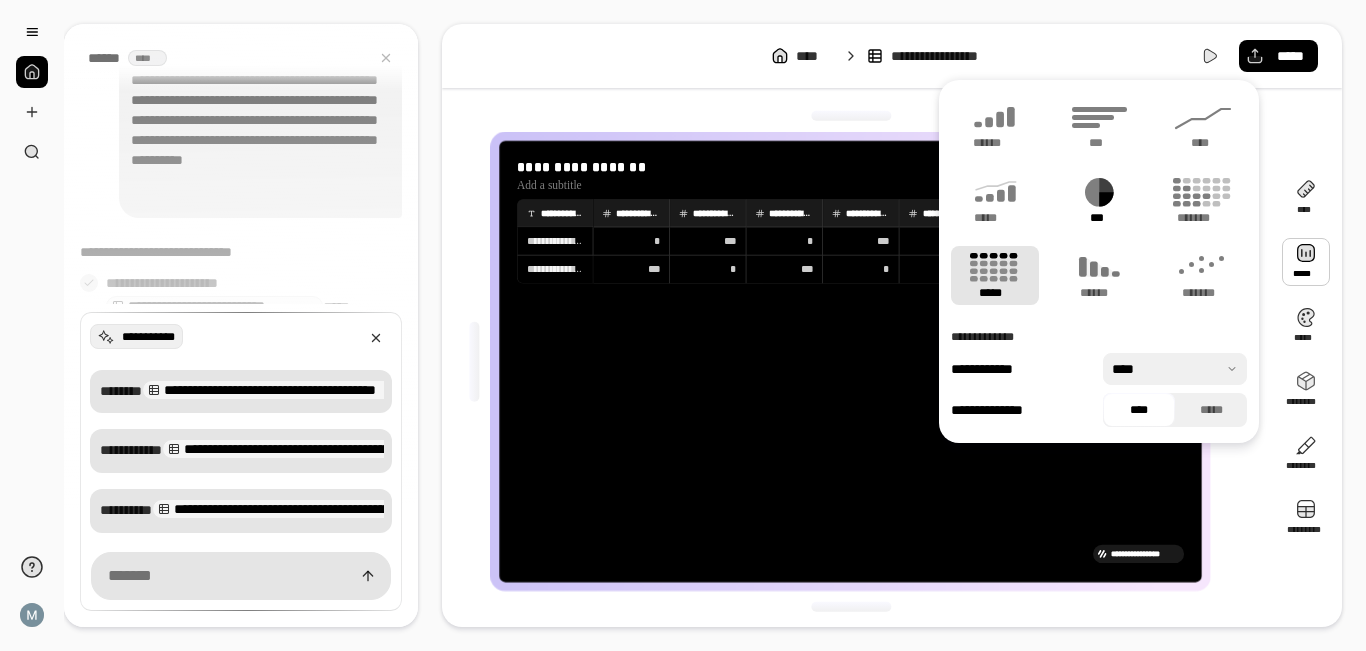 click on "***" at bounding box center [1099, 200] 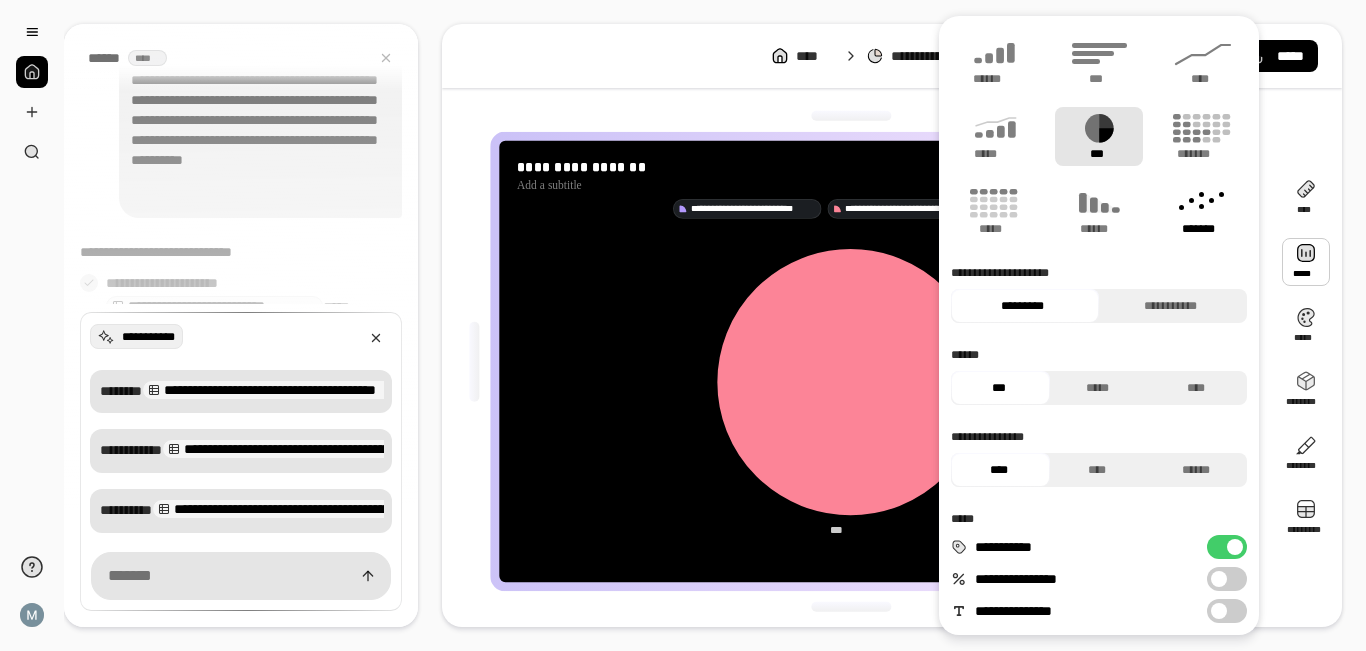 click 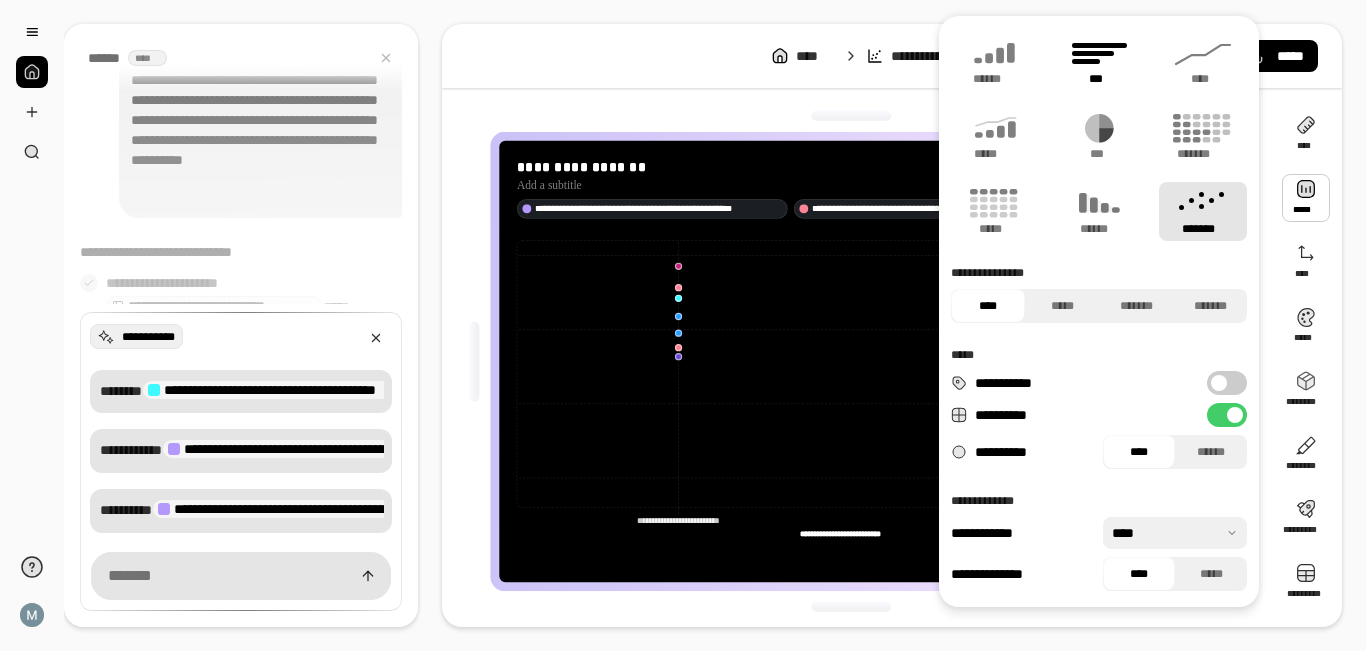 click 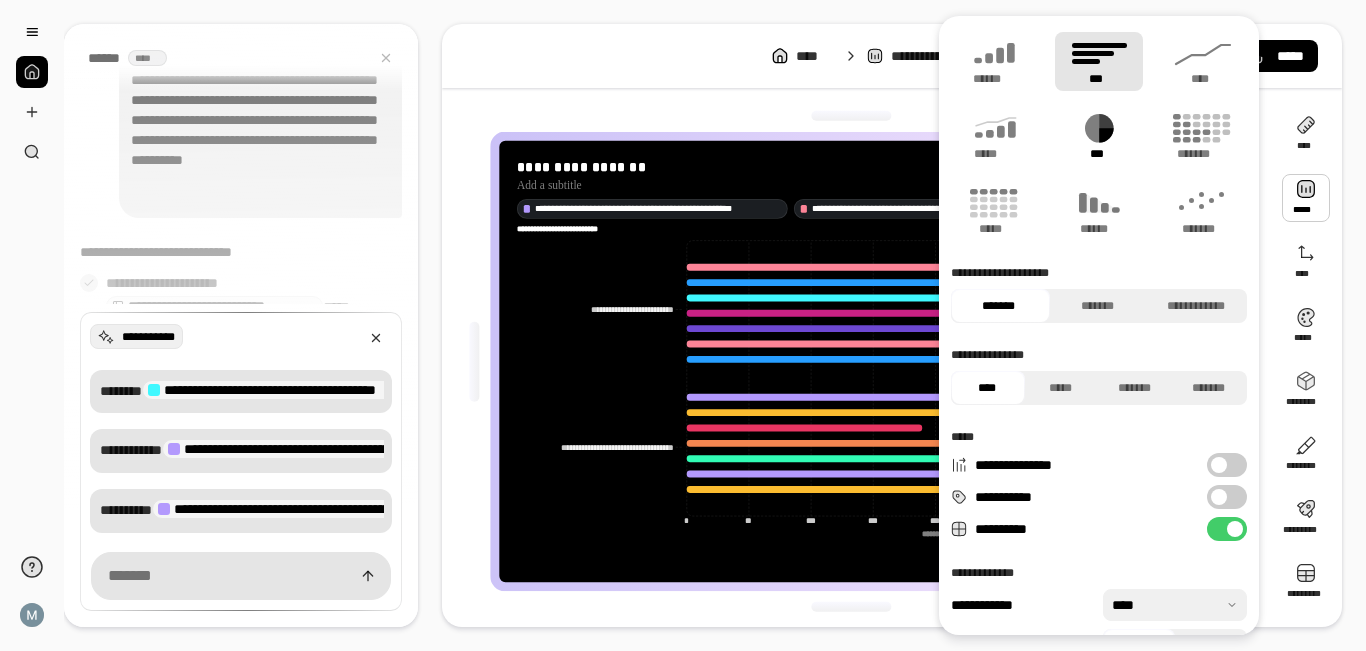 click 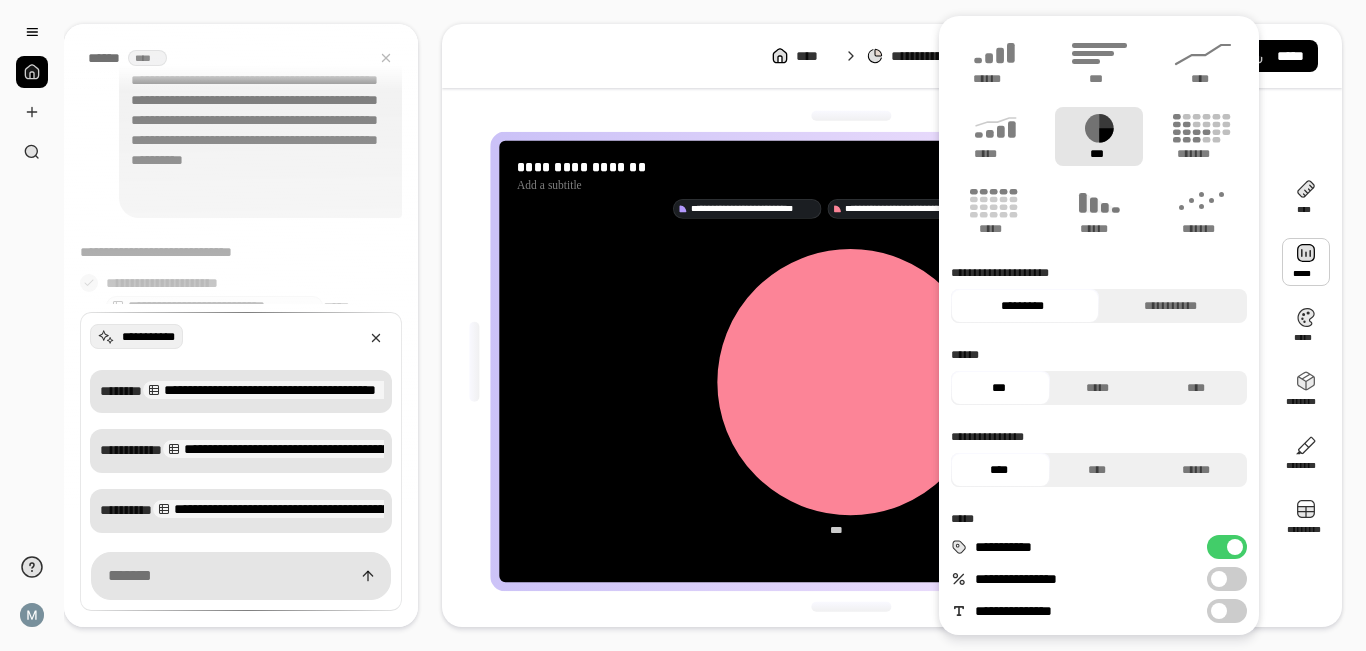 click at bounding box center (851, 116) 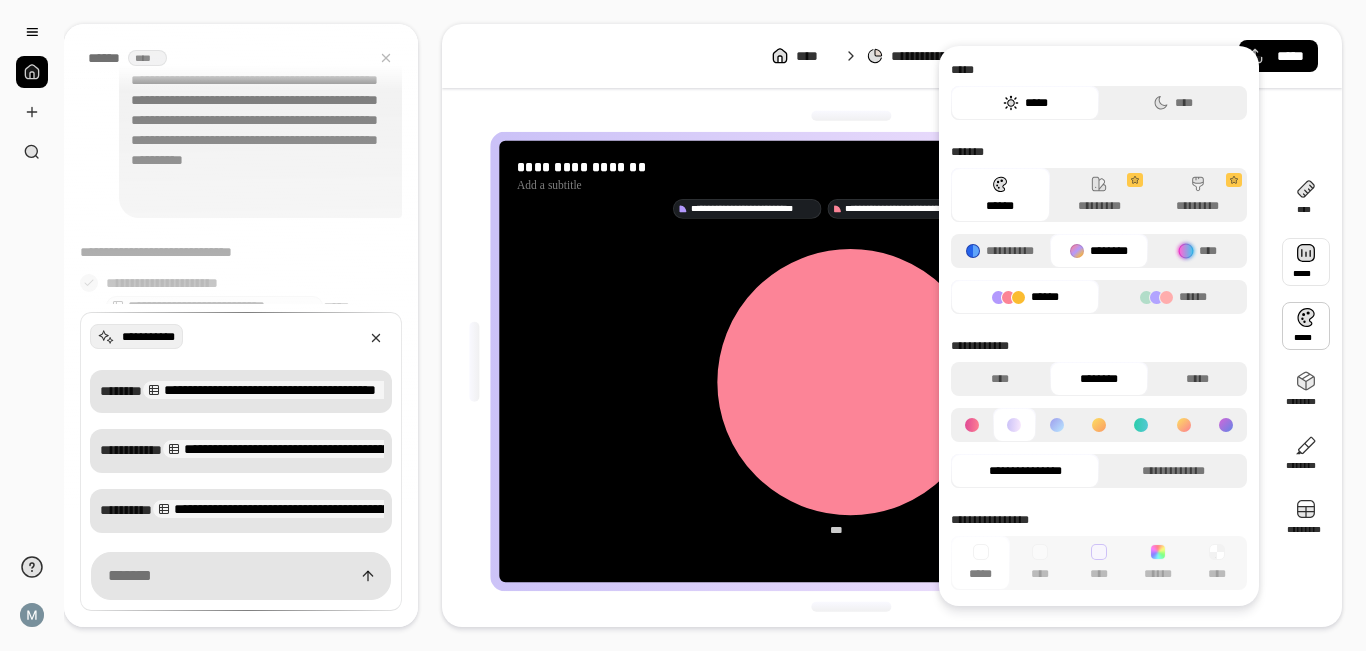 click at bounding box center (1306, 262) 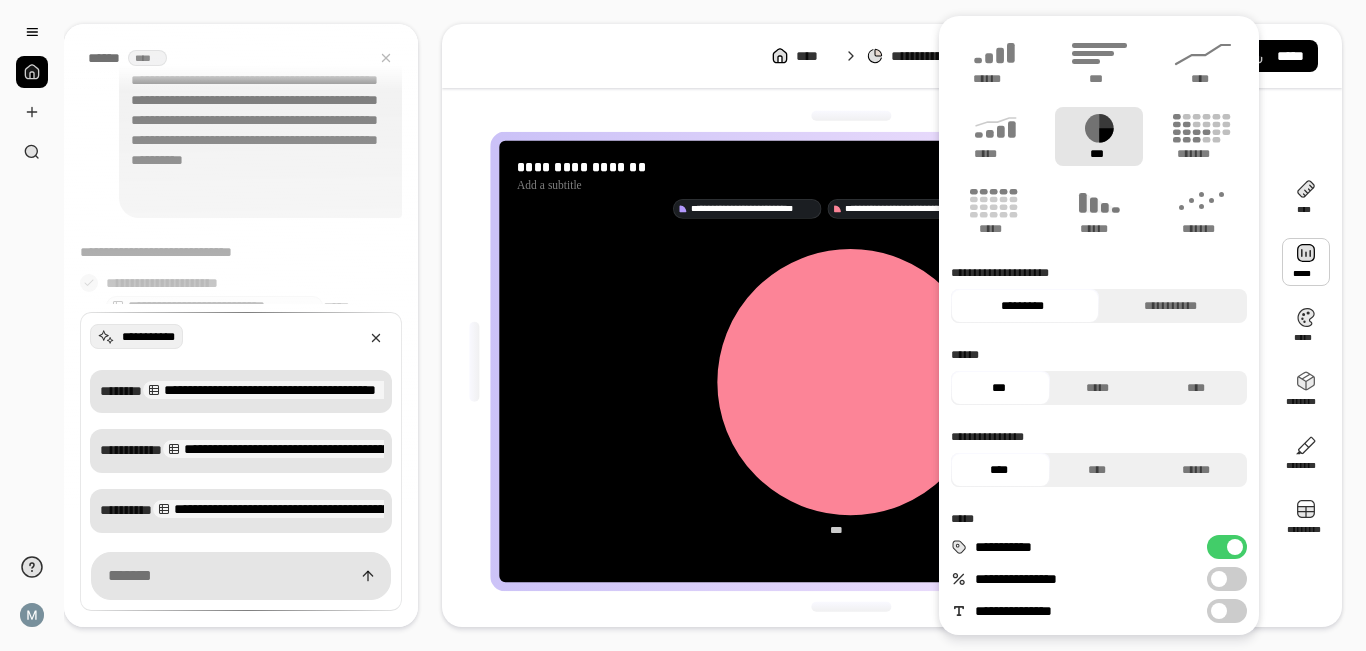 click at bounding box center [1306, 262] 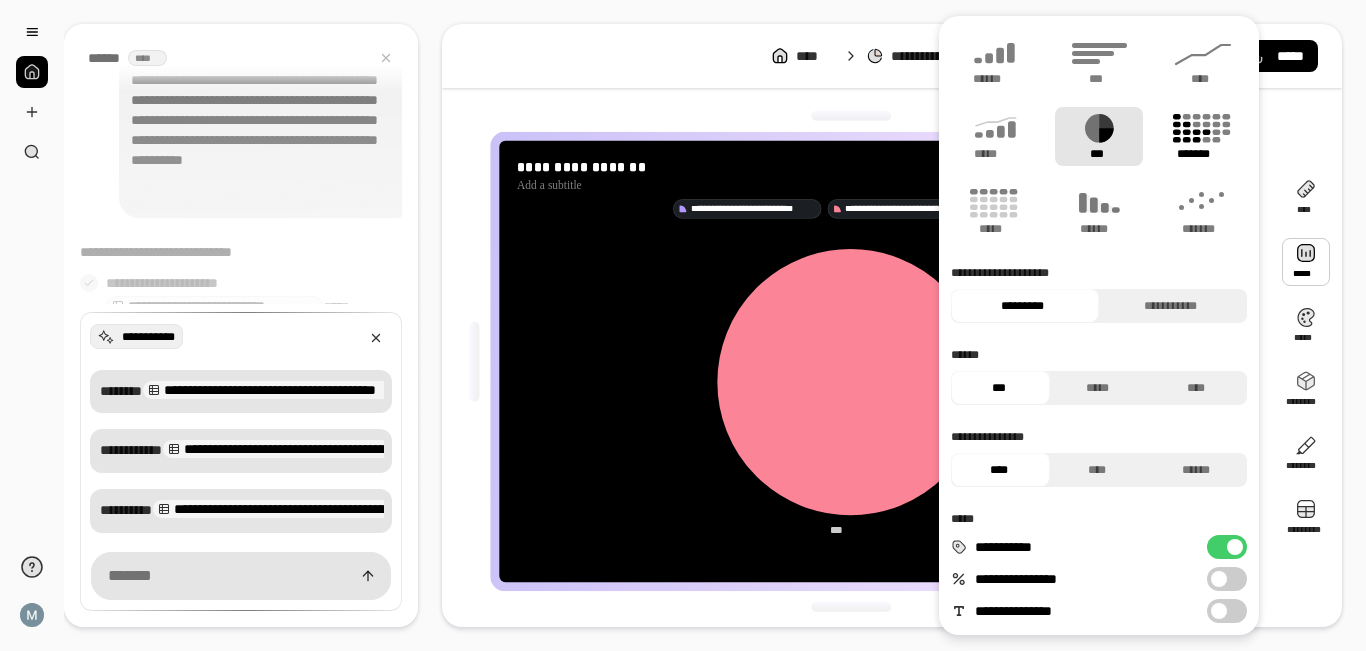 click 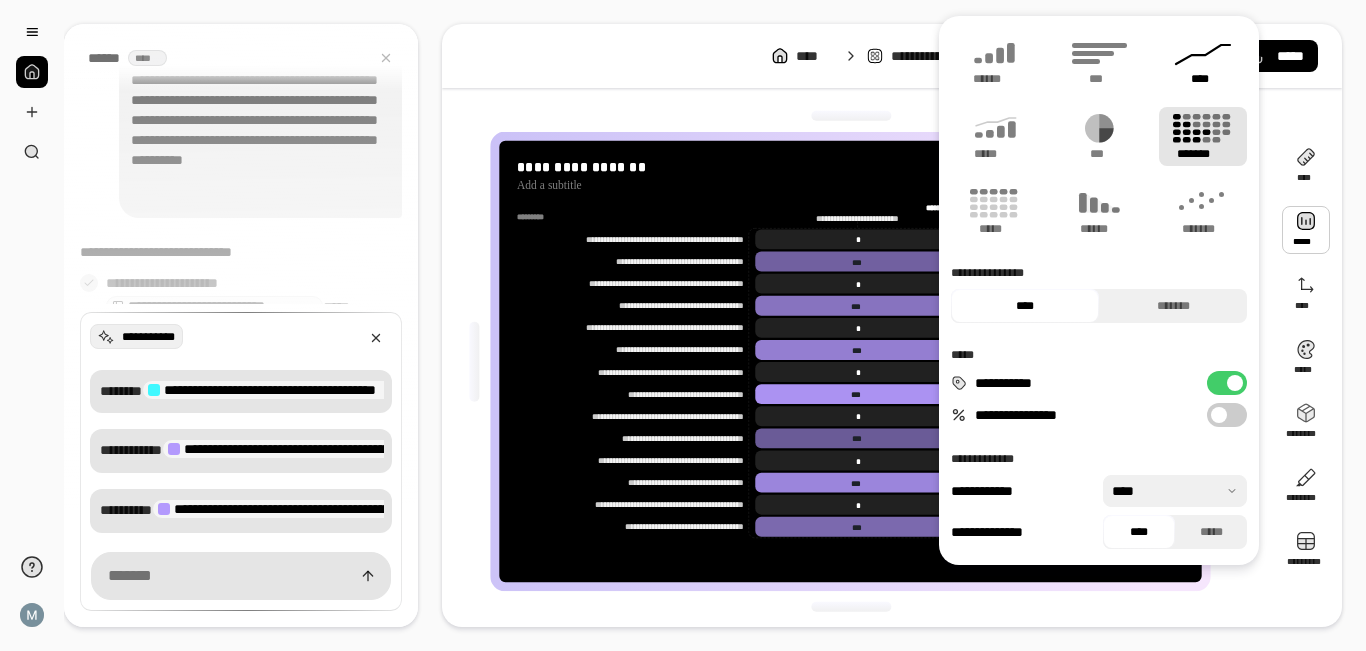 click on "****" at bounding box center [1203, 79] 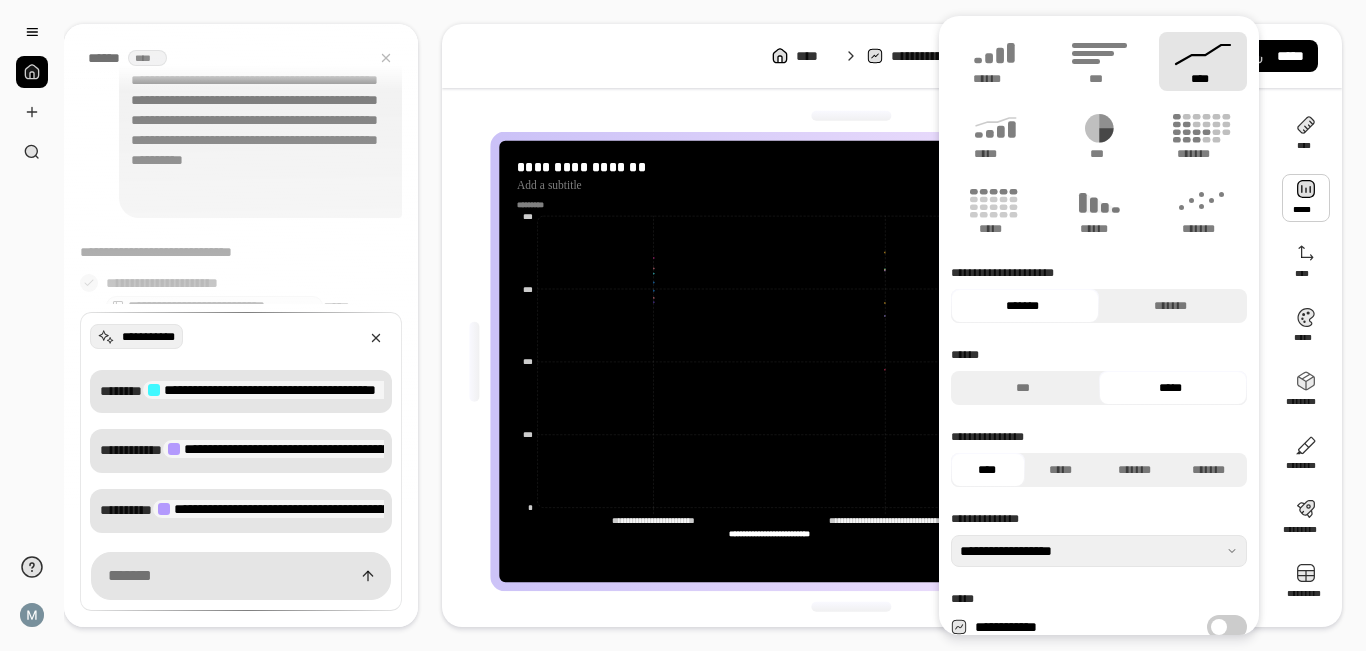 click at bounding box center [1306, 198] 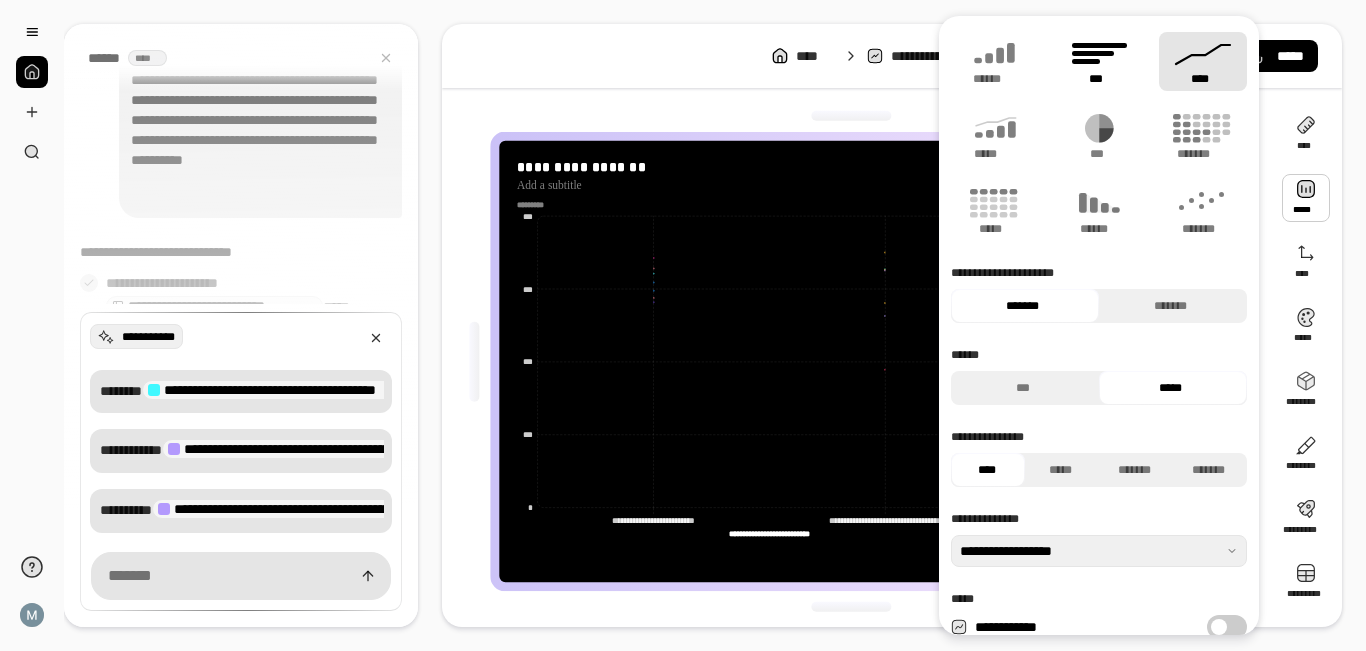 click 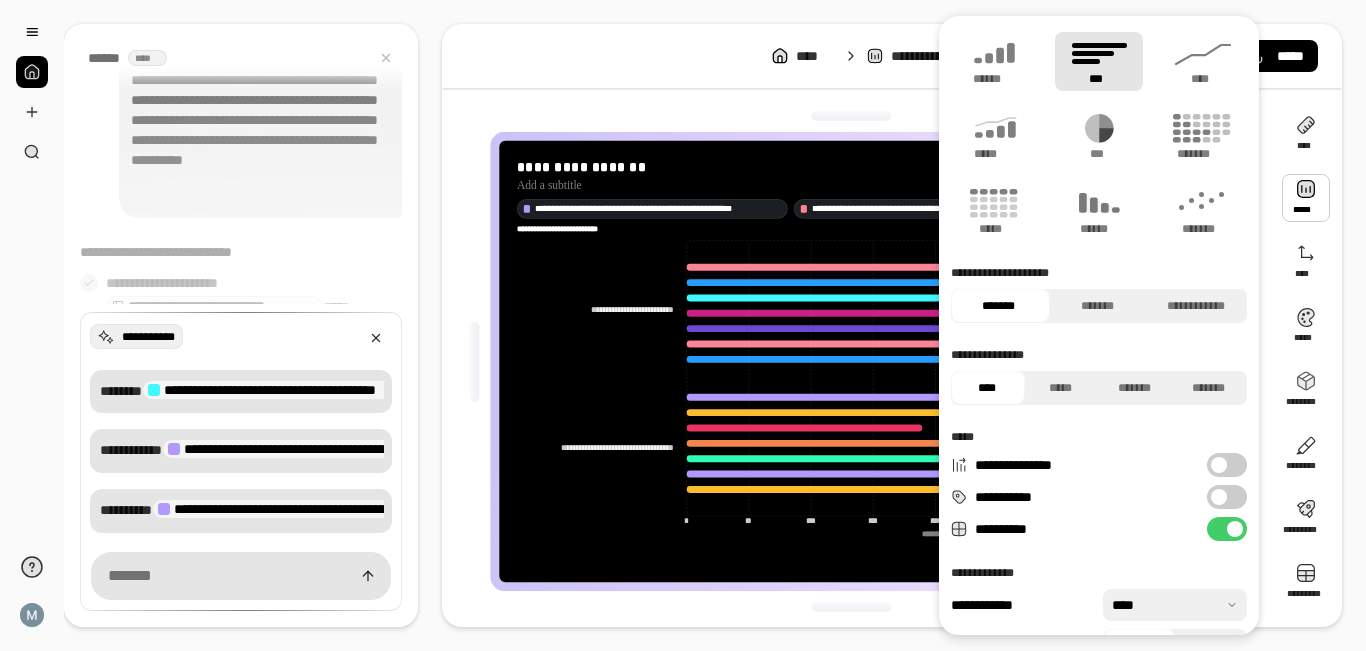 click at bounding box center (1306, 198) 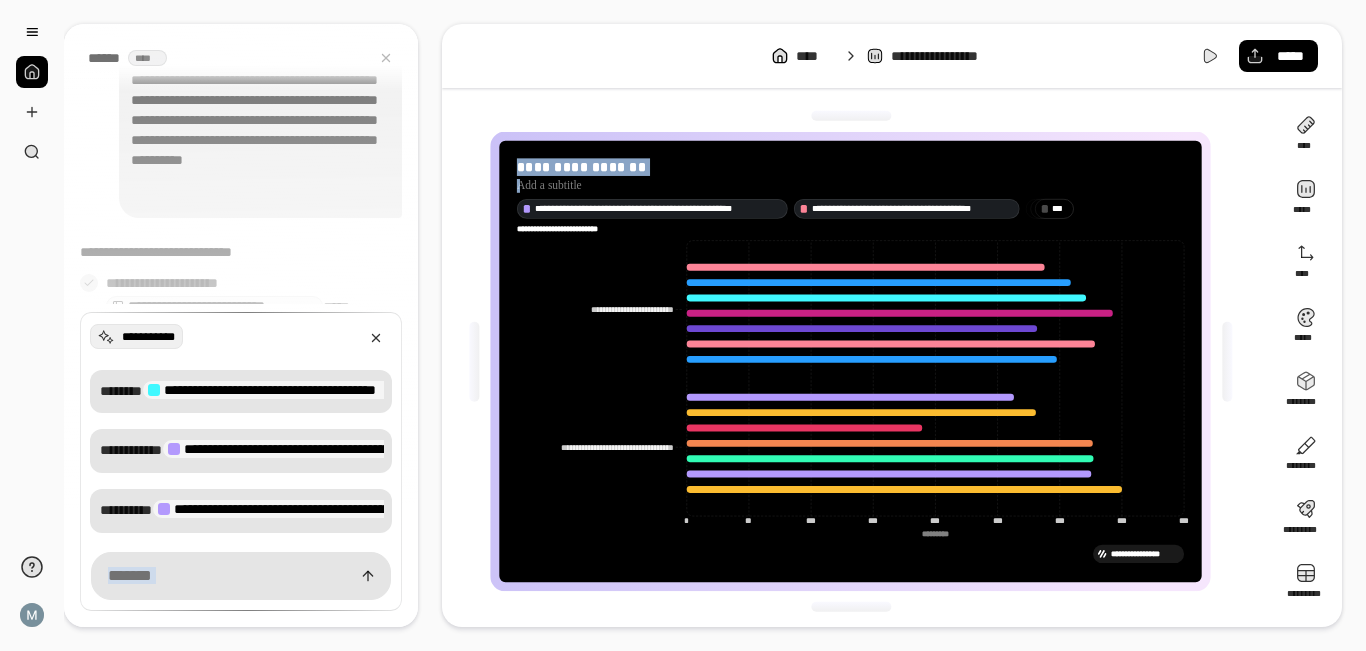 click on "**********" at bounding box center [858, 361] 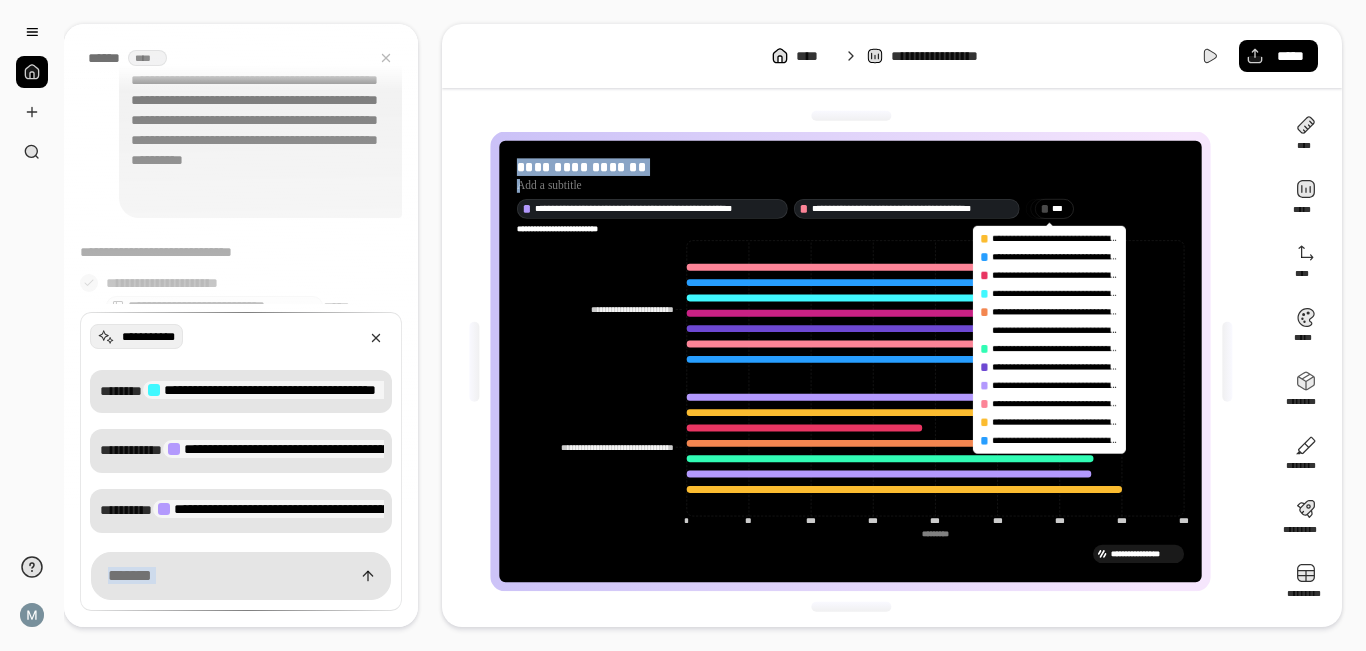 click on "**********" at bounding box center [1055, 330] 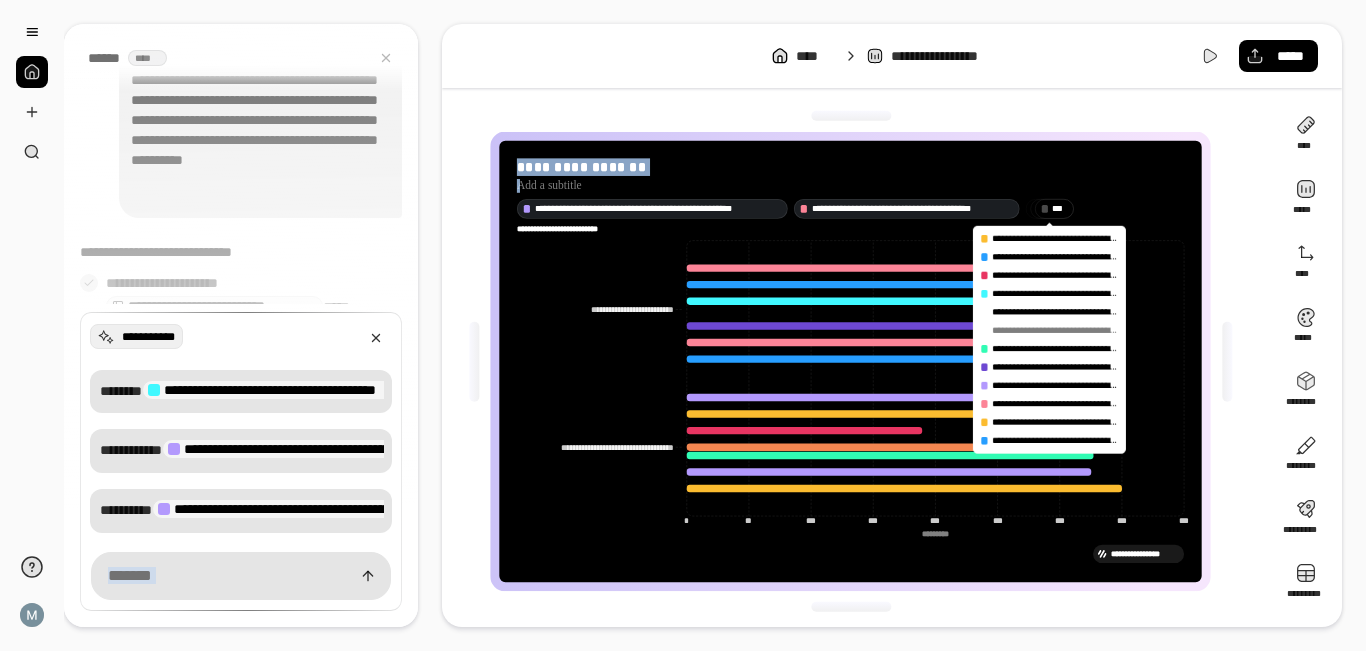click on "**********" at bounding box center [1055, 311] 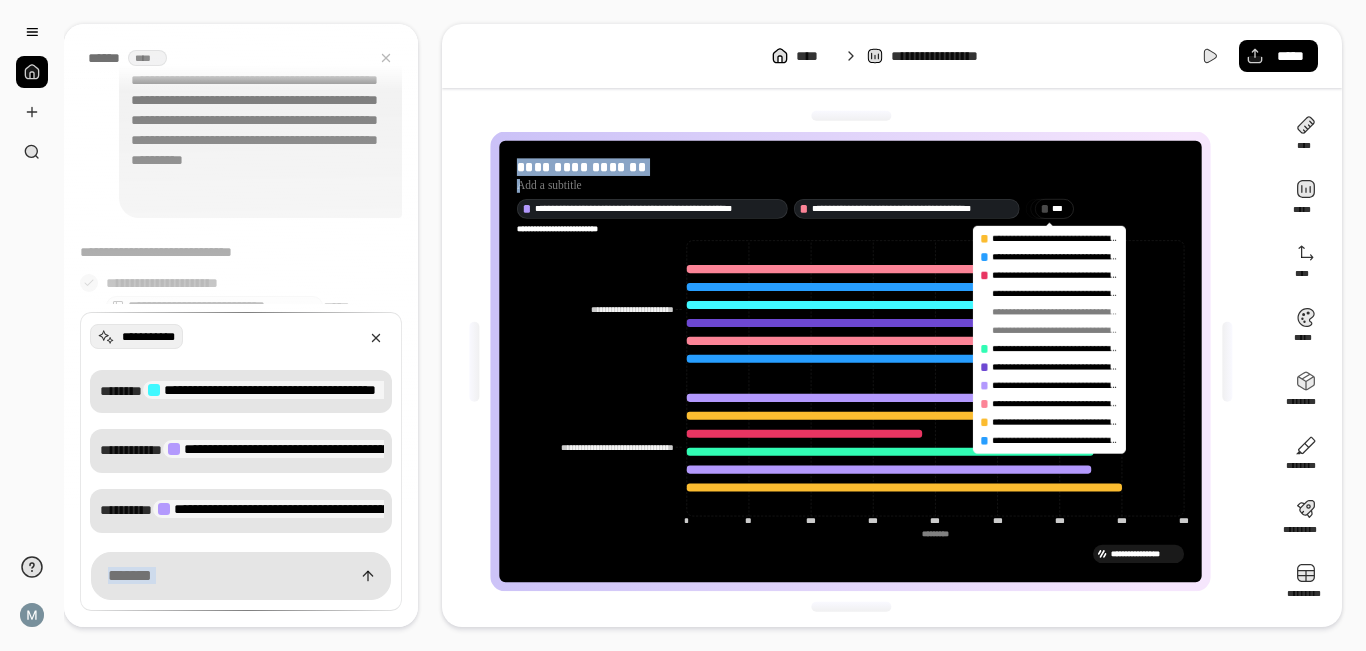 click on "**********" at bounding box center (1055, 293) 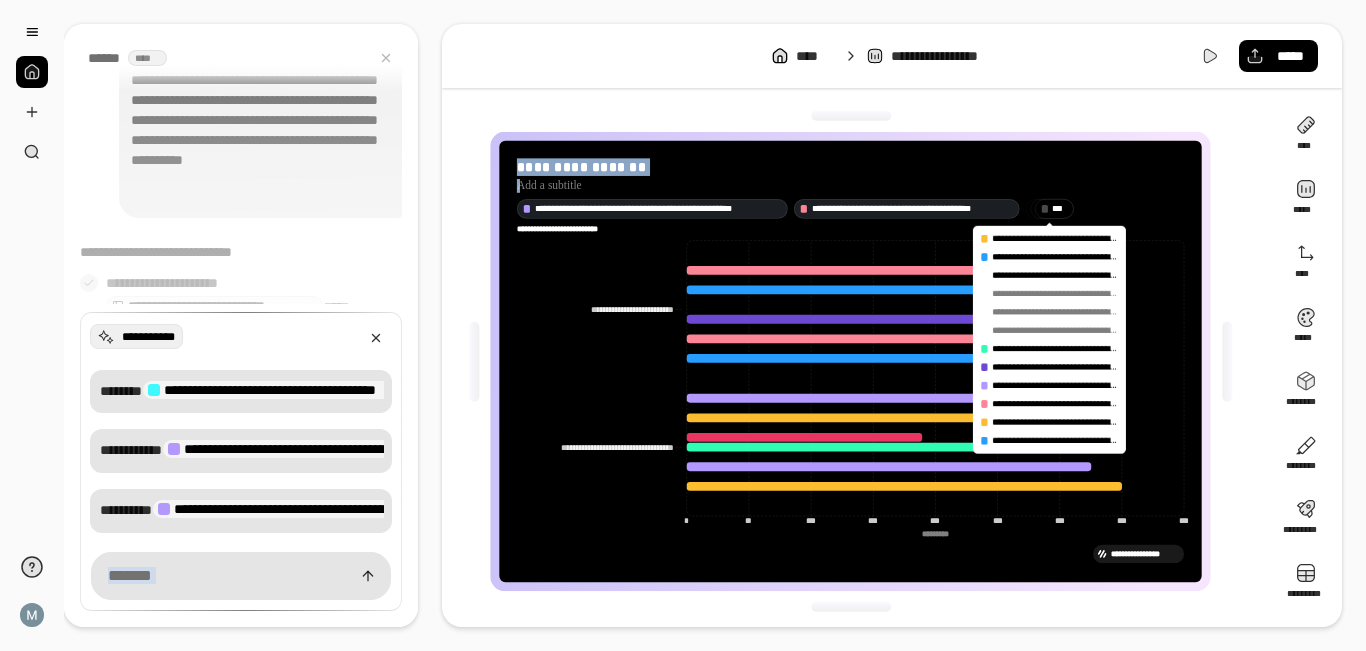 click on "**********" at bounding box center (1055, 275) 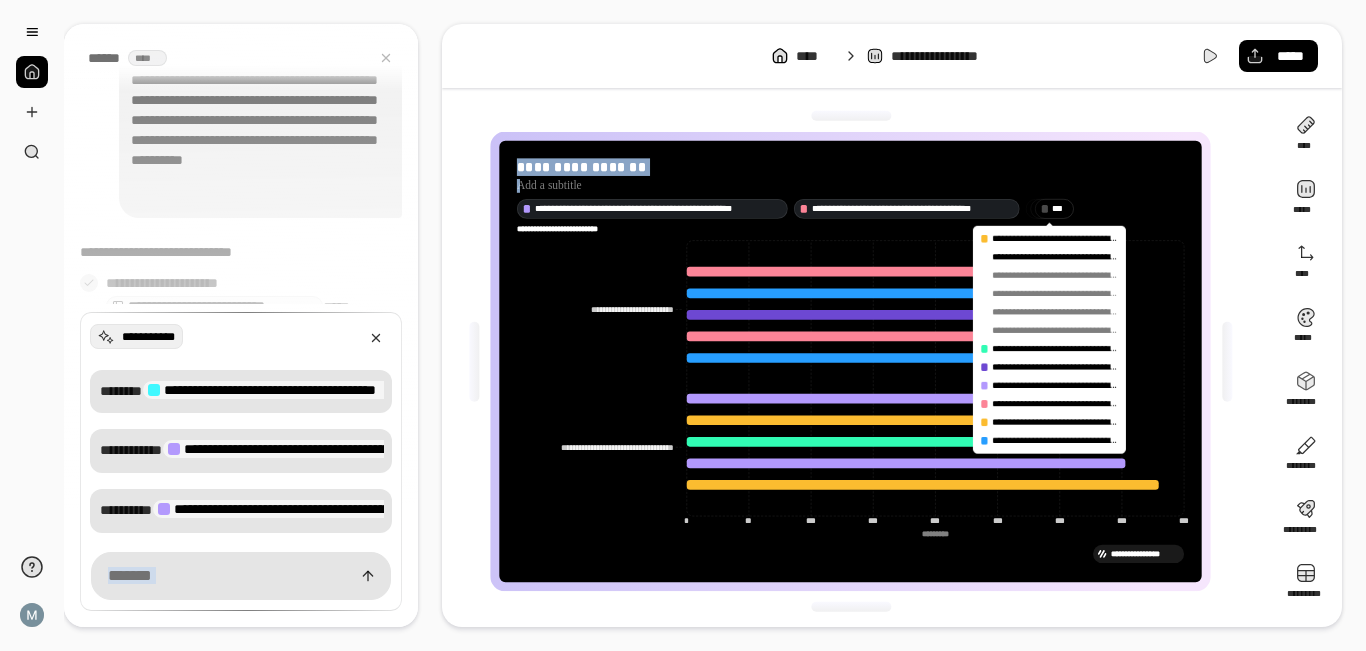 click on "**********" at bounding box center (1055, 256) 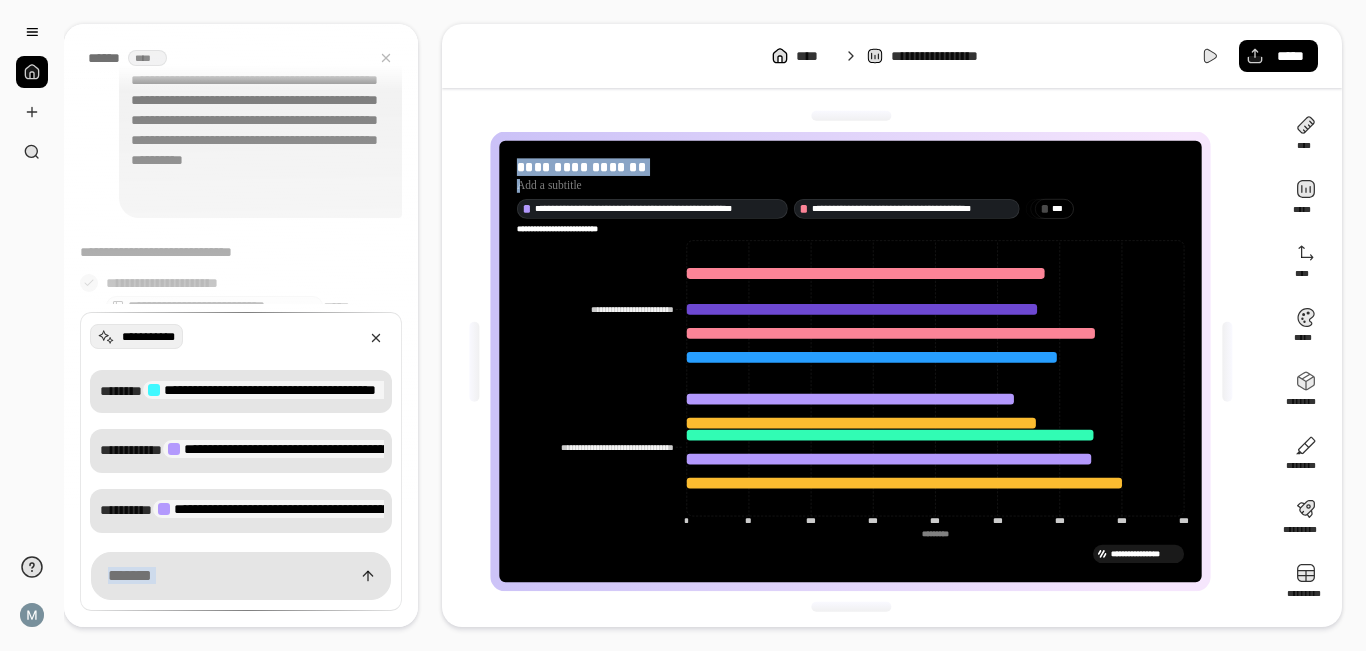 click on "**********" at bounding box center [940, 56] 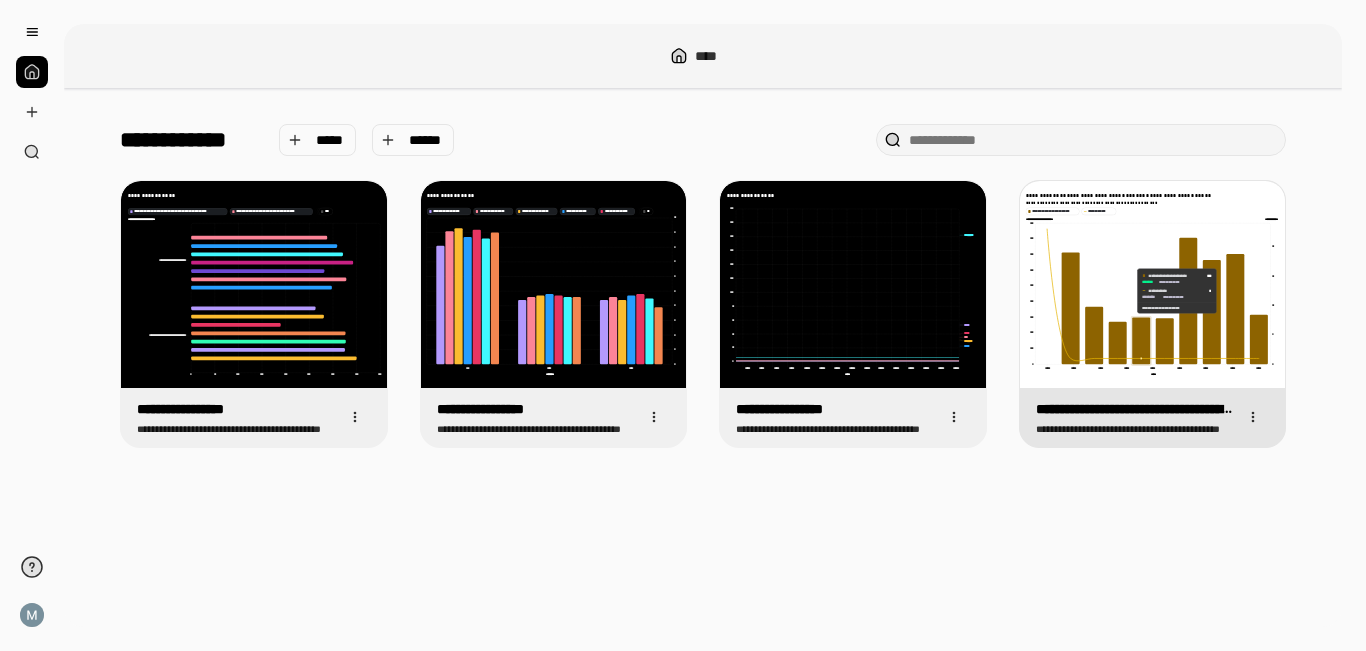 click 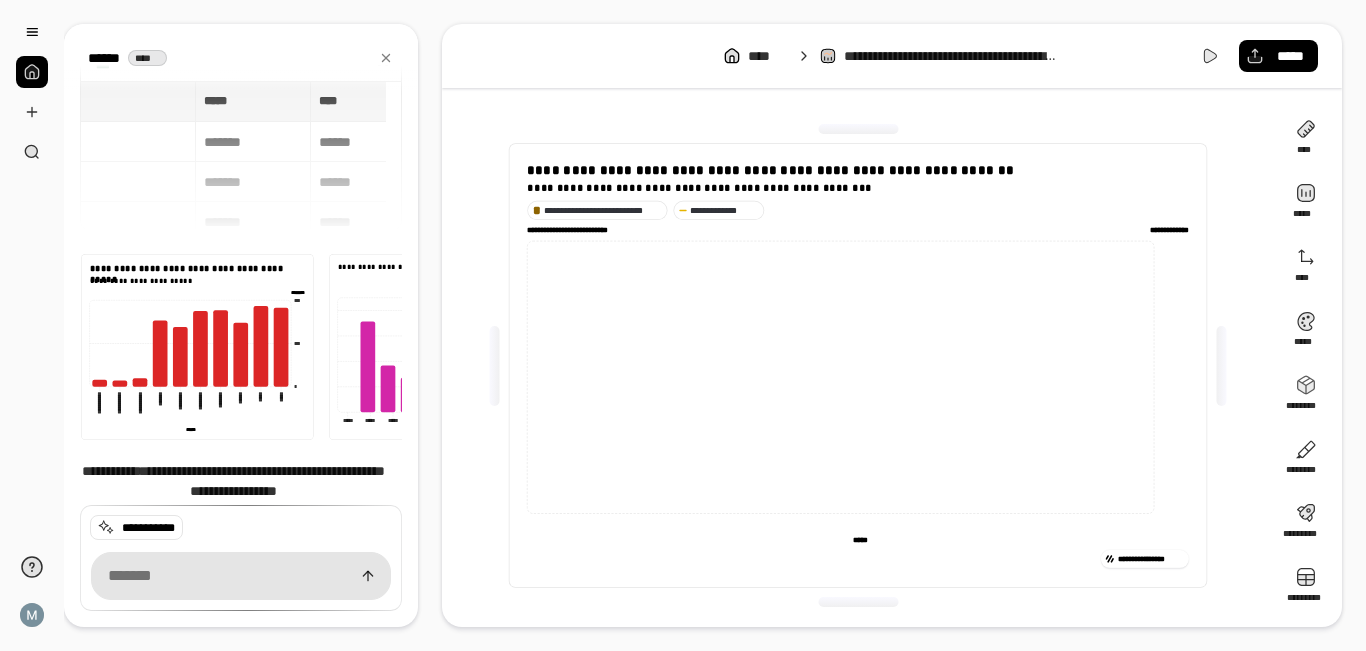 scroll, scrollTop: 227, scrollLeft: 0, axis: vertical 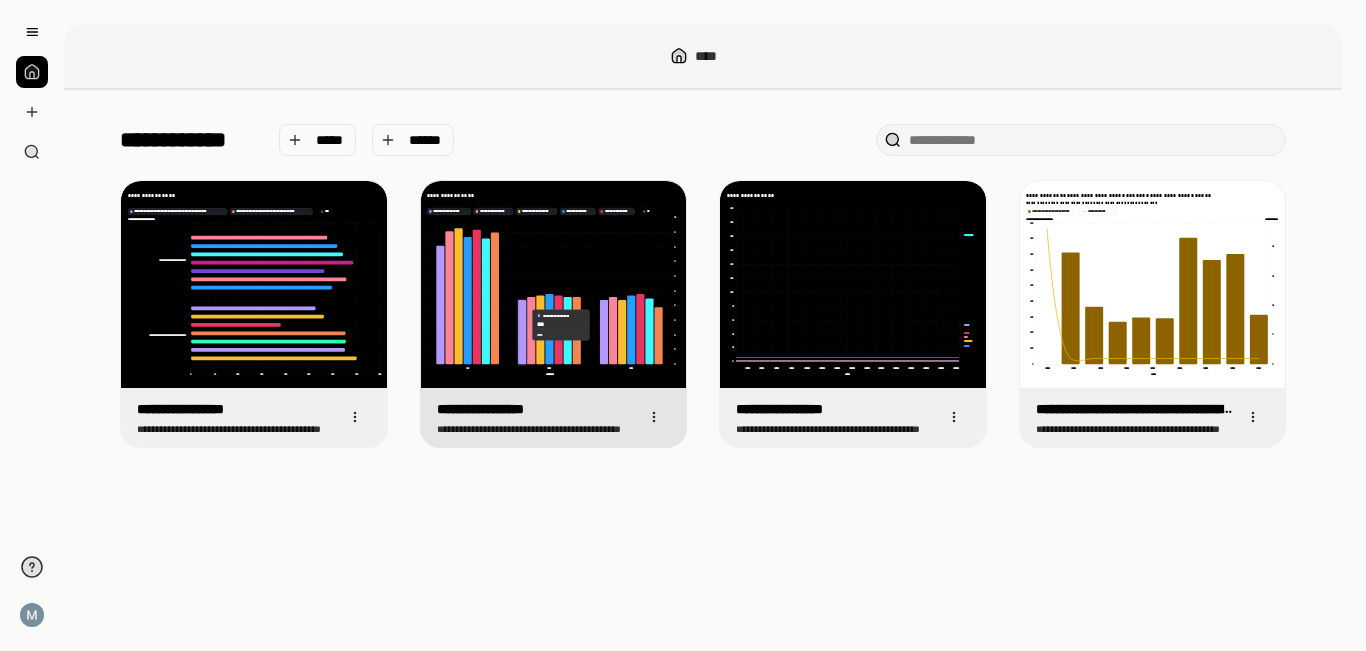 click 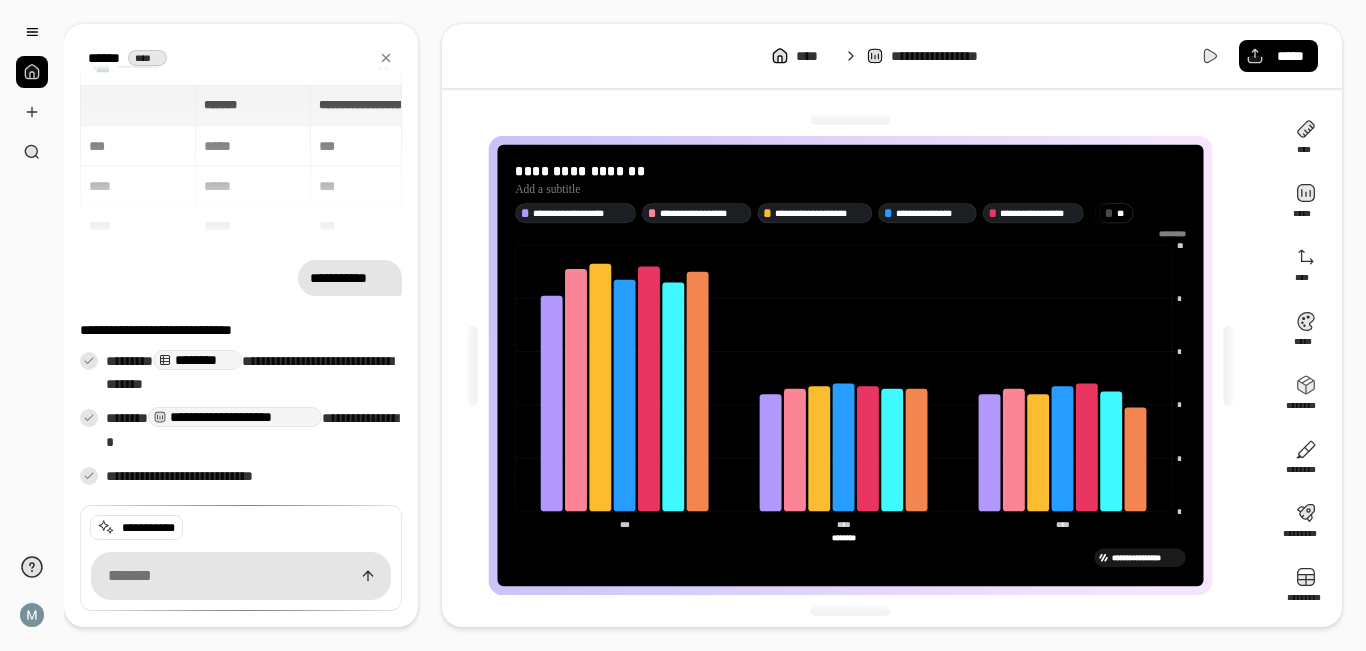 click on "**********" at bounding box center (851, 365) 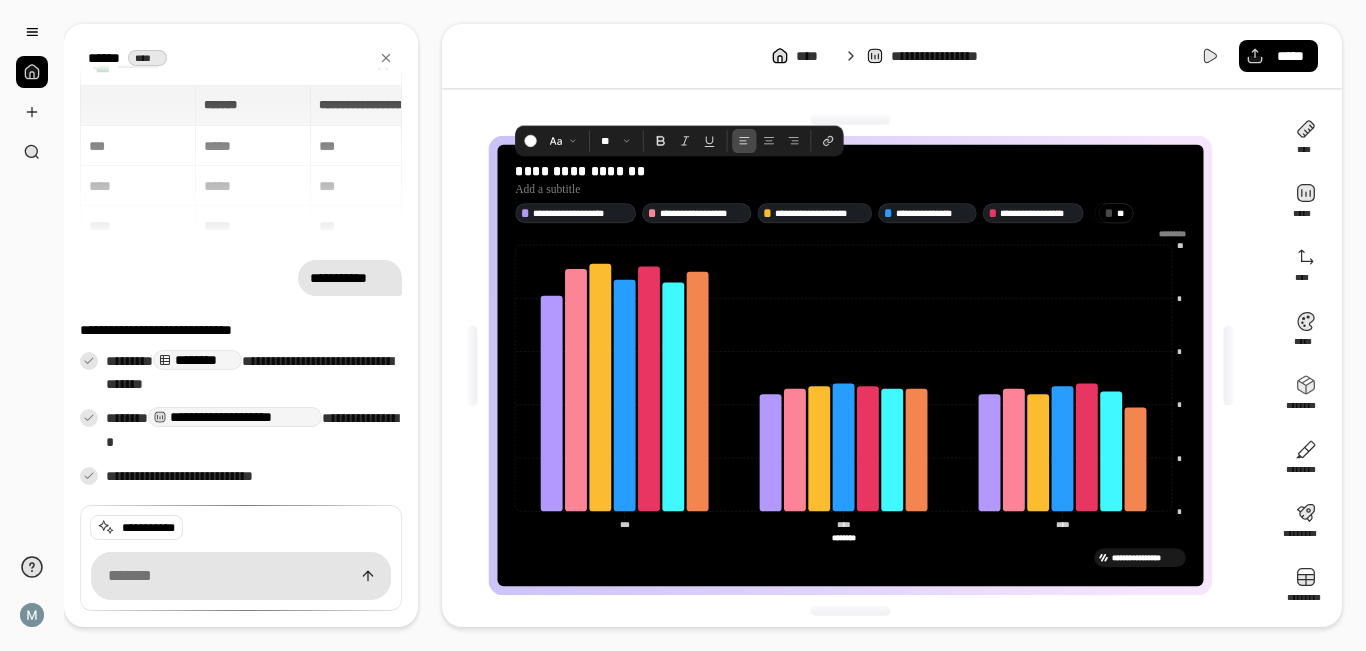 drag, startPoint x: 992, startPoint y: 167, endPoint x: 940, endPoint y: 561, distance: 397.41666 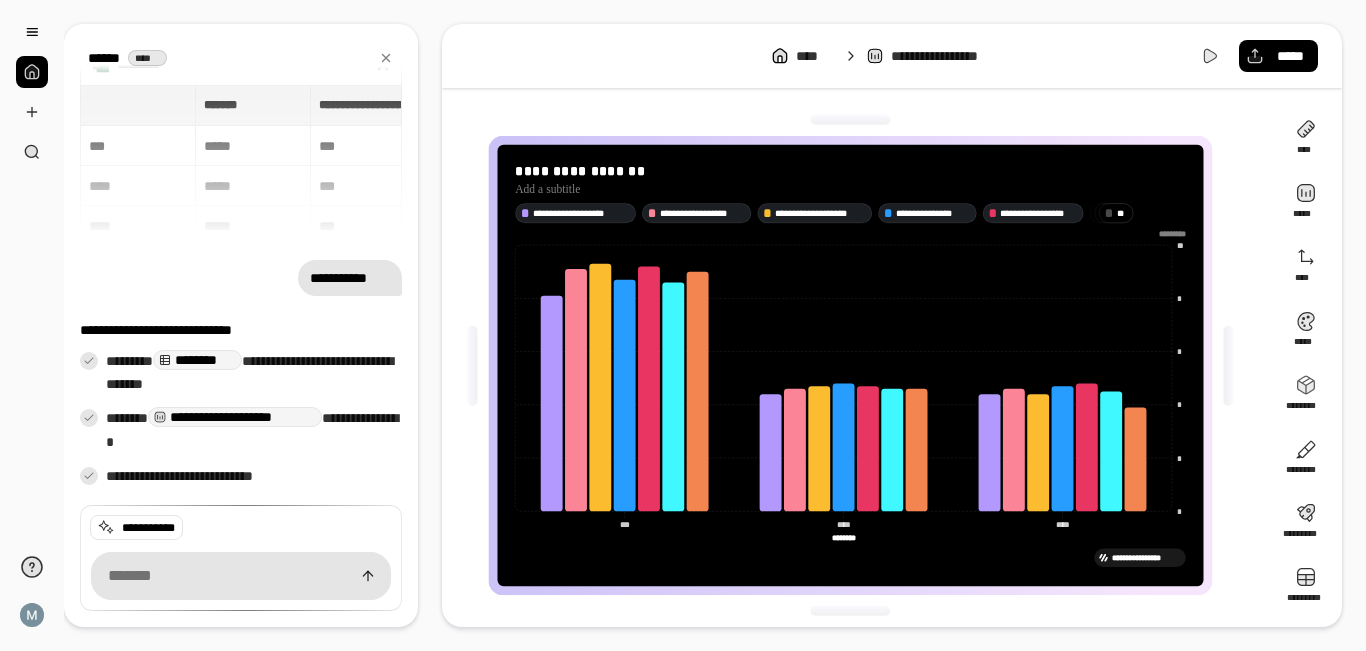 click on "**********" at bounding box center (241, 160) 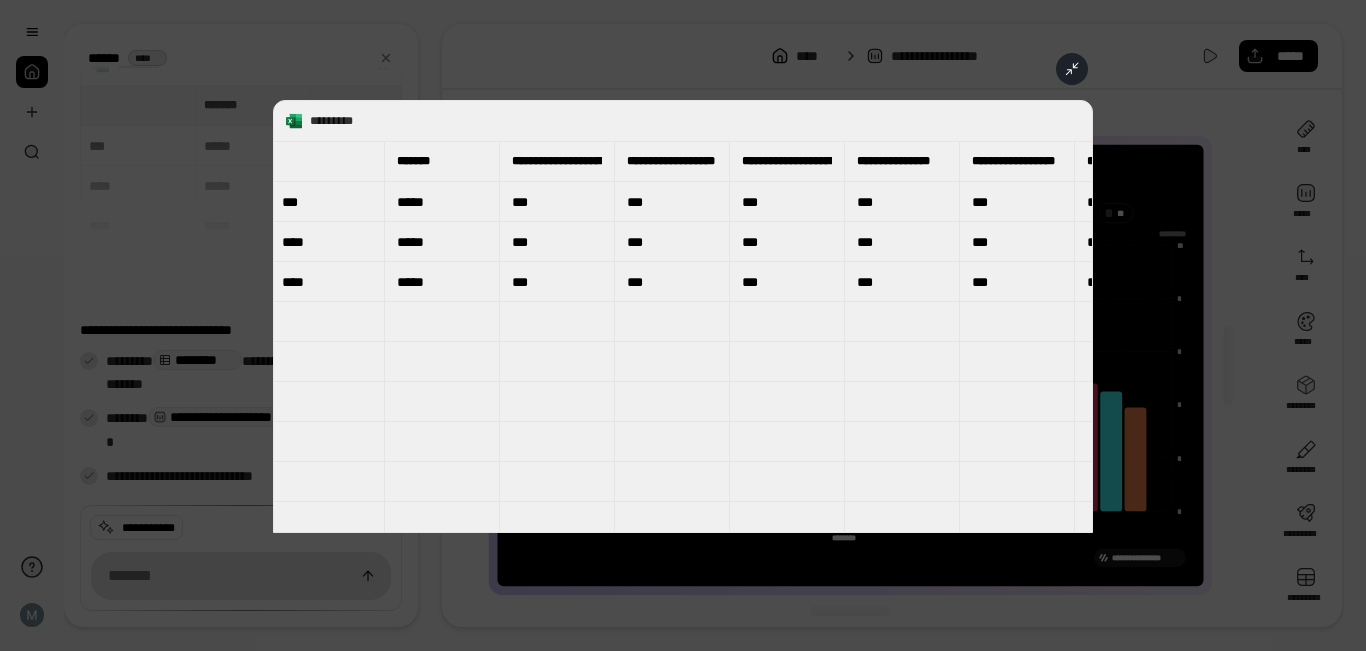 scroll, scrollTop: 0, scrollLeft: 0, axis: both 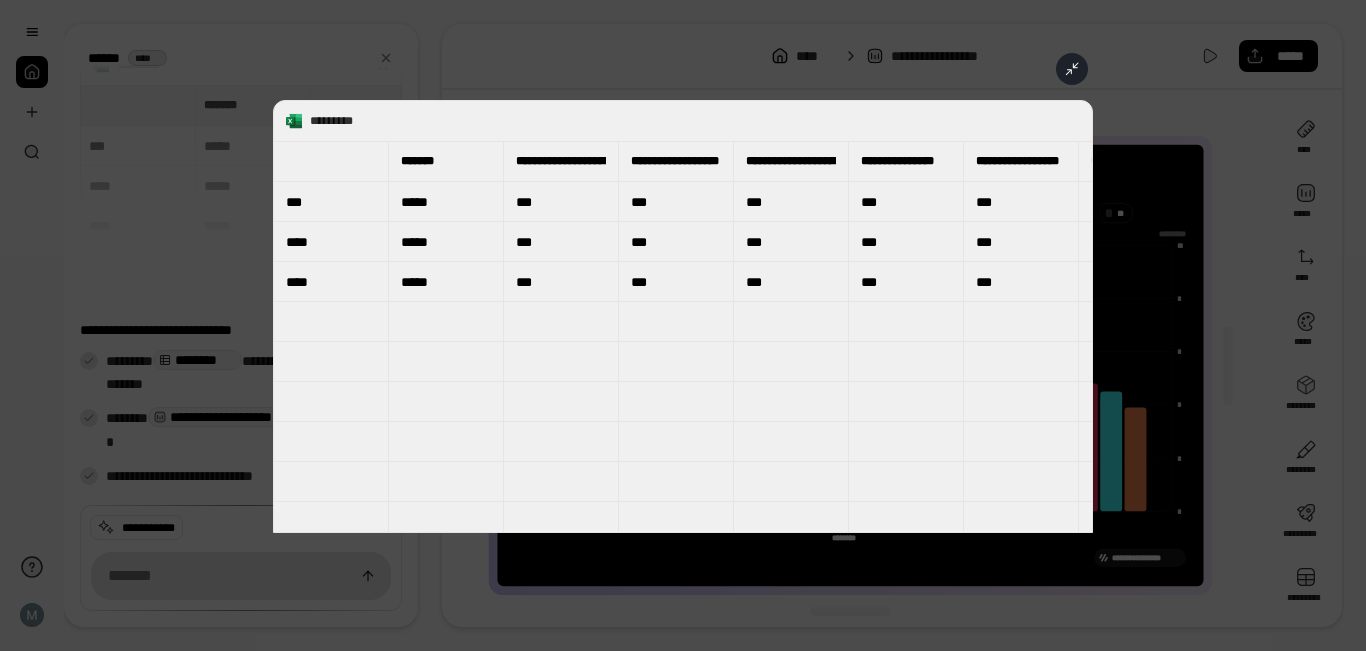 click at bounding box center [331, 362] 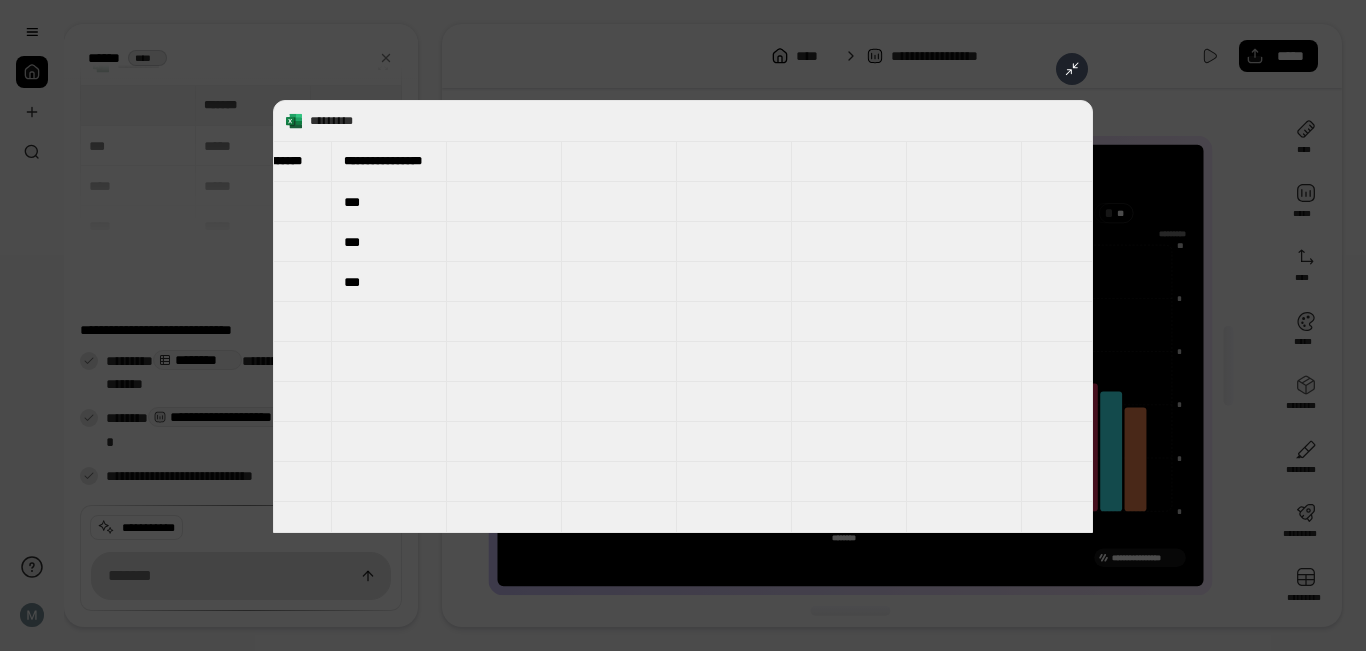 scroll, scrollTop: 0, scrollLeft: 850, axis: horizontal 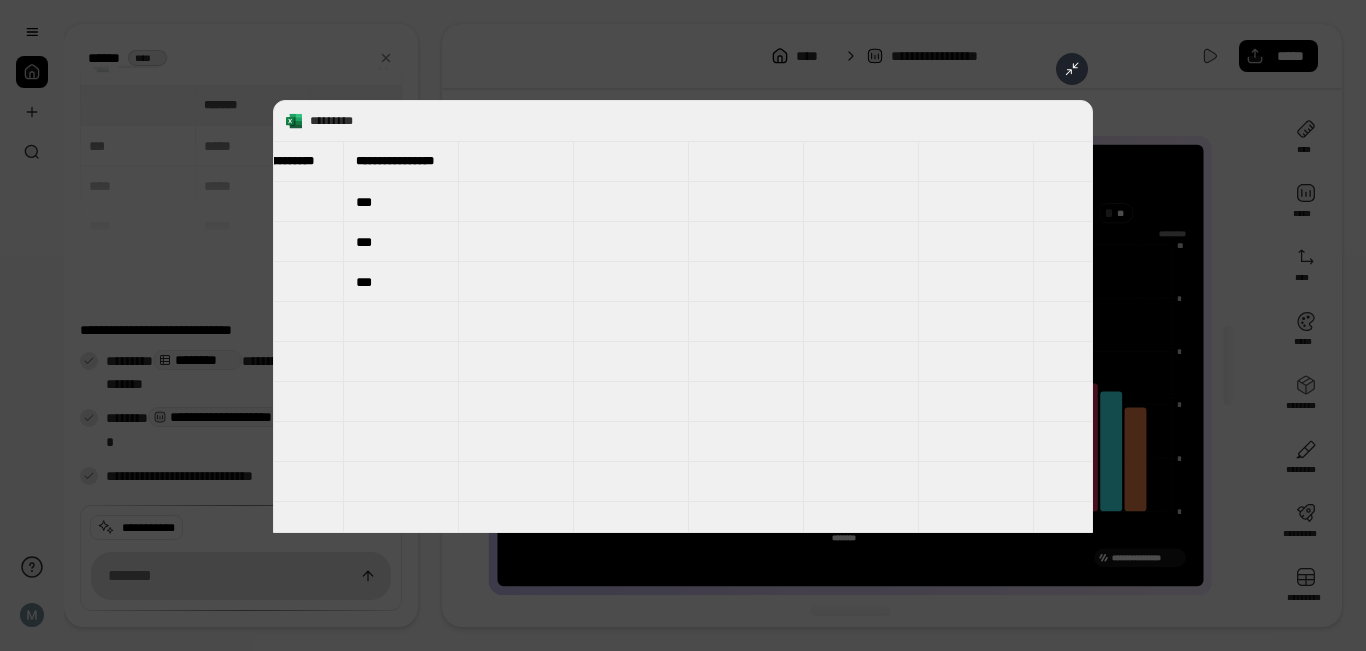click on "**********" at bounding box center (683, 316) 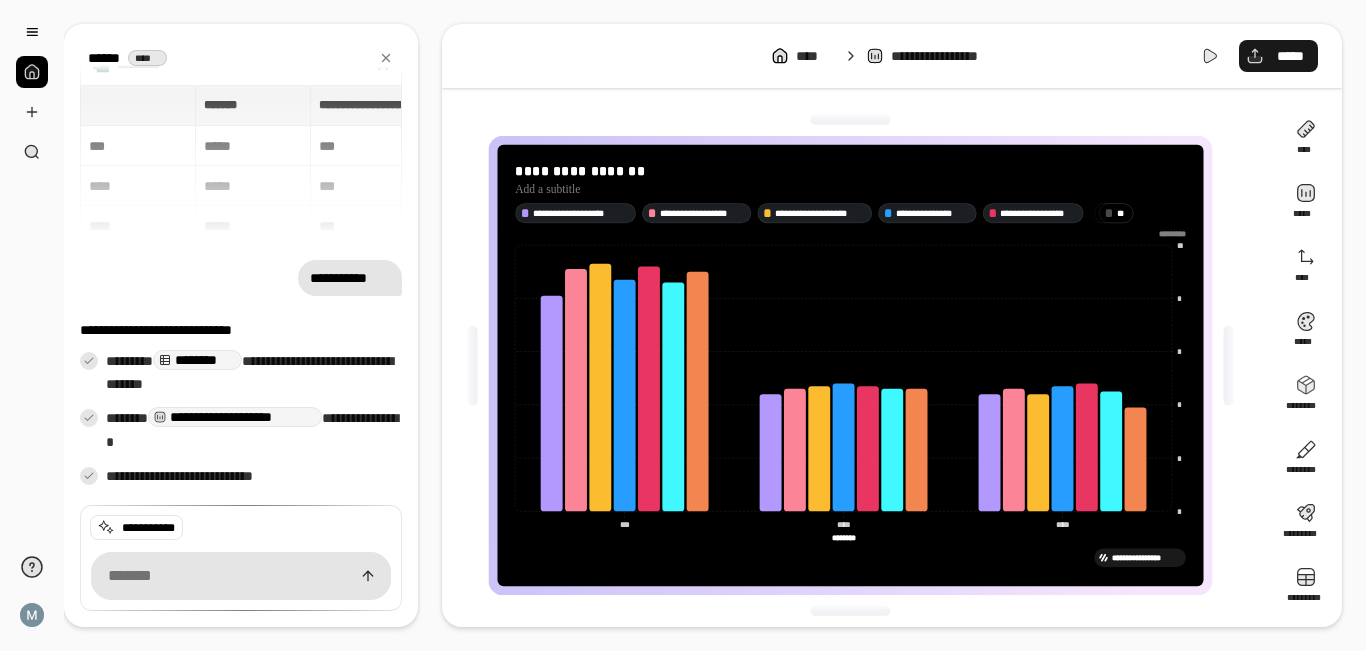 click on "*****" at bounding box center [1278, 56] 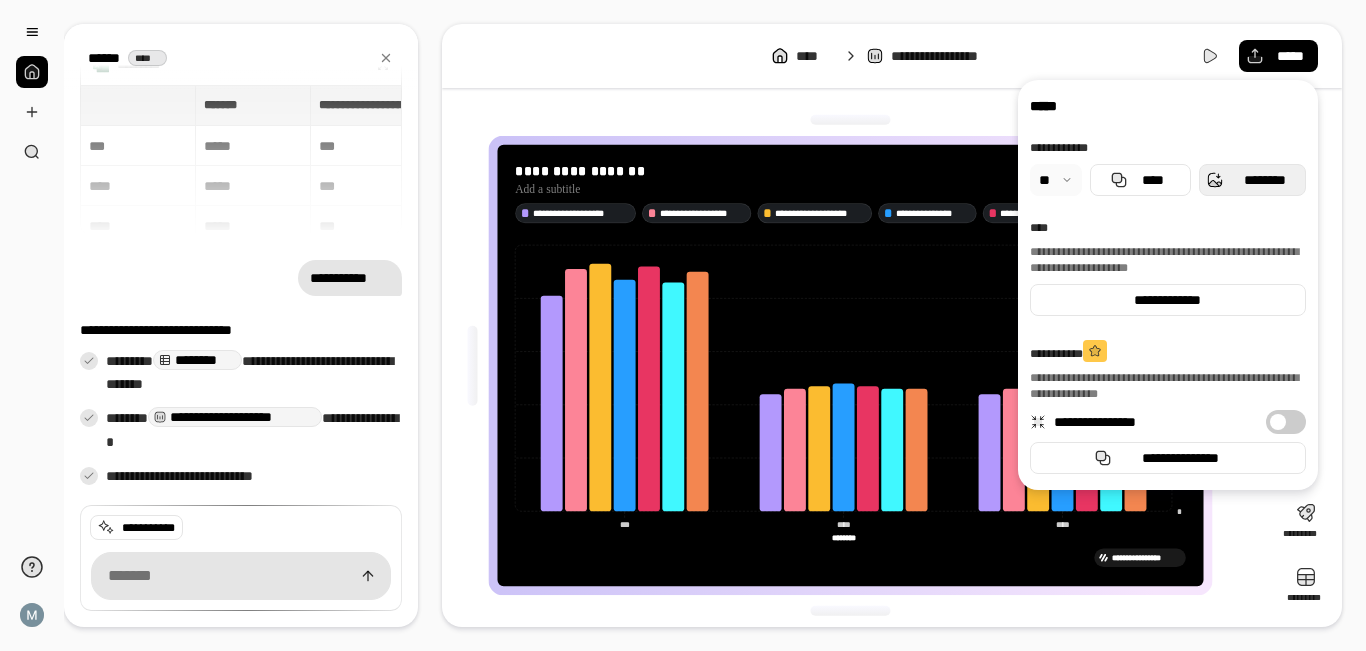 click on "********" at bounding box center [1264, 180] 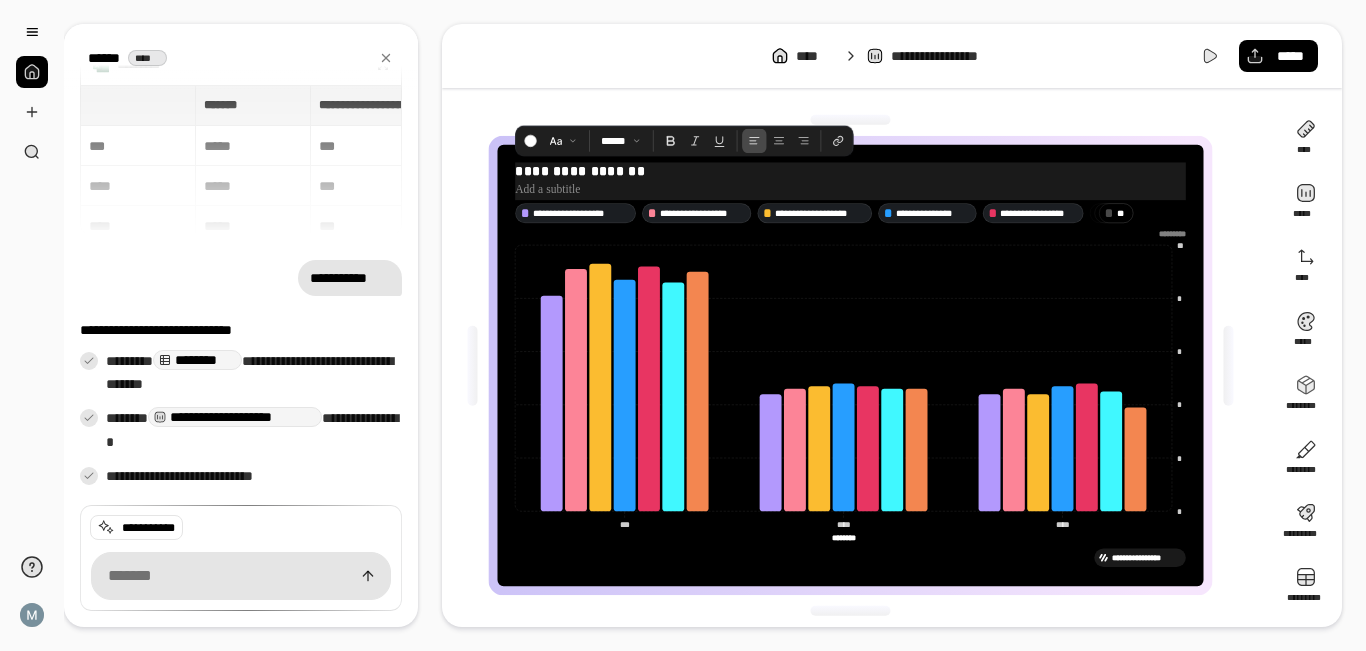 click at bounding box center [851, 190] 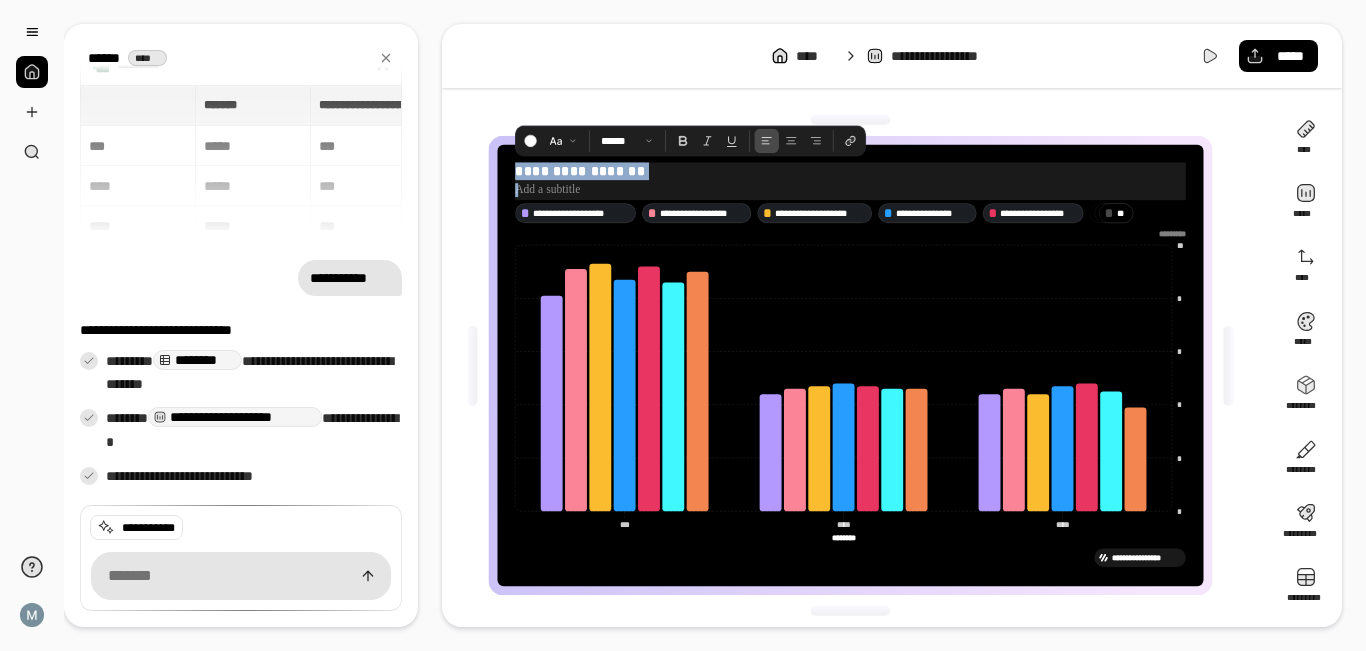 drag, startPoint x: 609, startPoint y: 183, endPoint x: 489, endPoint y: 170, distance: 120.70211 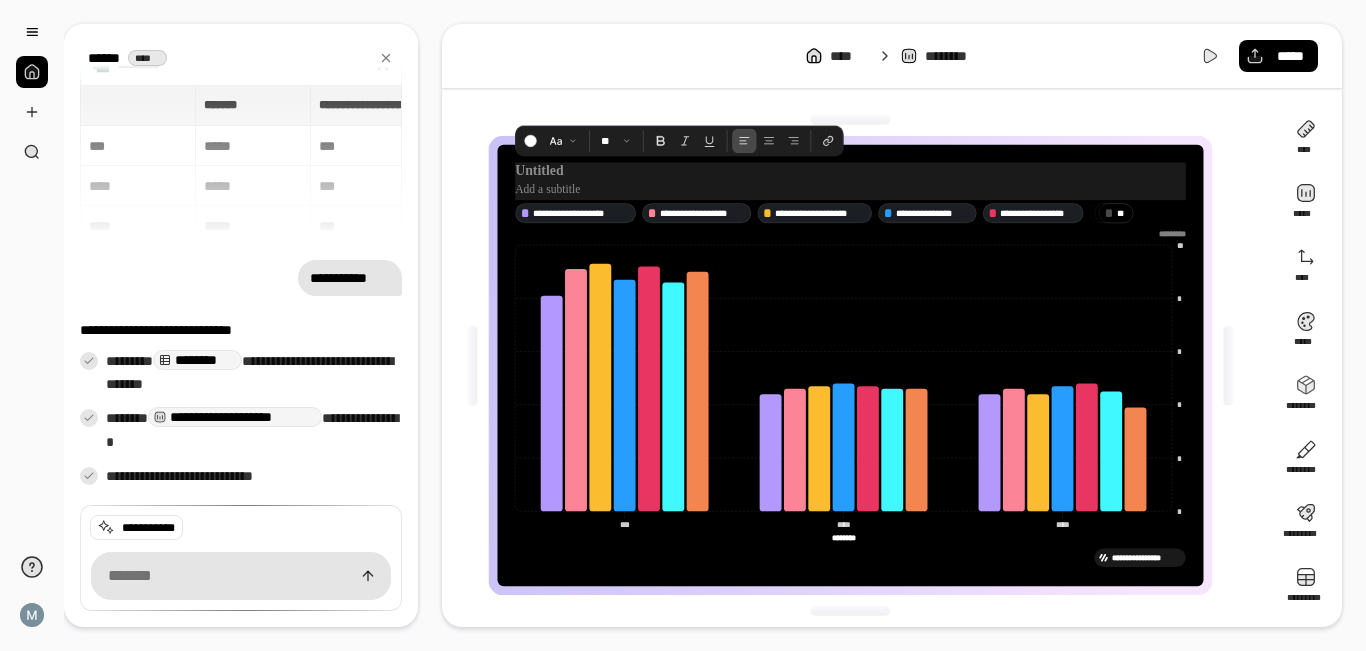 type 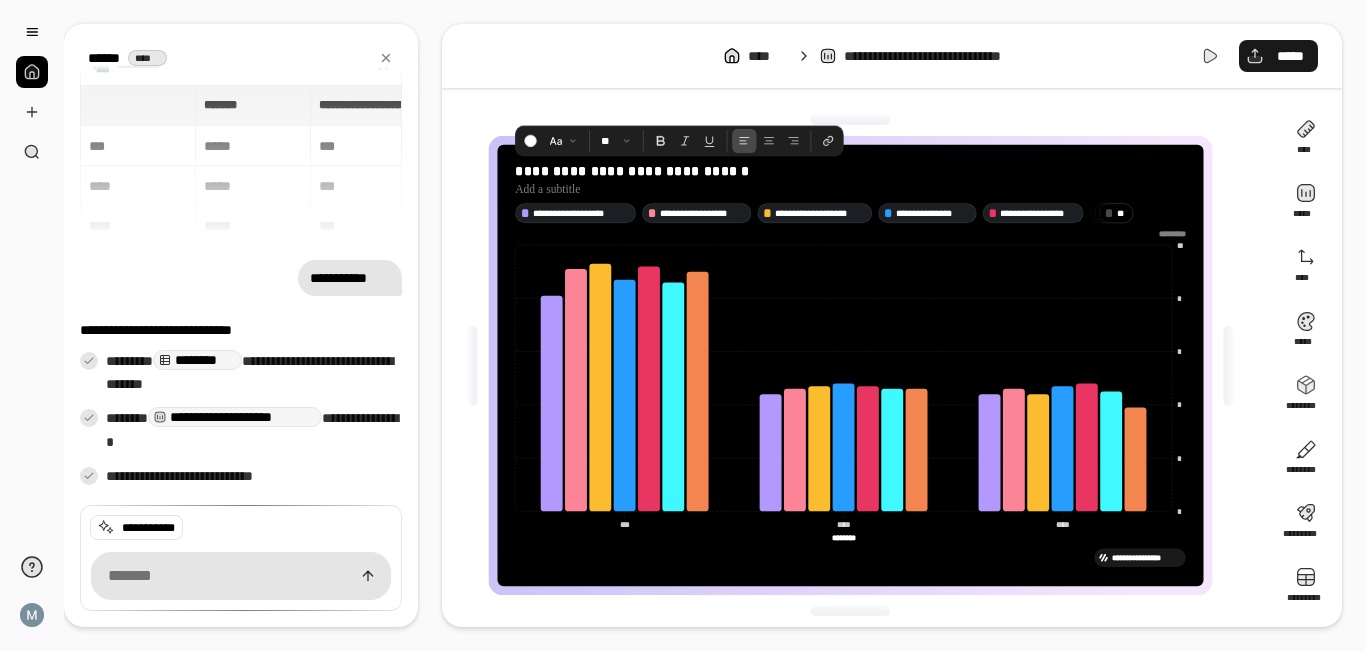 click on "*****" at bounding box center [1290, 56] 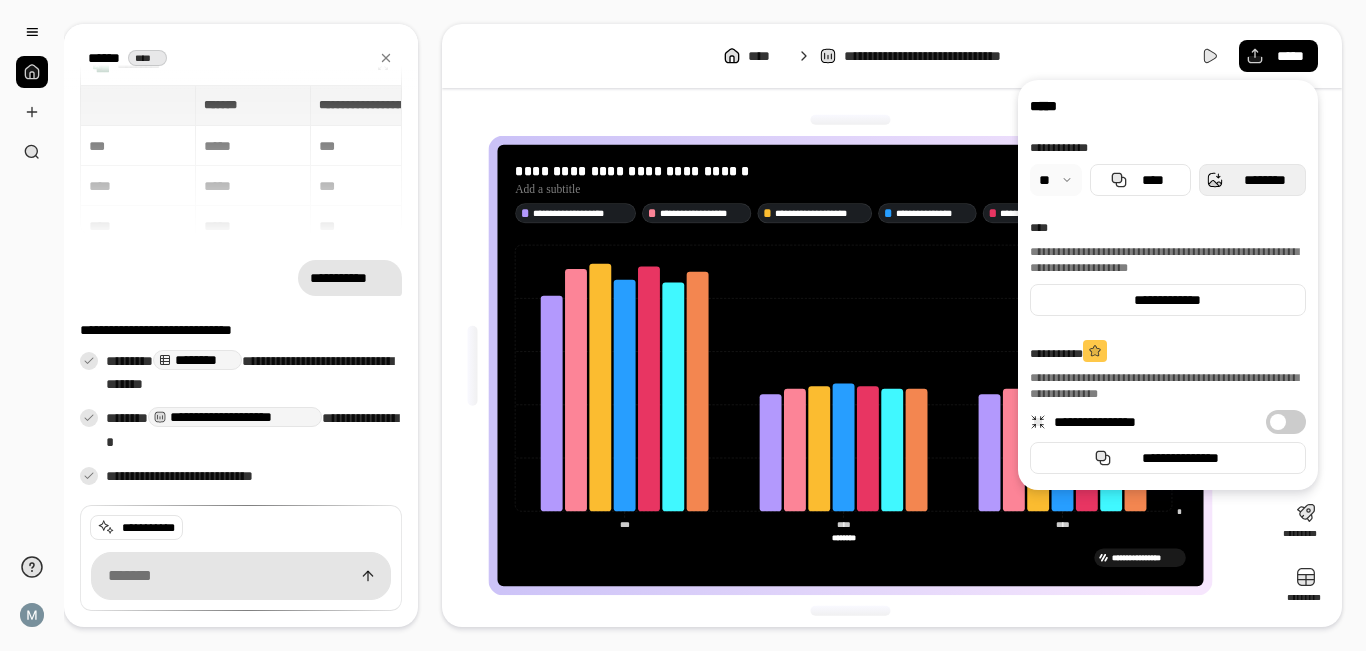 click on "********" at bounding box center (1264, 180) 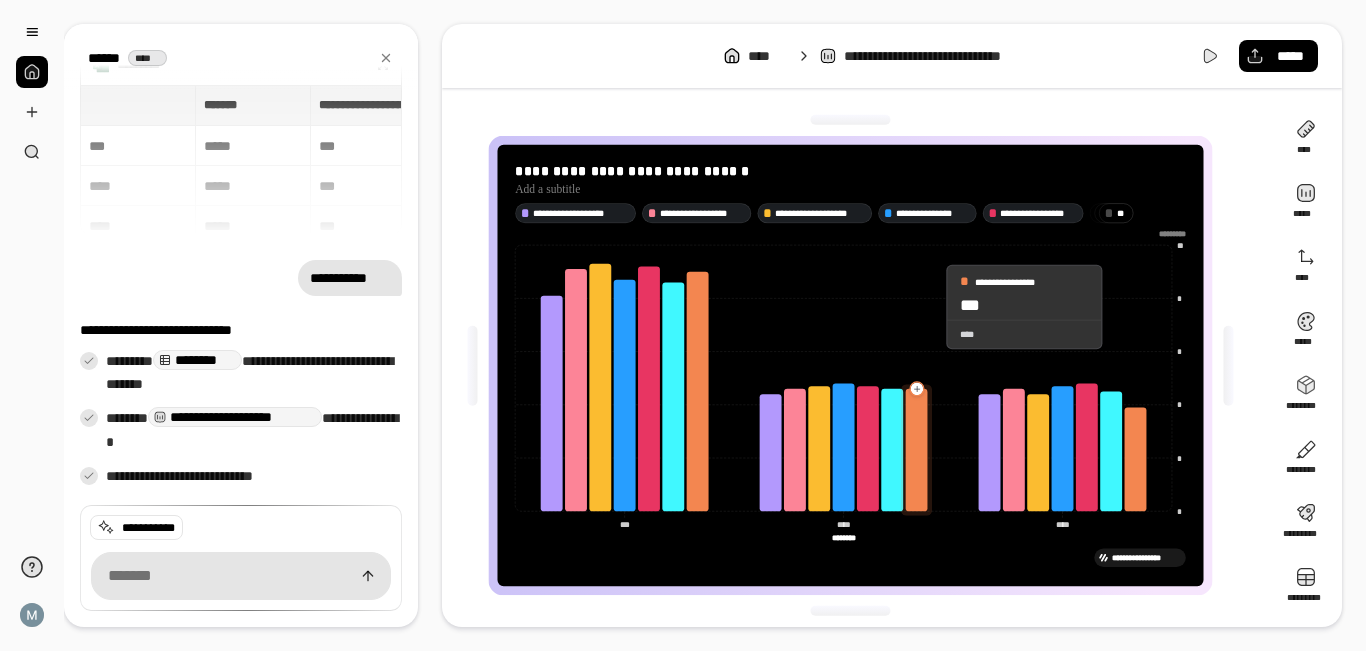click 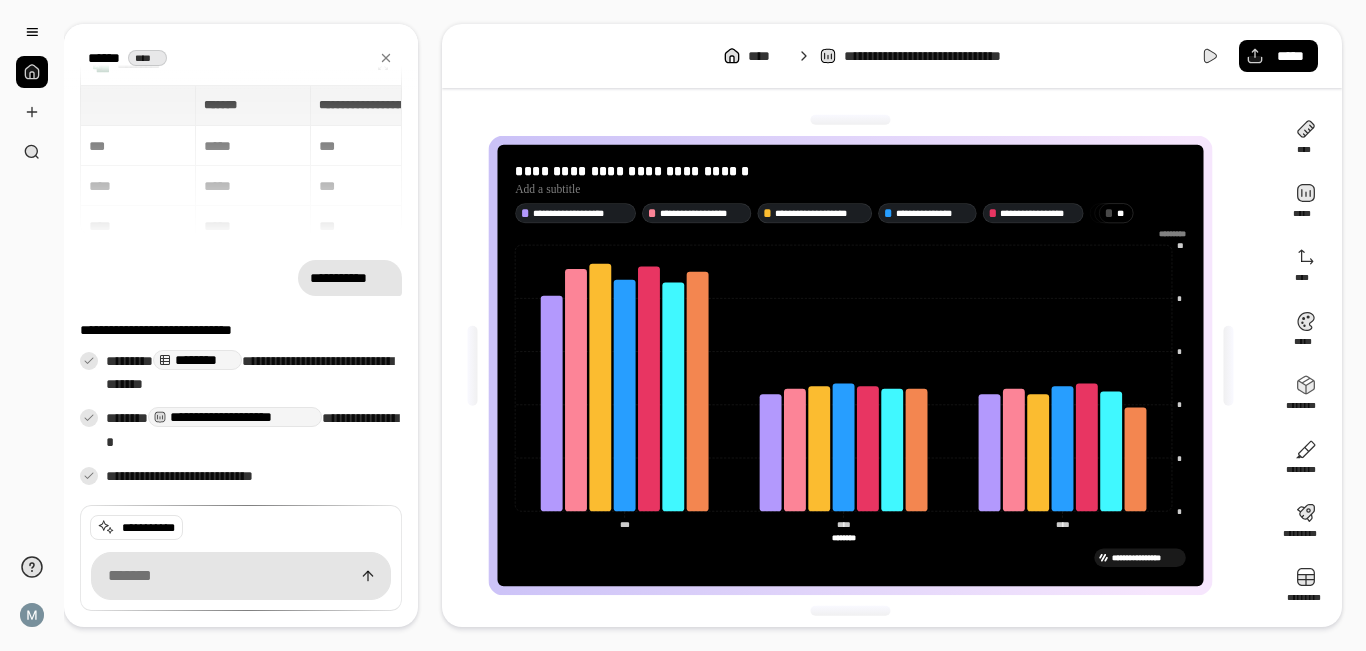 click on "* *" at bounding box center (1123, 212) 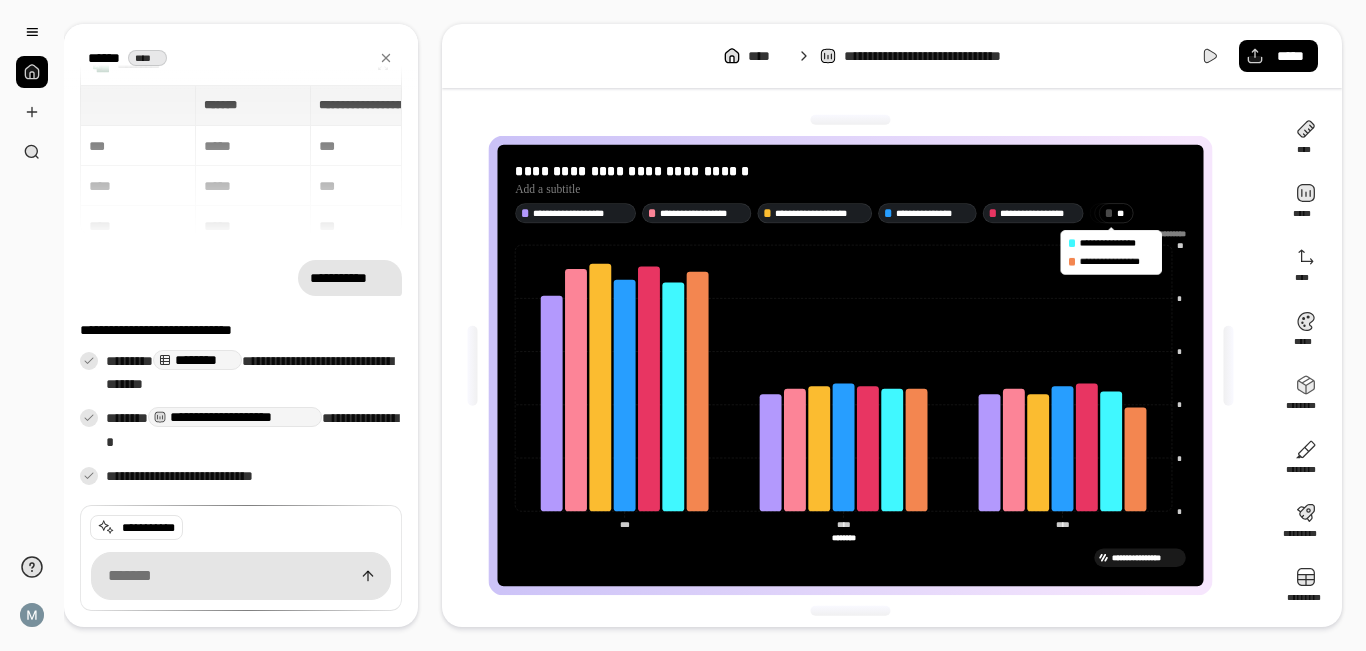 click on "* *" at bounding box center [1123, 212] 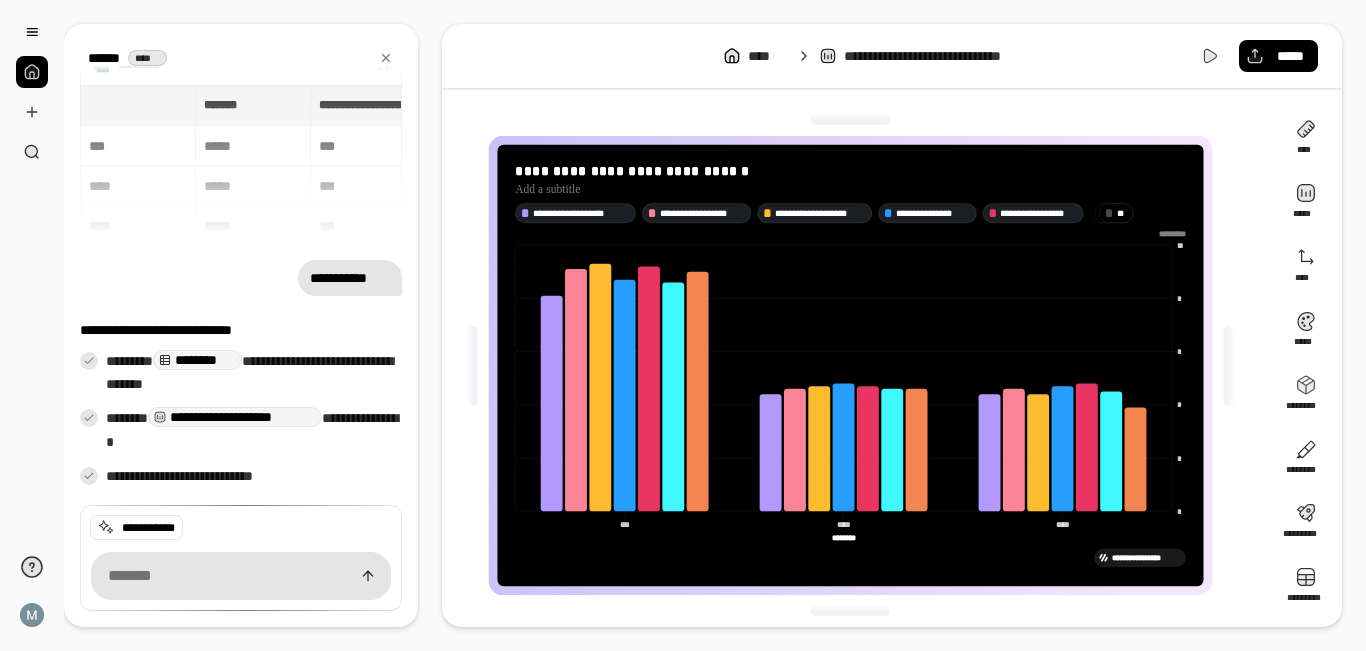 click on "* *" at bounding box center (1123, 212) 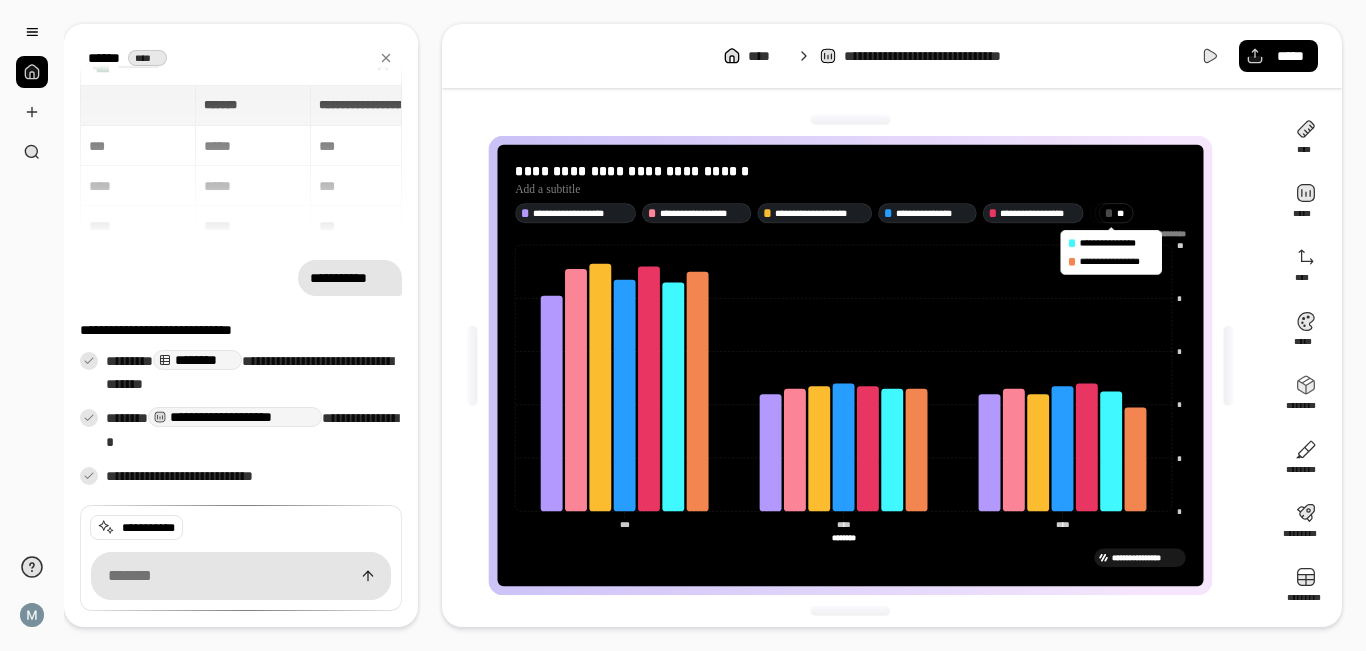 click on "**********" at bounding box center (858, 365) 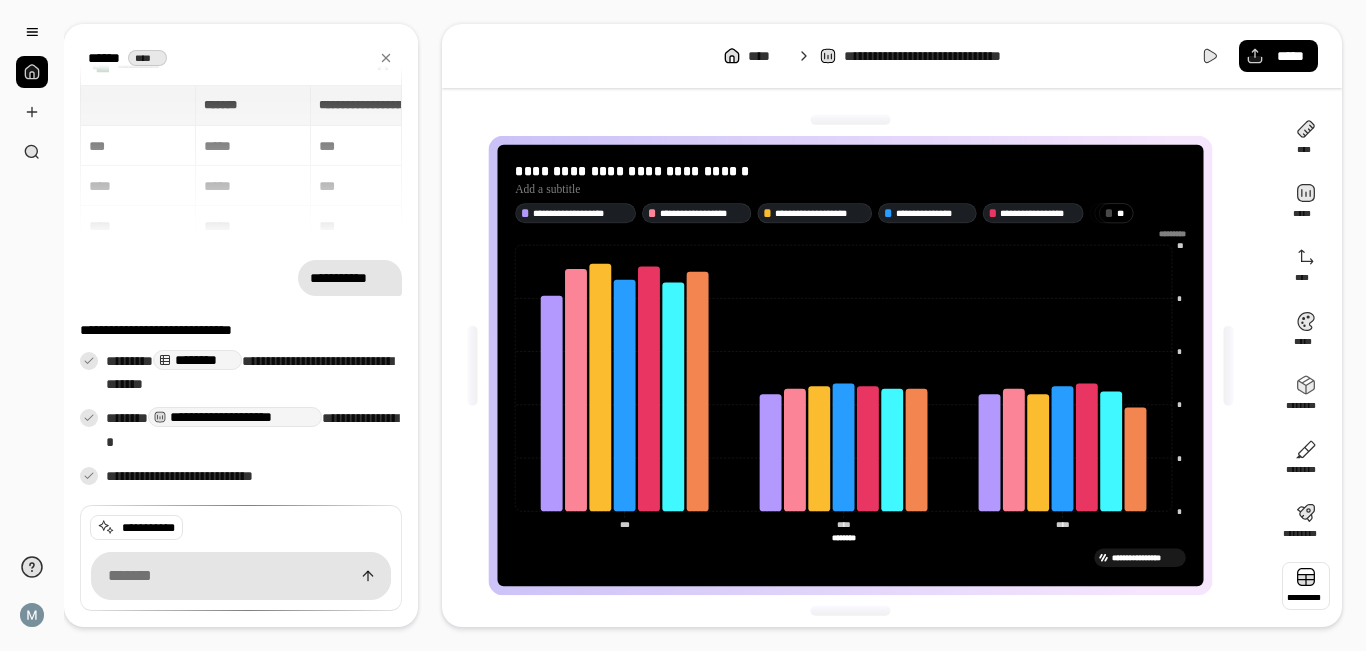 click at bounding box center [1306, 586] 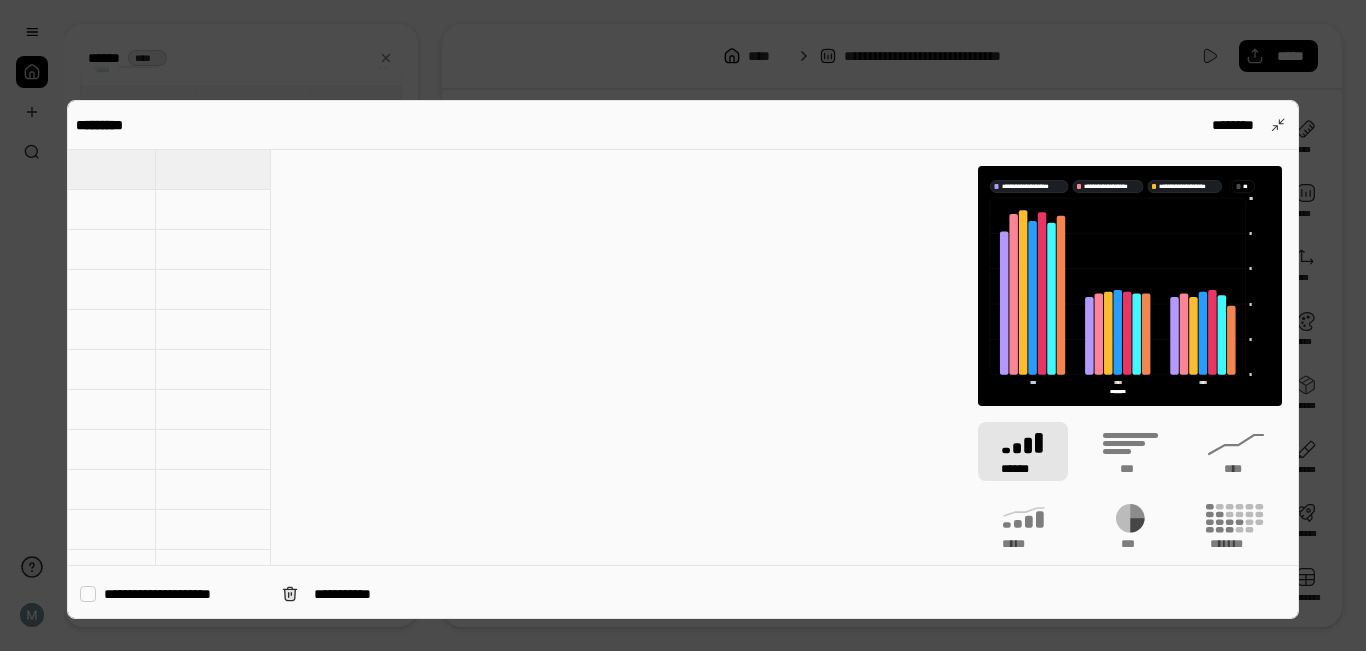 scroll, scrollTop: 0, scrollLeft: 0, axis: both 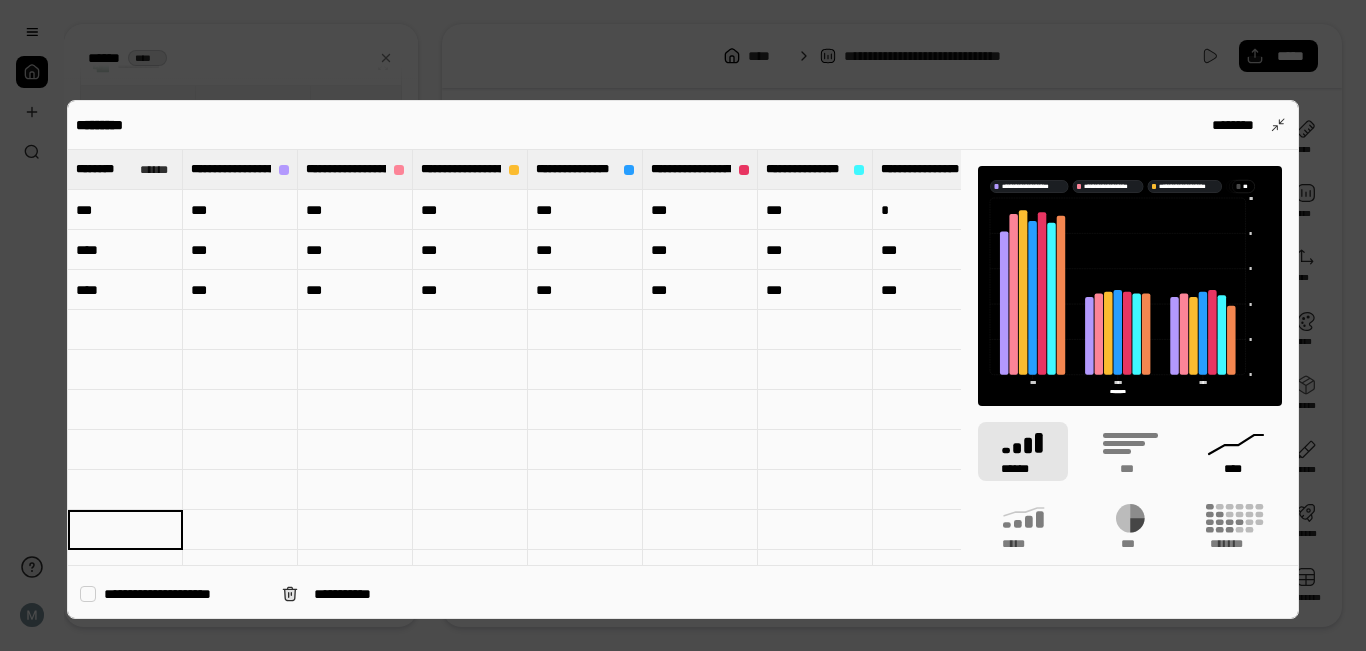 click 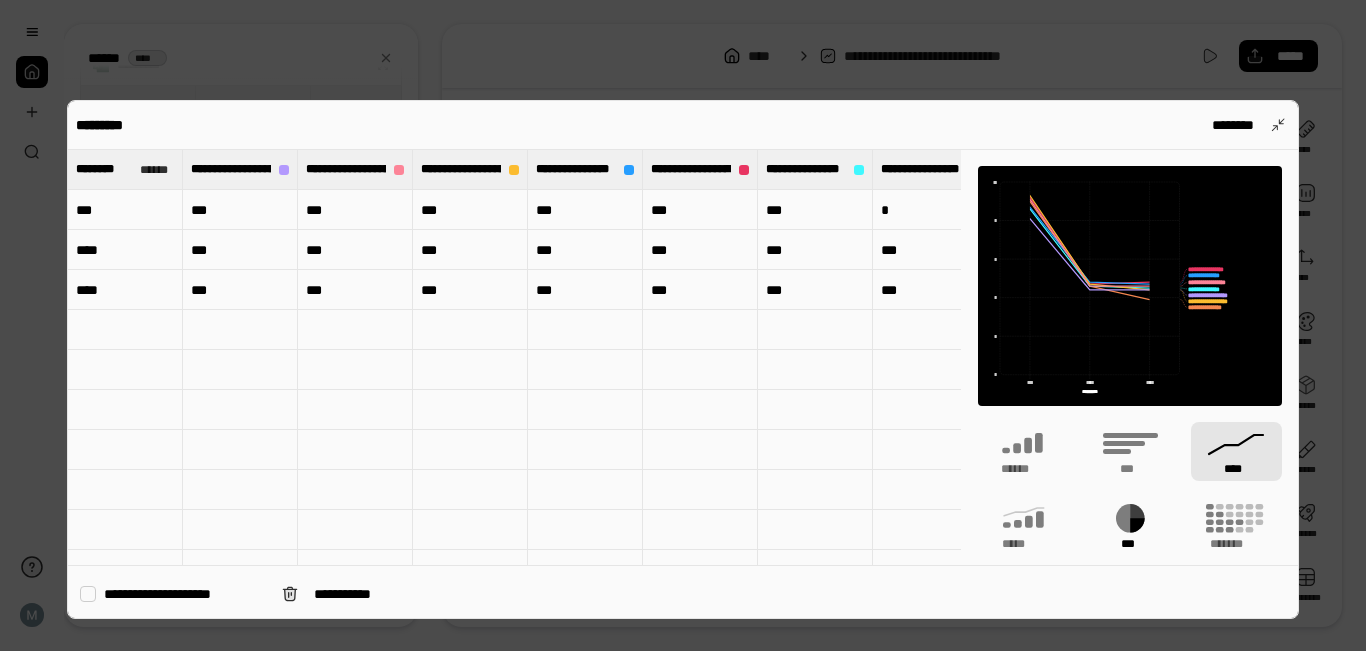 click 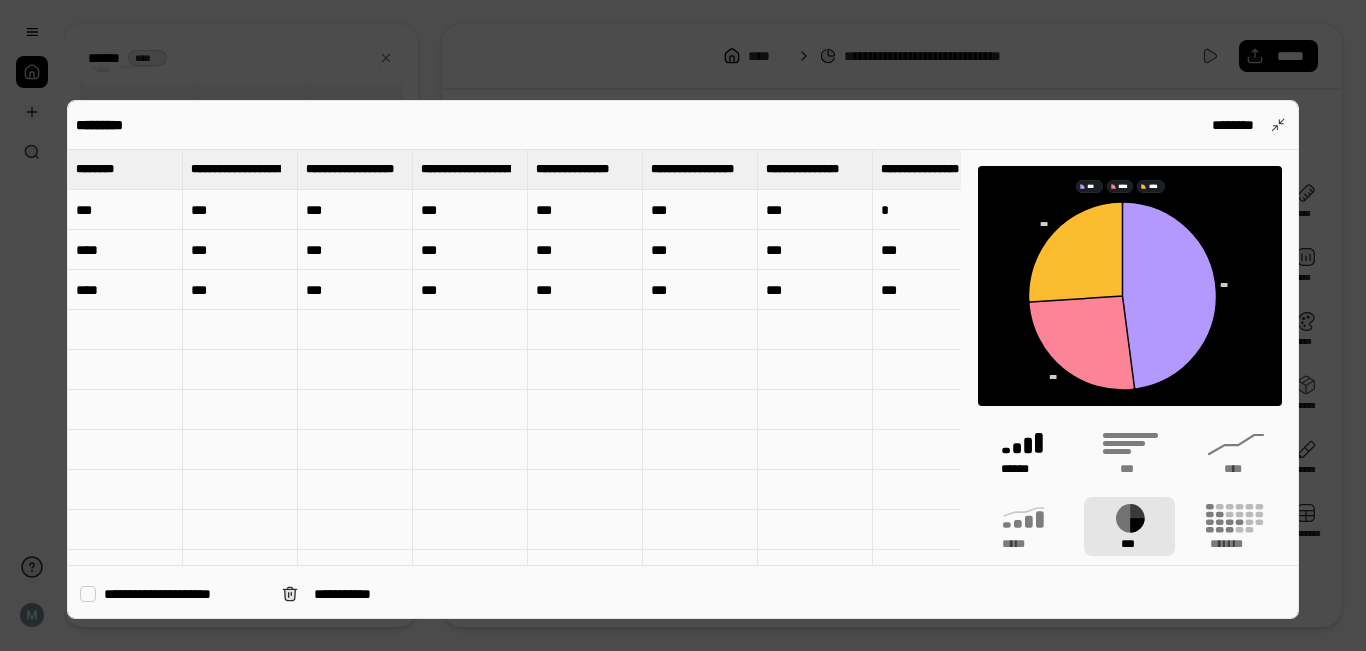 click 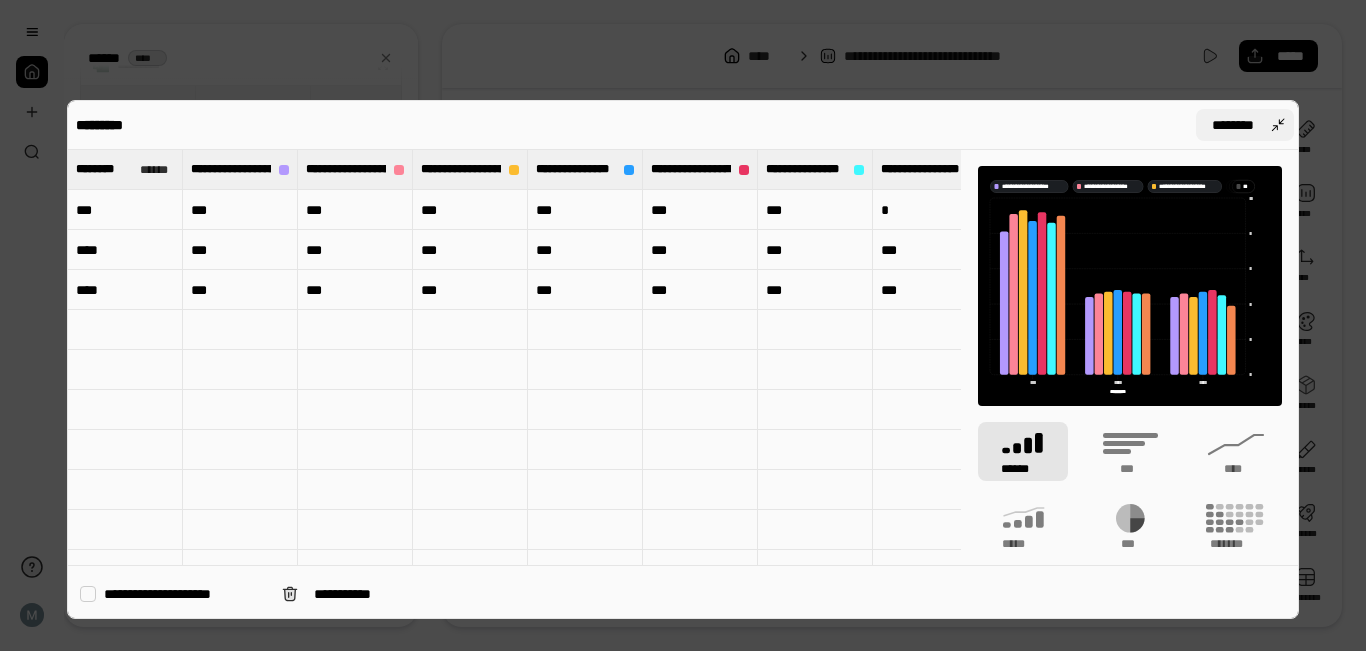 click on "********" at bounding box center (1245, 125) 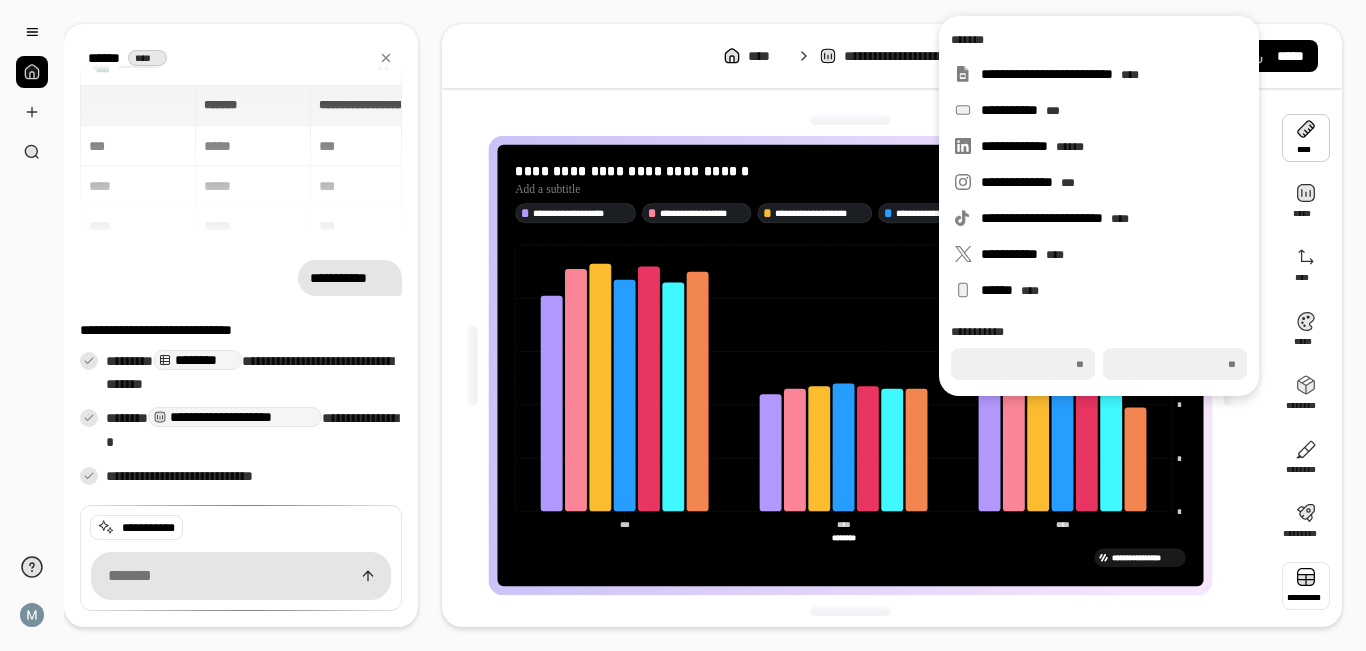 click at bounding box center [851, 120] 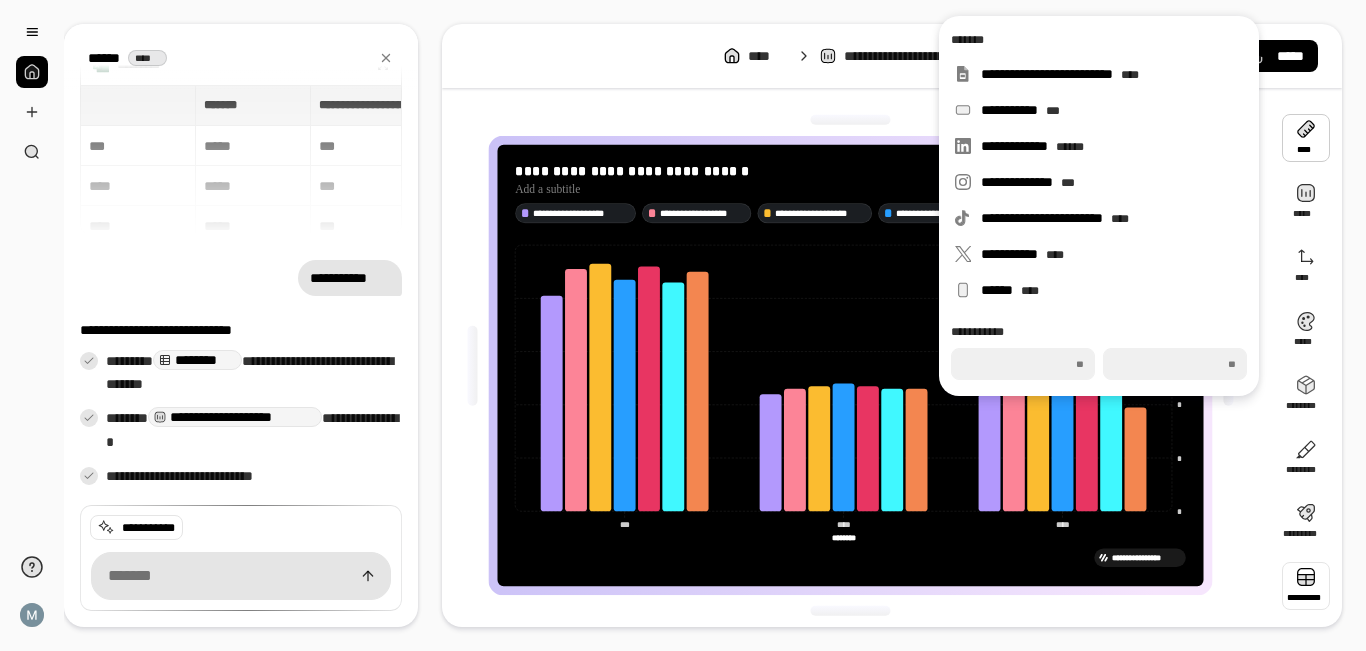 click at bounding box center (851, 120) 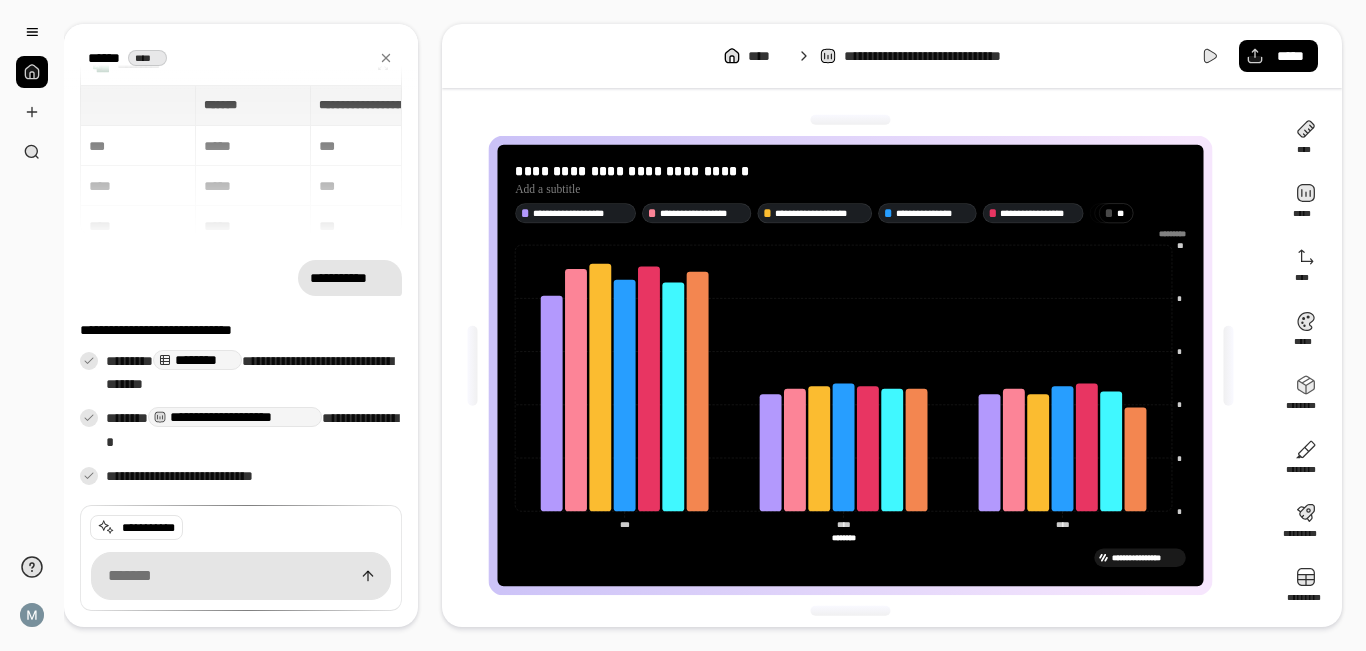 click on "**********" at bounding box center [858, 365] 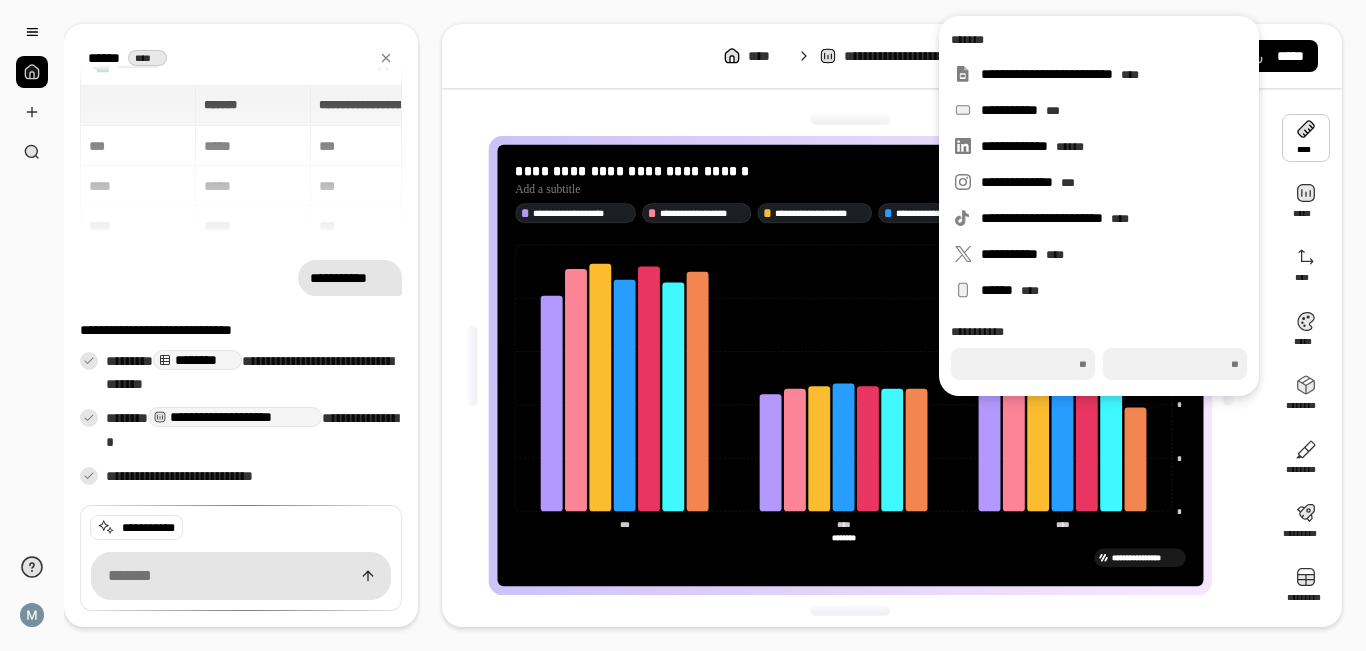 click at bounding box center [1306, 138] 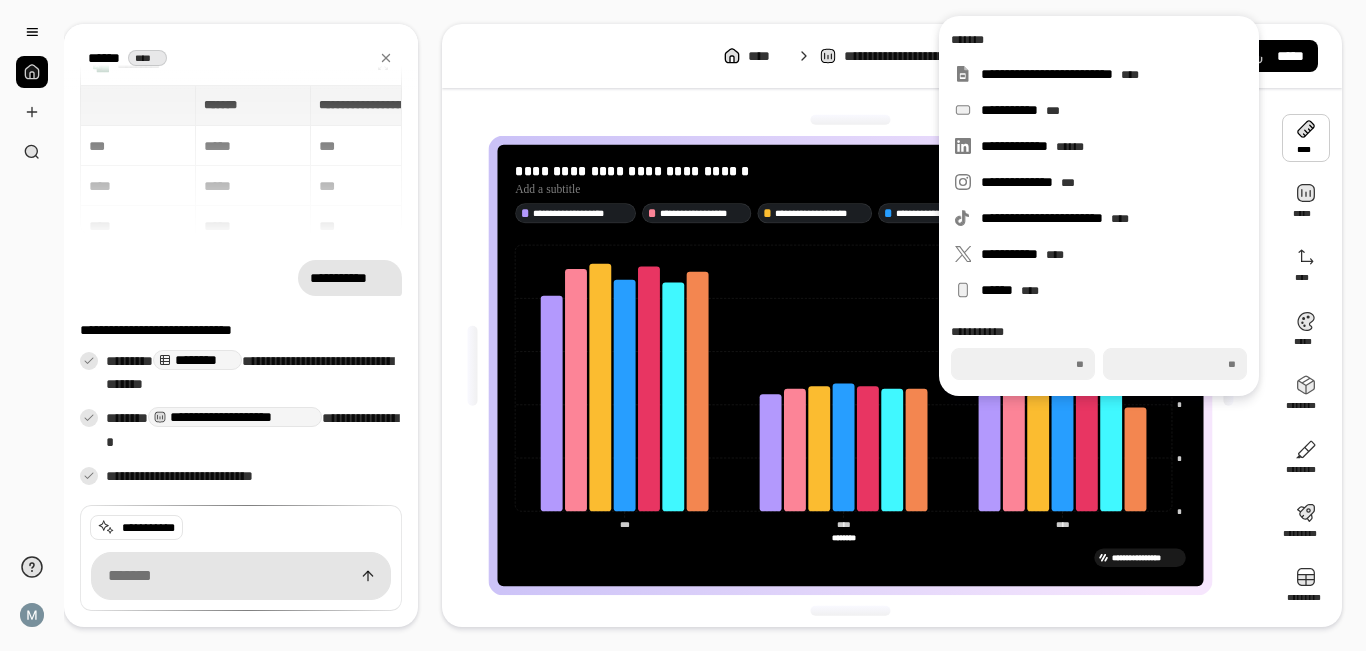 click at bounding box center (1306, 138) 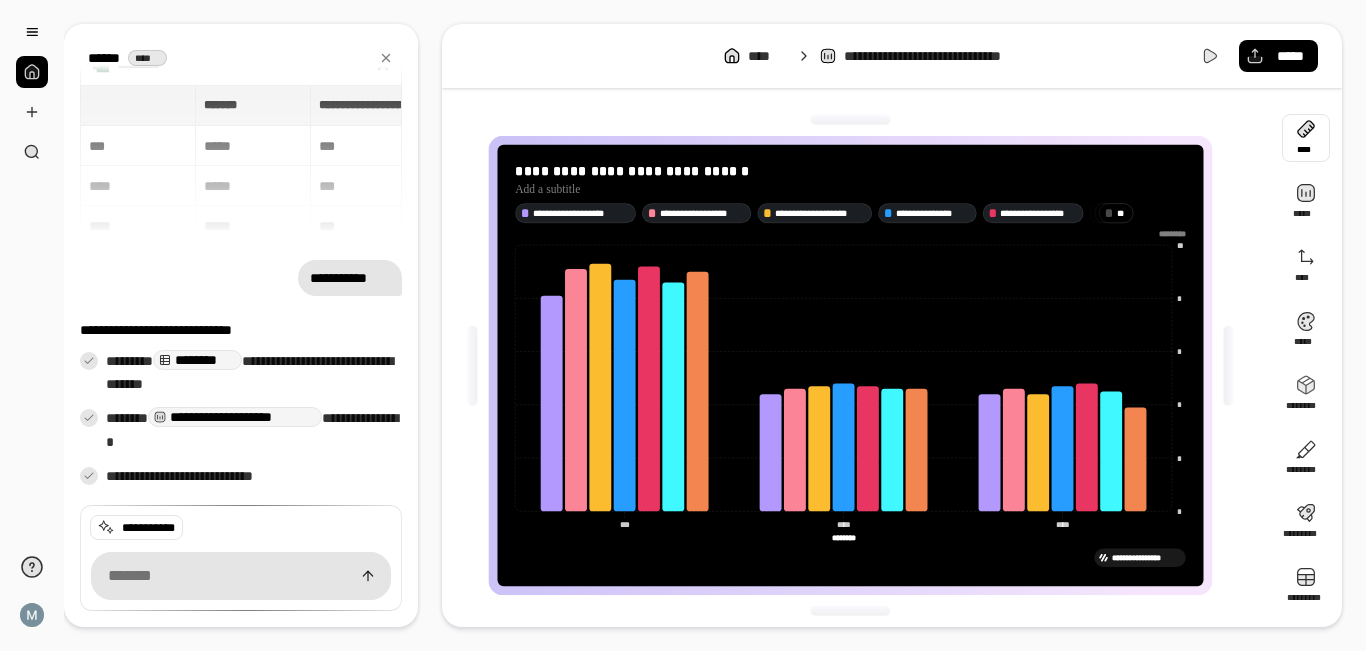 click at bounding box center [1306, 138] 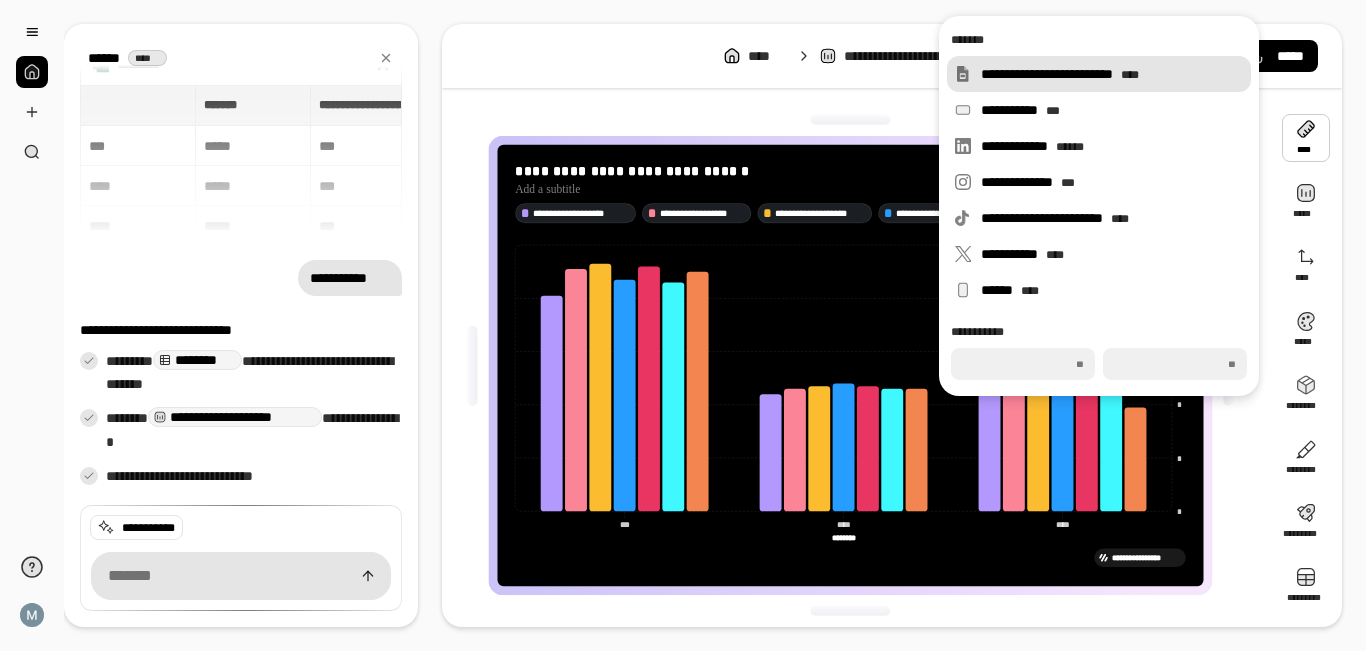 click on "**********" at bounding box center [1112, 74] 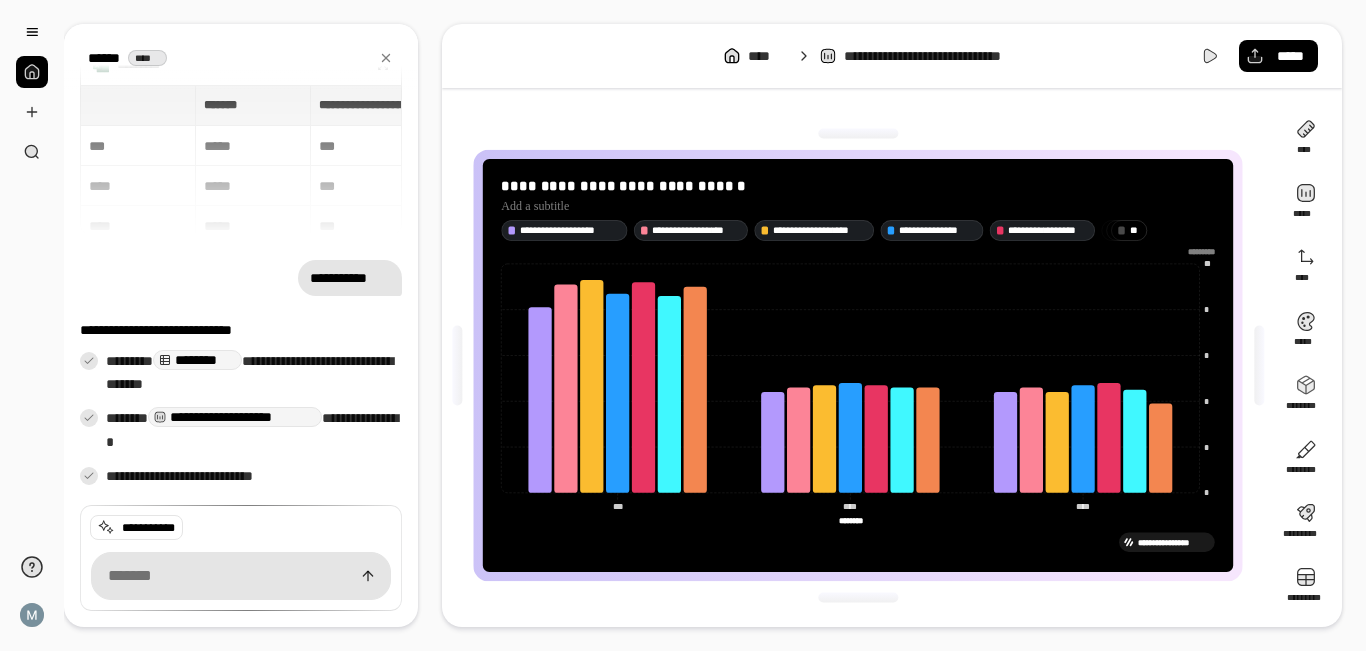 drag, startPoint x: 1157, startPoint y: 545, endPoint x: 690, endPoint y: 545, distance: 467 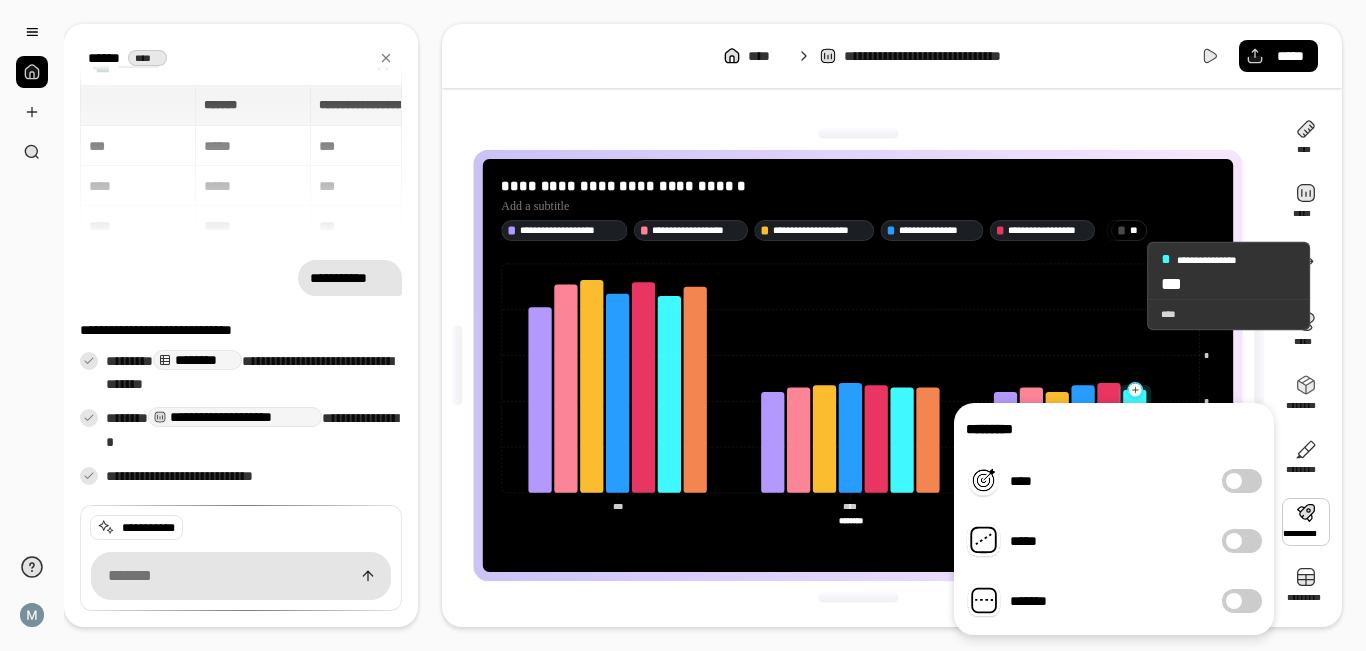 click 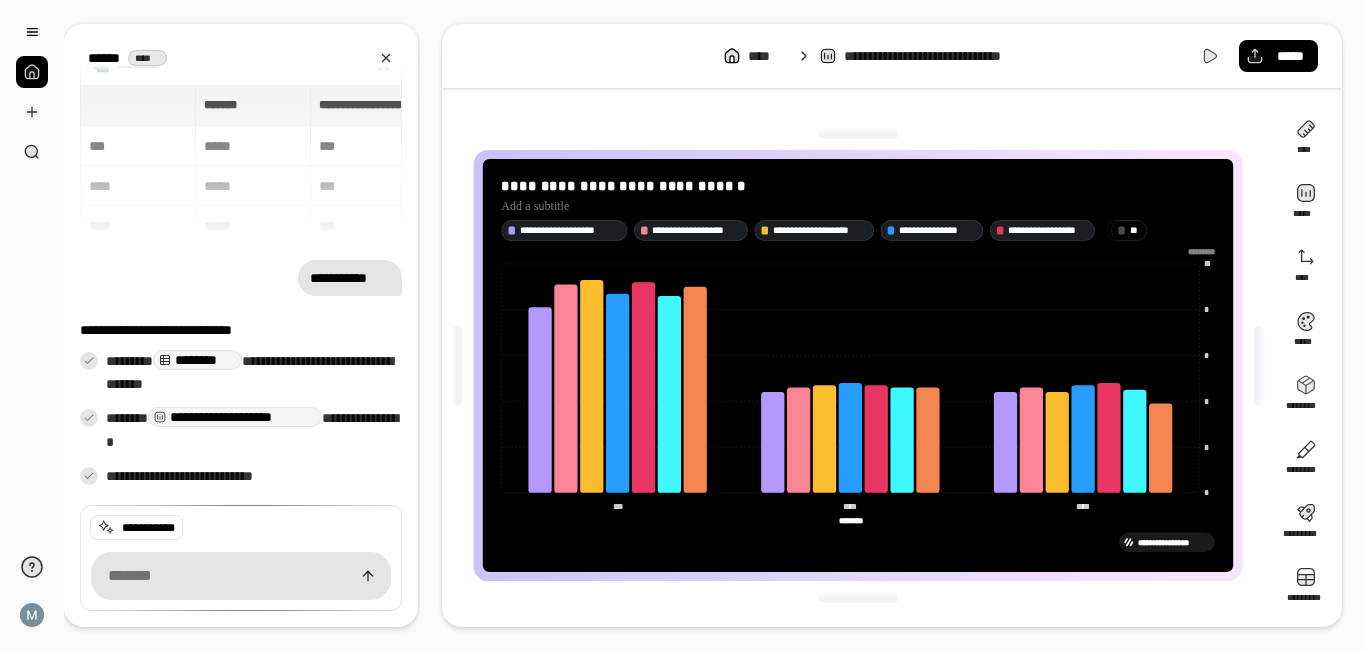 click 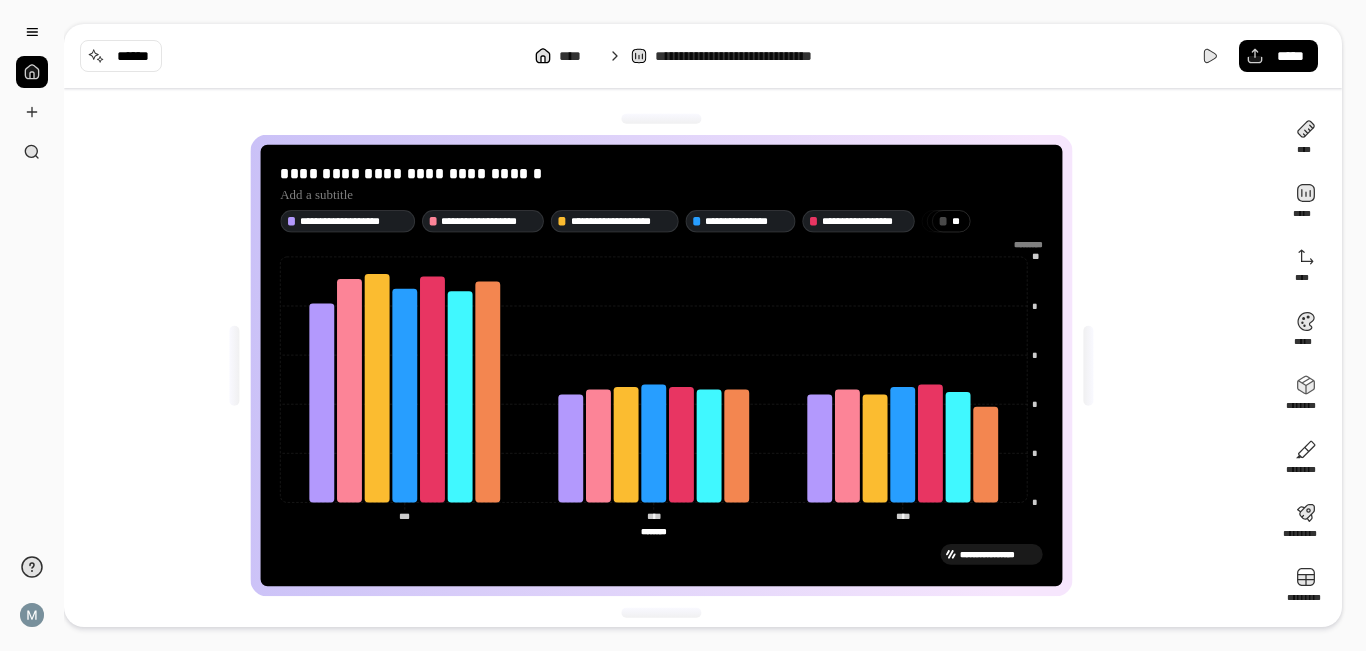click on "* *" at bounding box center (958, 220) 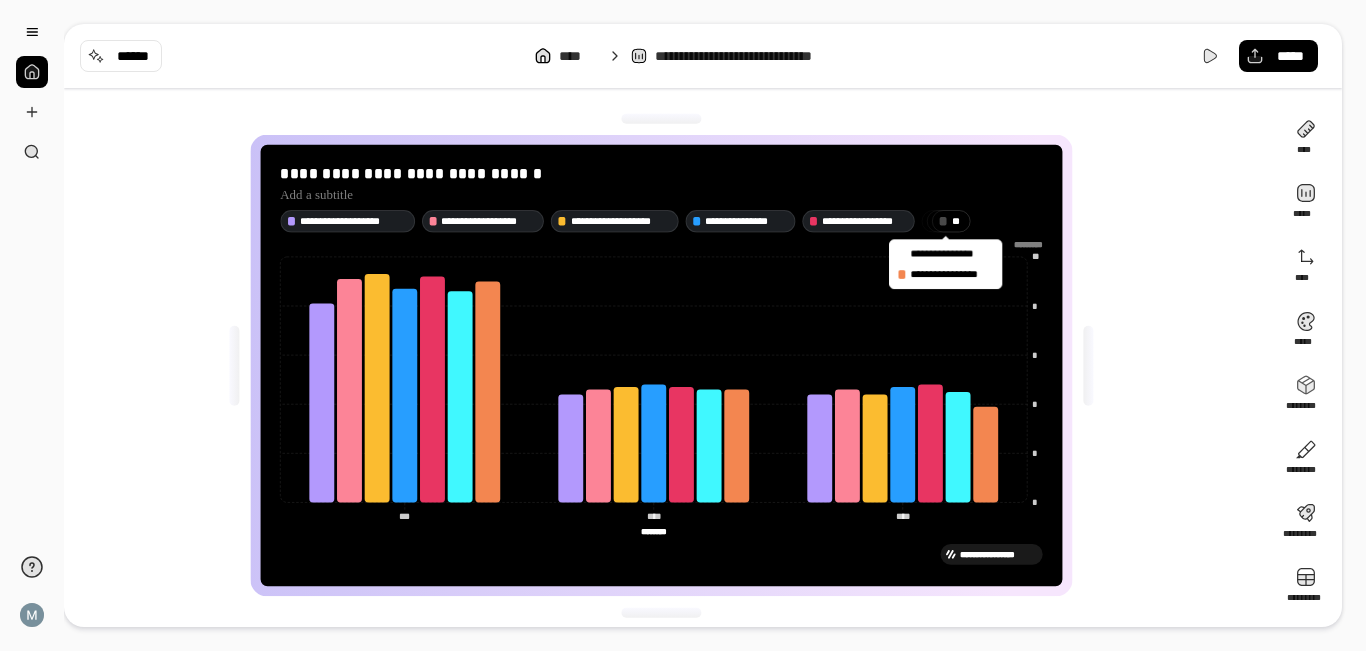 click on "**********" at bounding box center [950, 253] 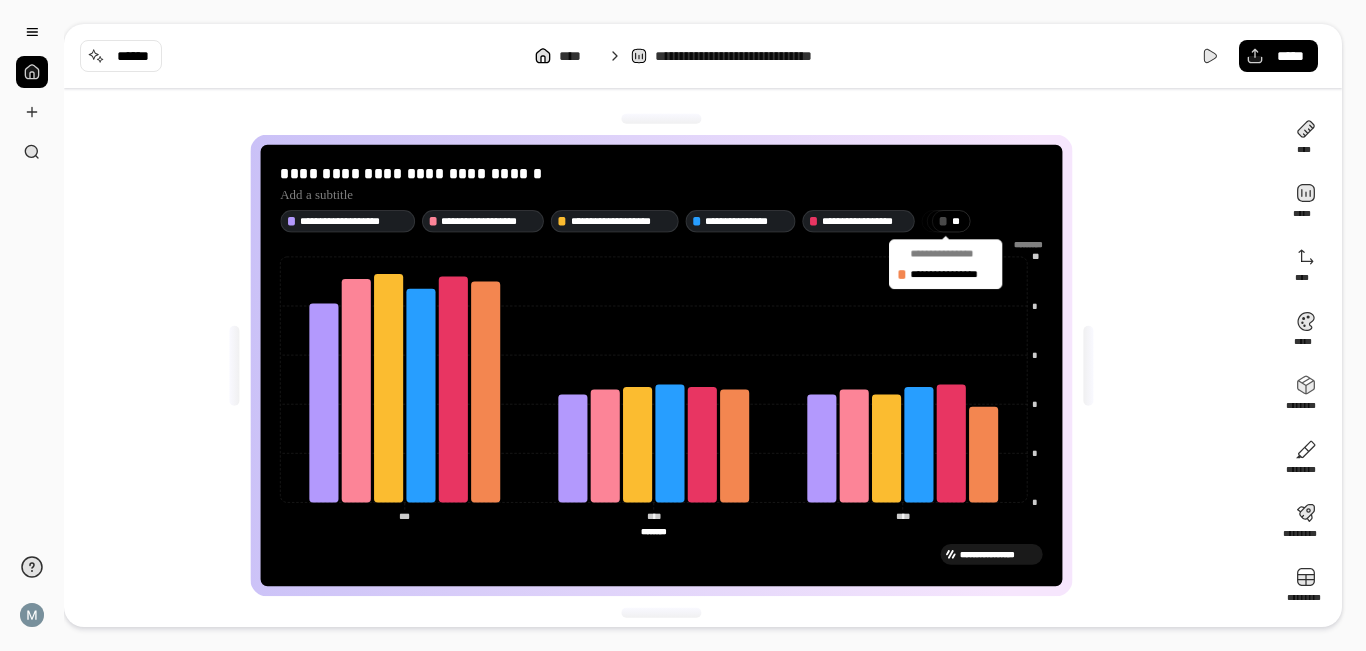 click on "**********" at bounding box center (946, 264) 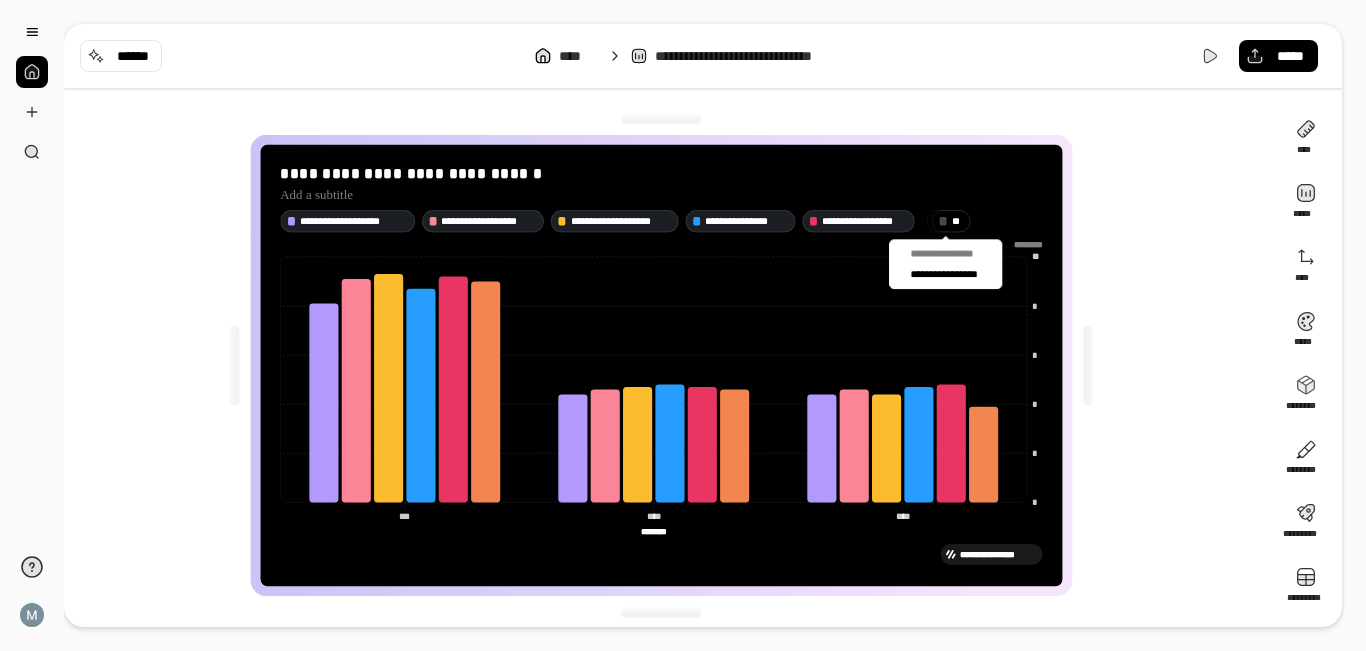 click on "**********" at bounding box center [952, 274] 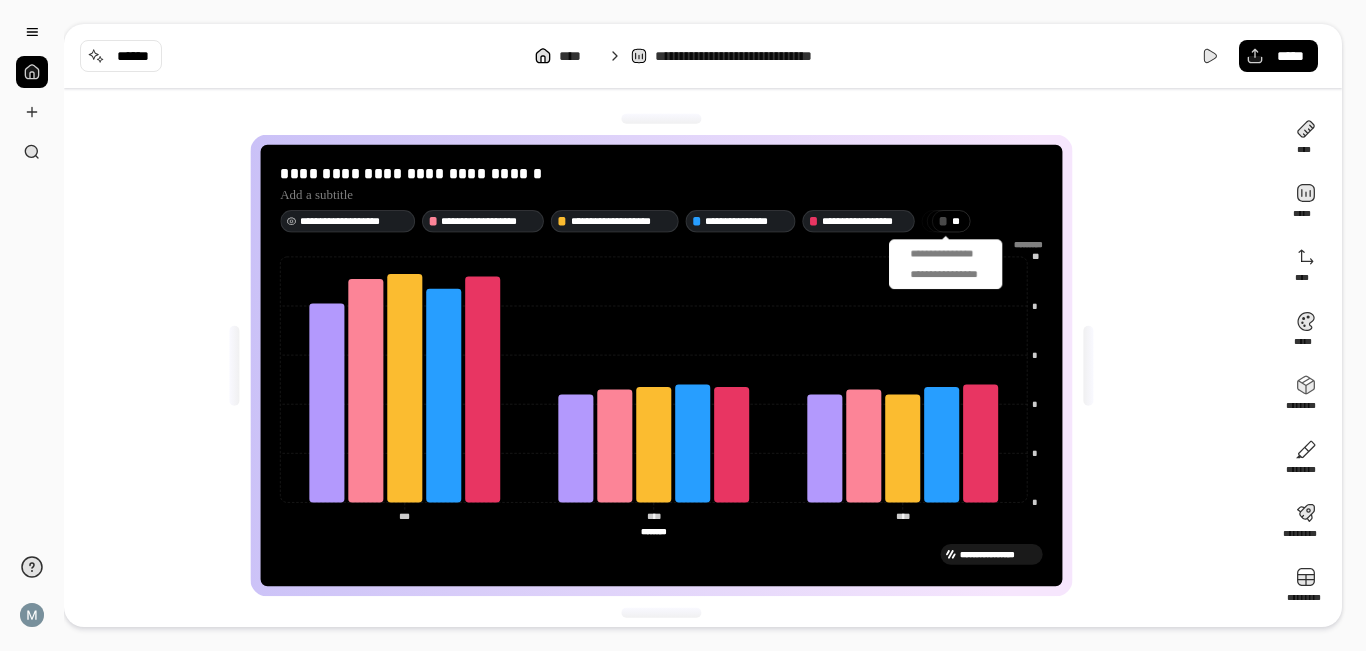 click on "**********" at bounding box center (354, 220) 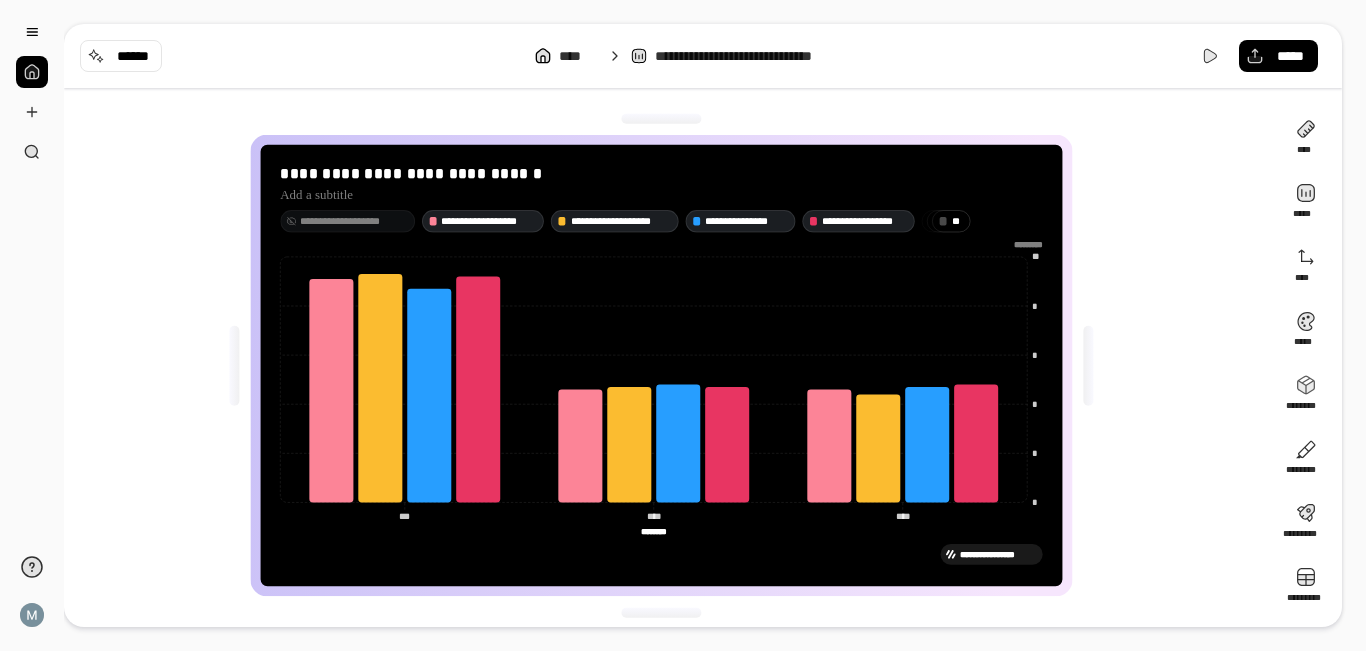 click on "* *" at bounding box center (958, 220) 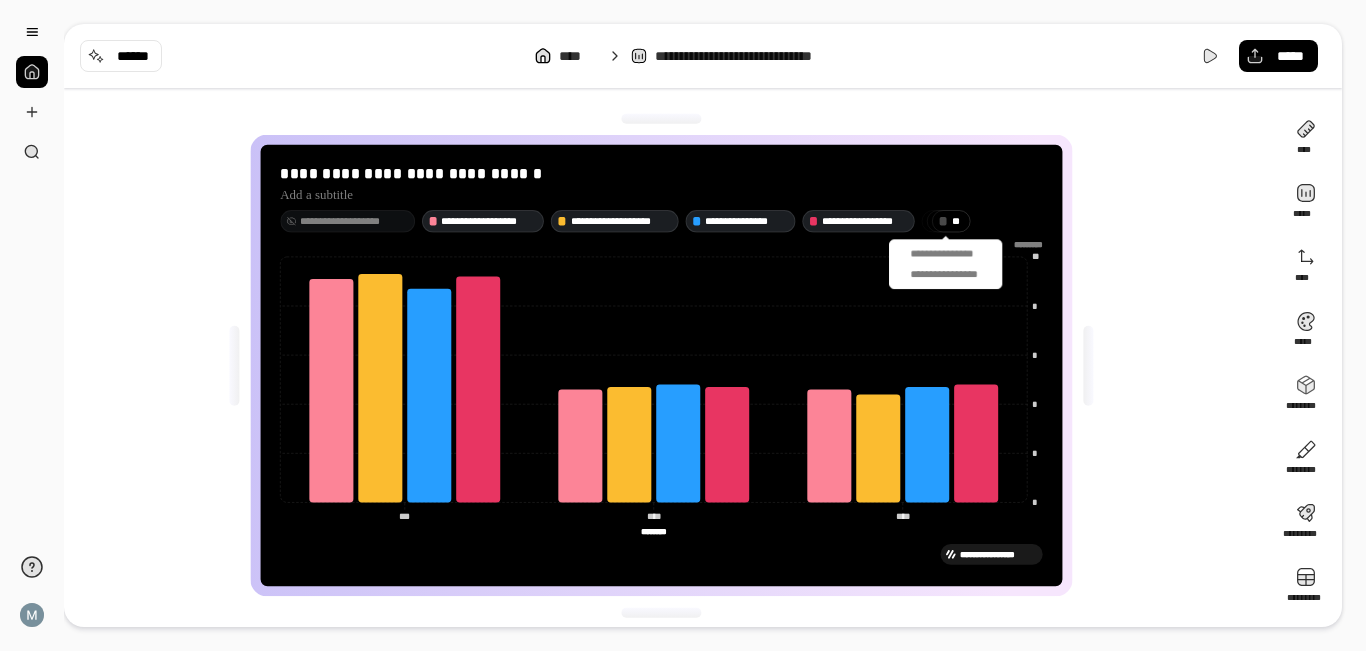 click on "**********" at bounding box center [950, 253] 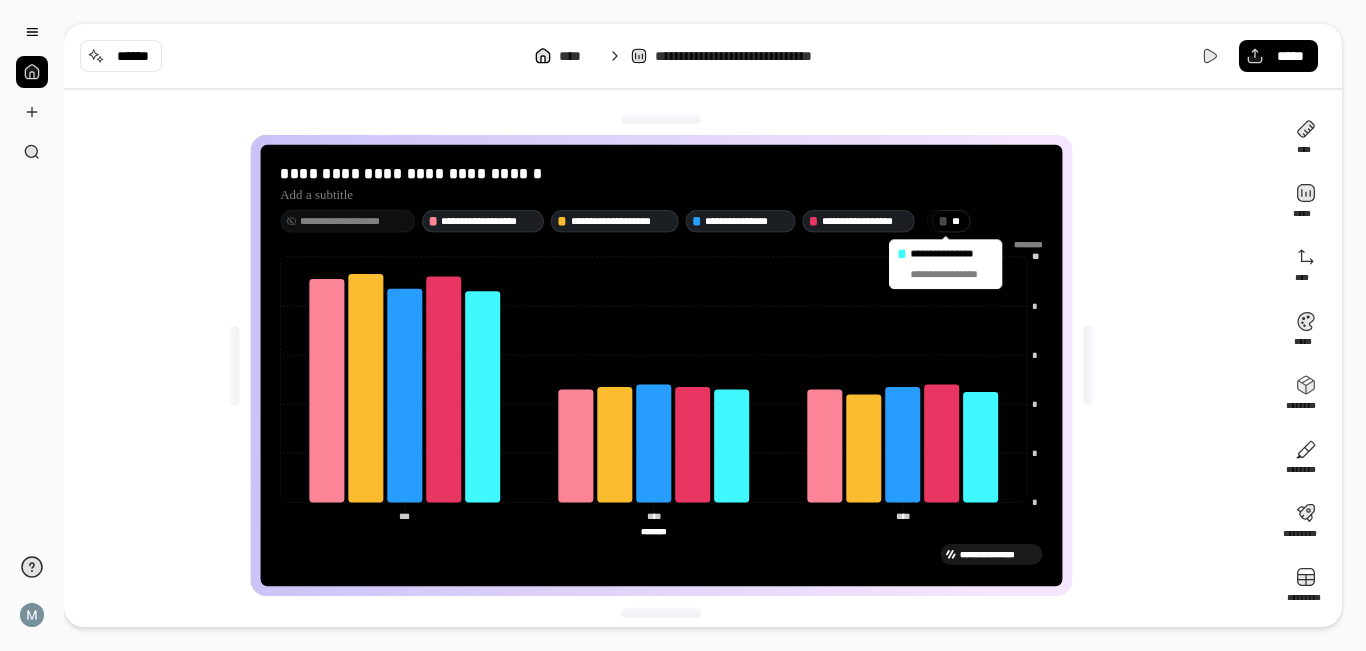 click on "**********" at bounding box center (952, 274) 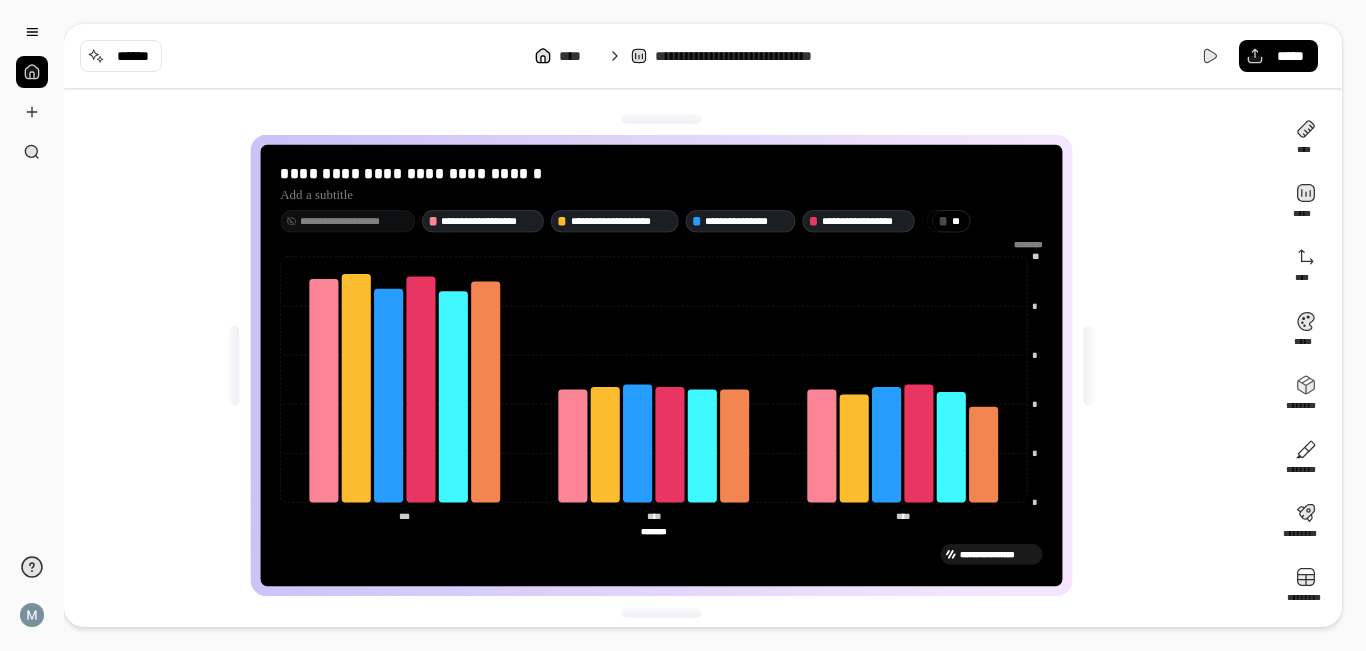 drag, startPoint x: 1045, startPoint y: 180, endPoint x: 1250, endPoint y: 274, distance: 225.52383 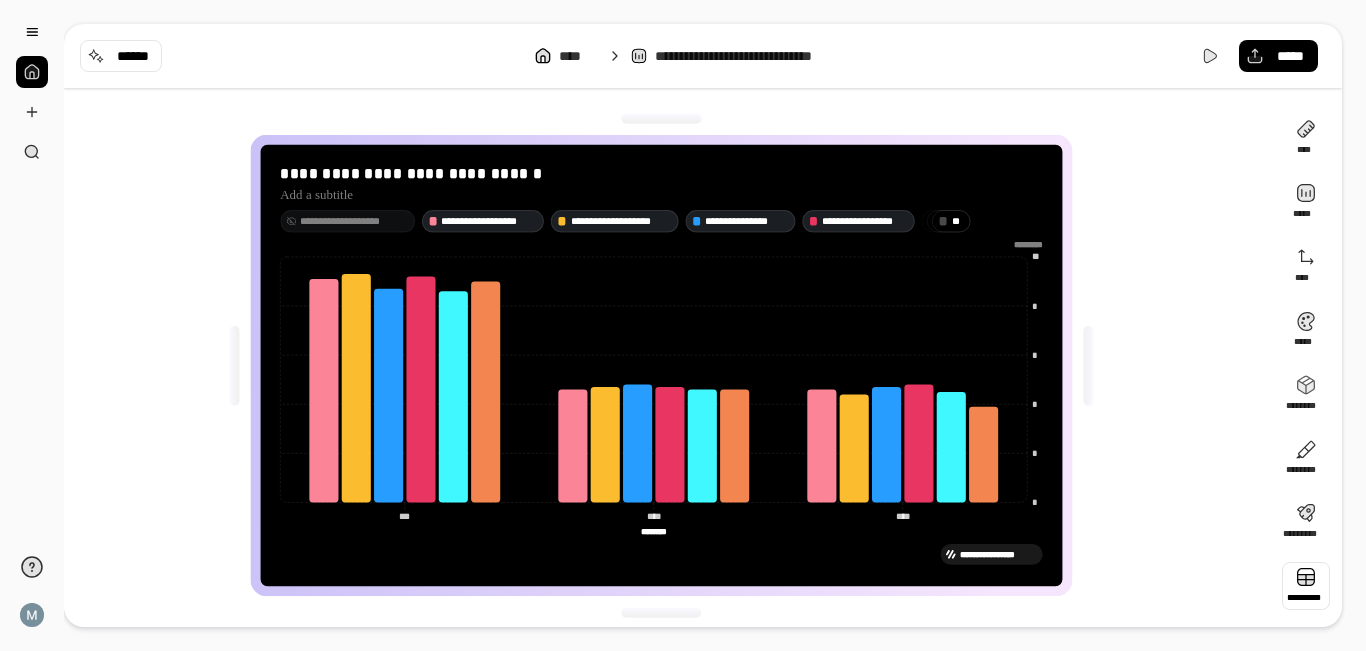 click at bounding box center [1306, 586] 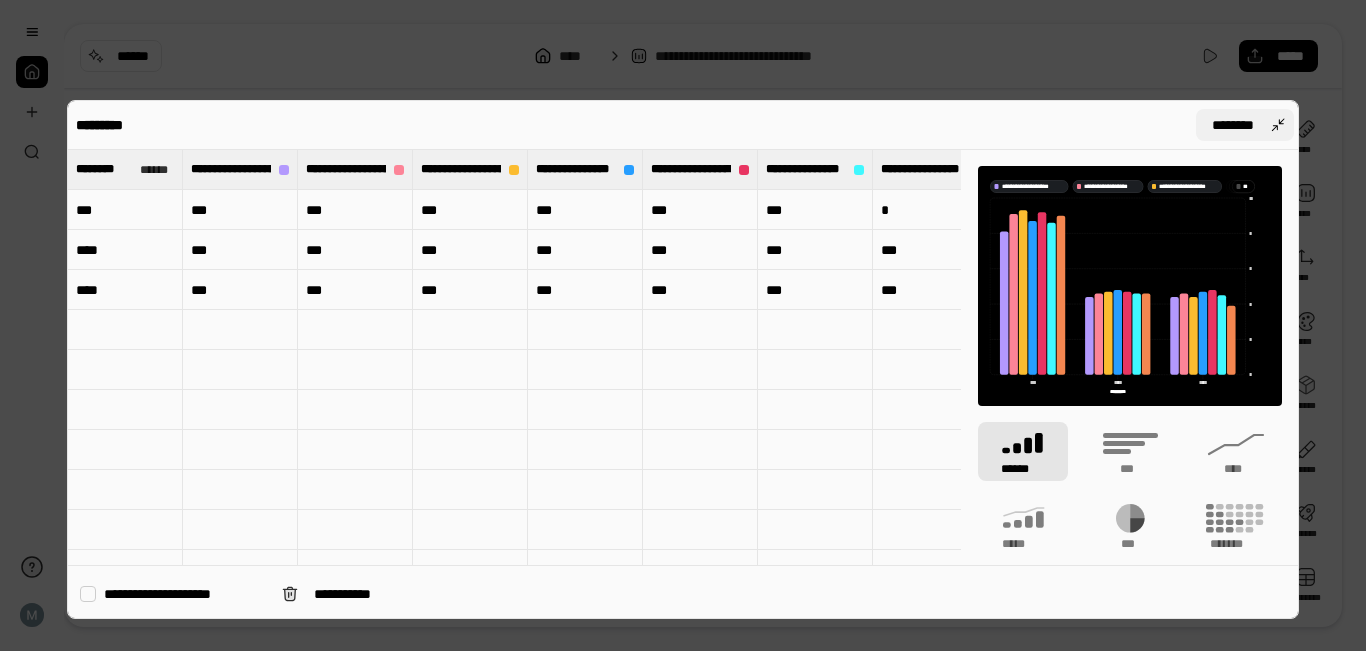 click on "********" at bounding box center [1245, 125] 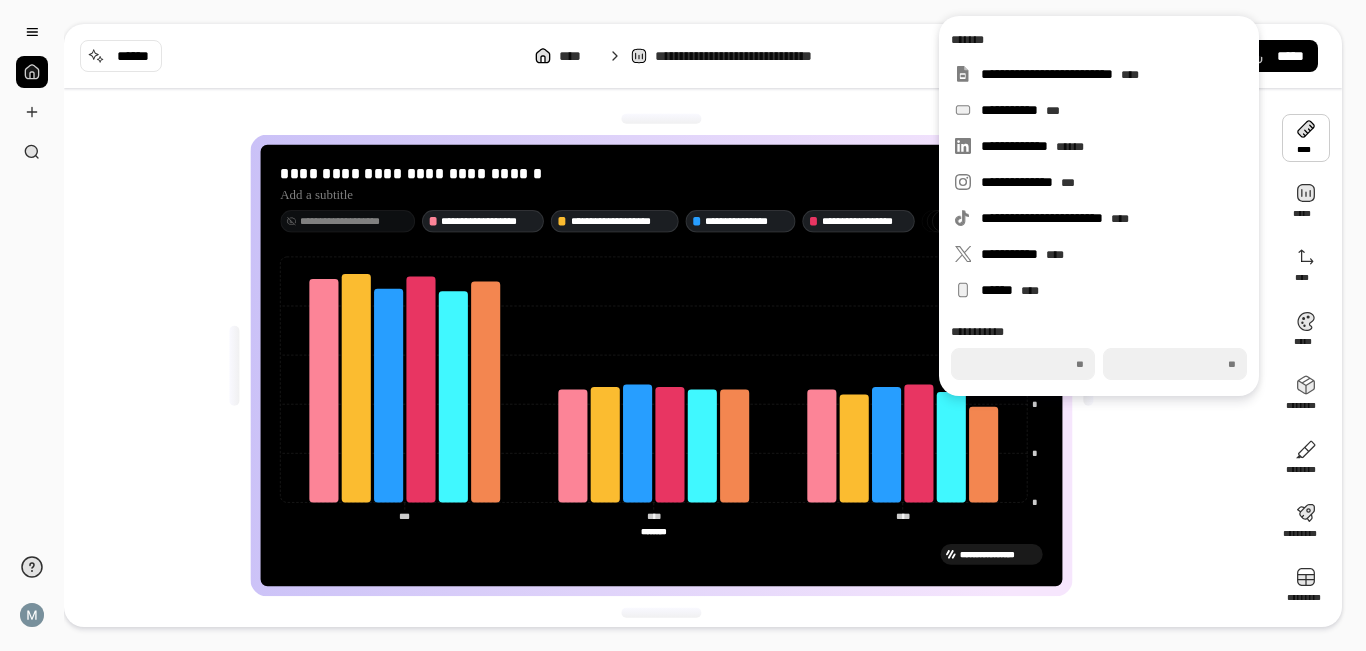 click on "**********" at bounding box center [703, 325] 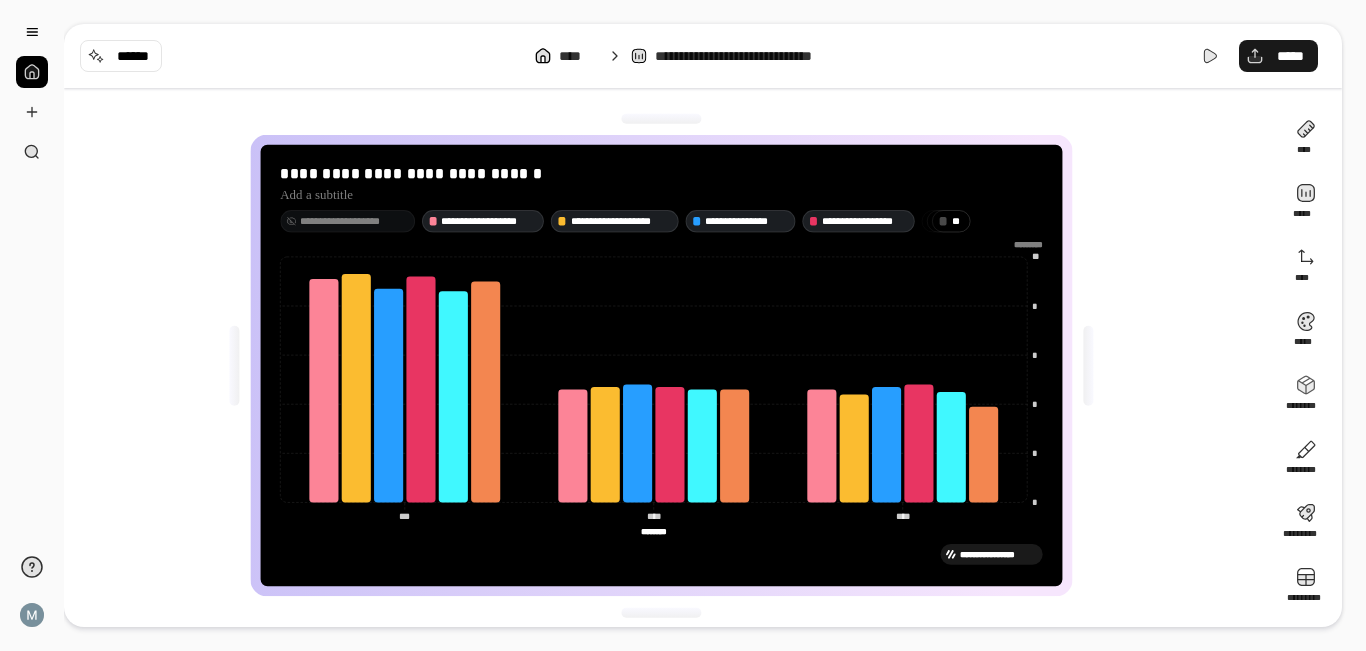 click on "*****" at bounding box center [1290, 56] 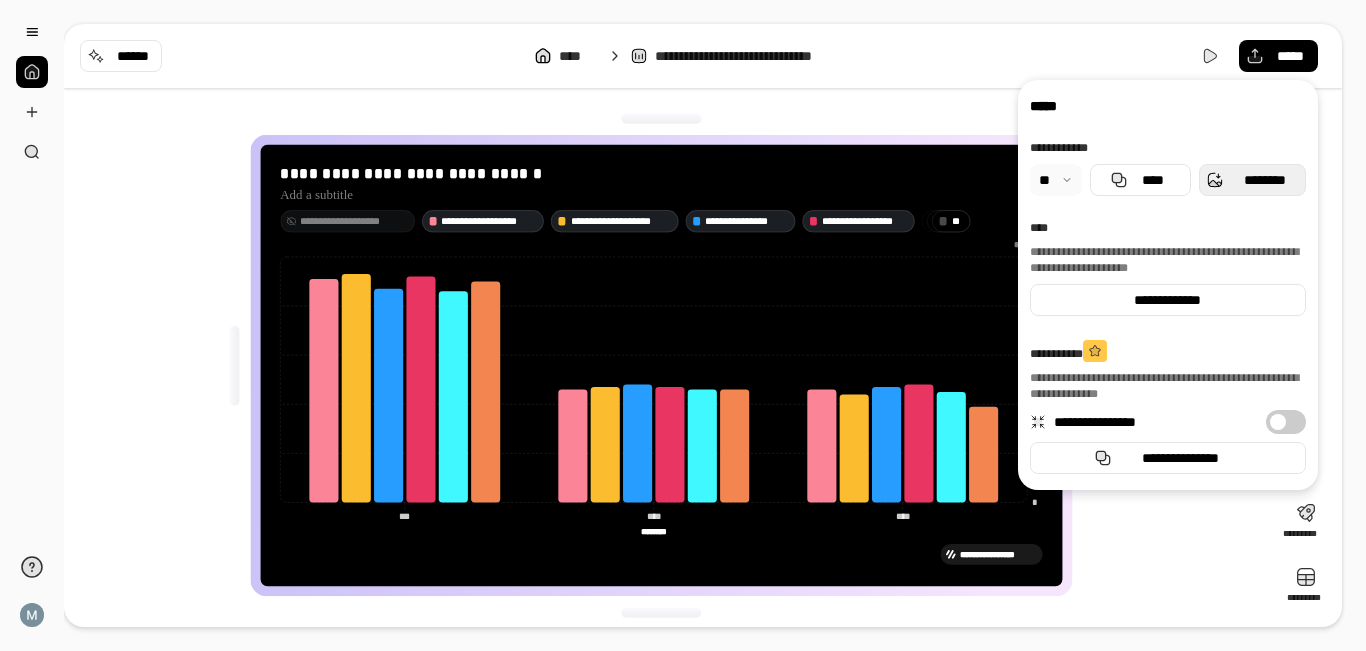 click on "********" at bounding box center [1252, 180] 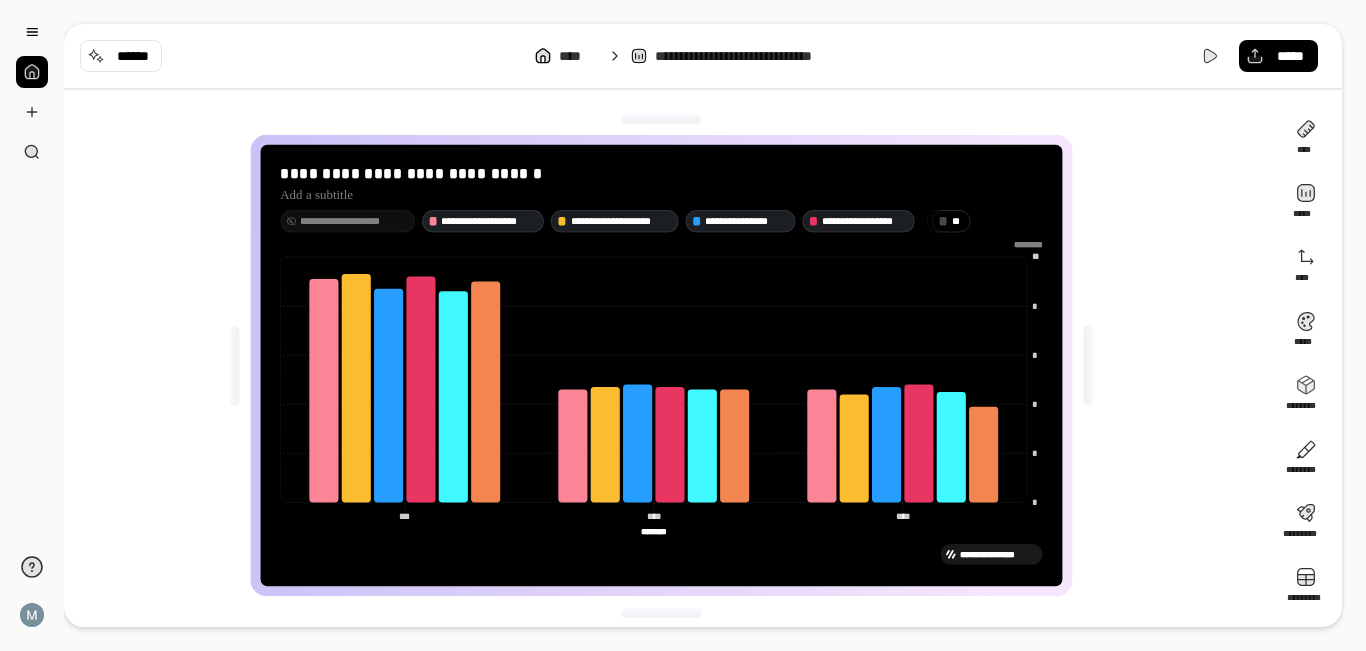 click on "**********" at bounding box center (669, 365) 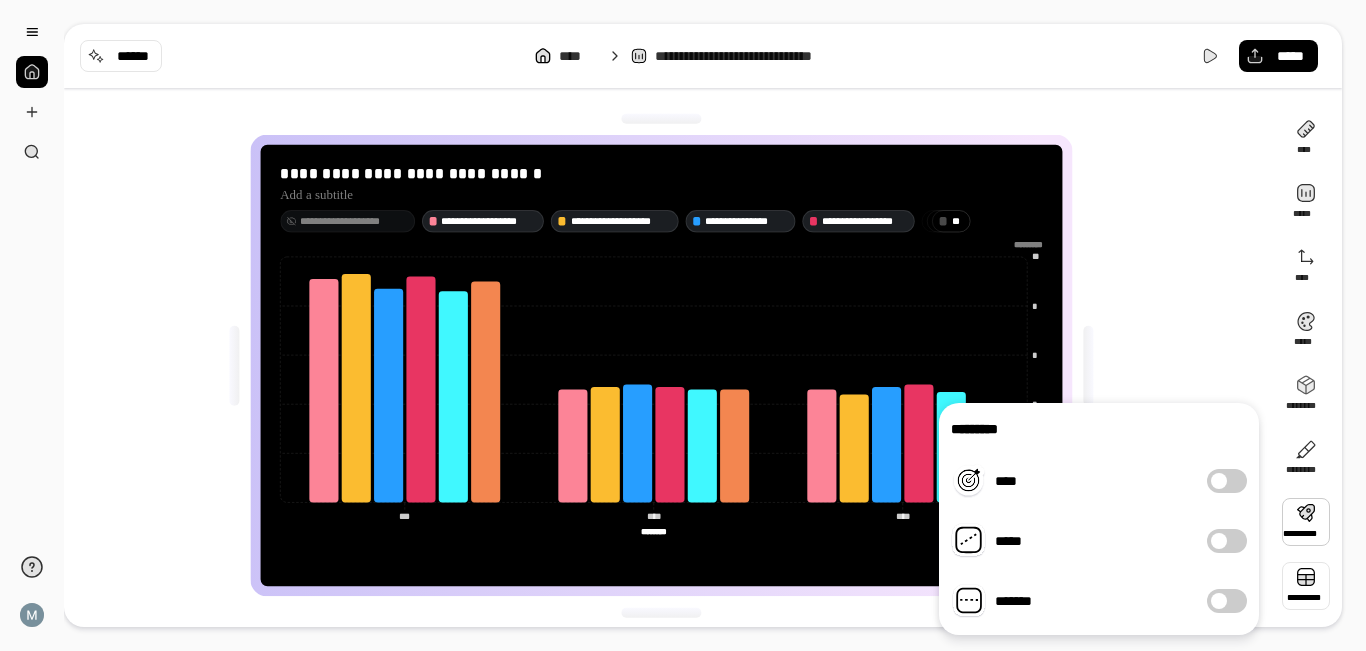 click at bounding box center (1306, 586) 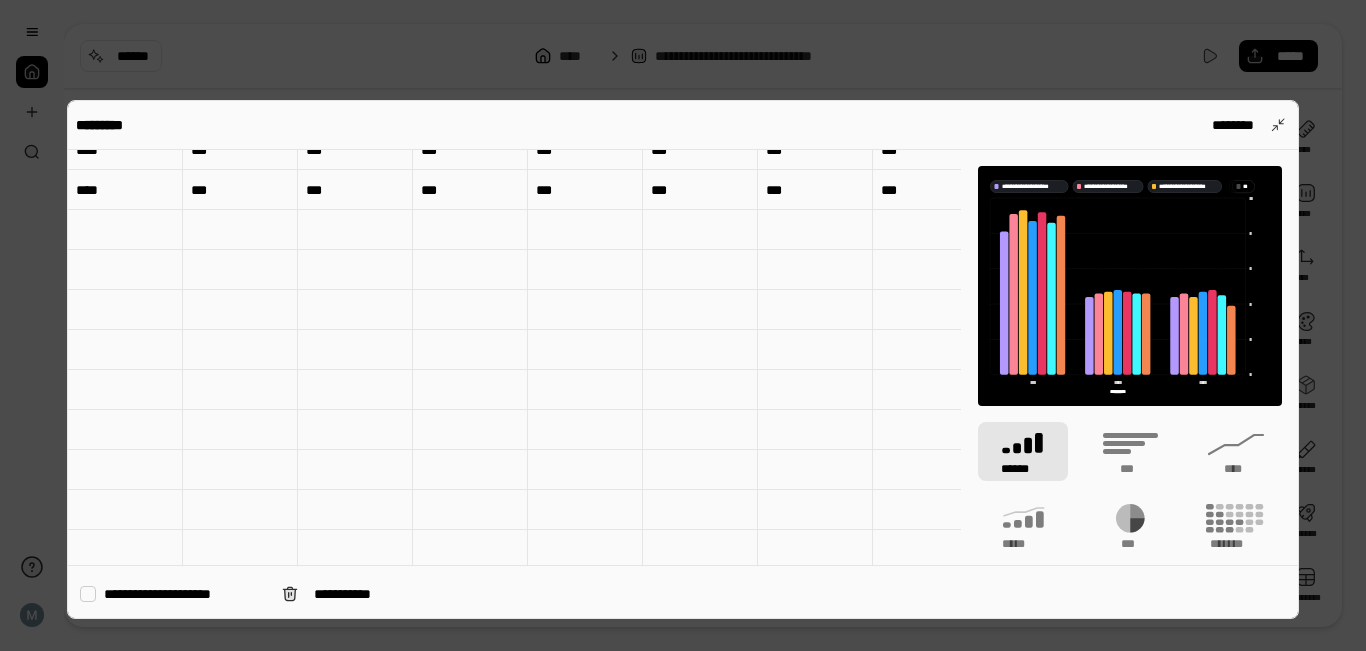 scroll, scrollTop: 0, scrollLeft: 0, axis: both 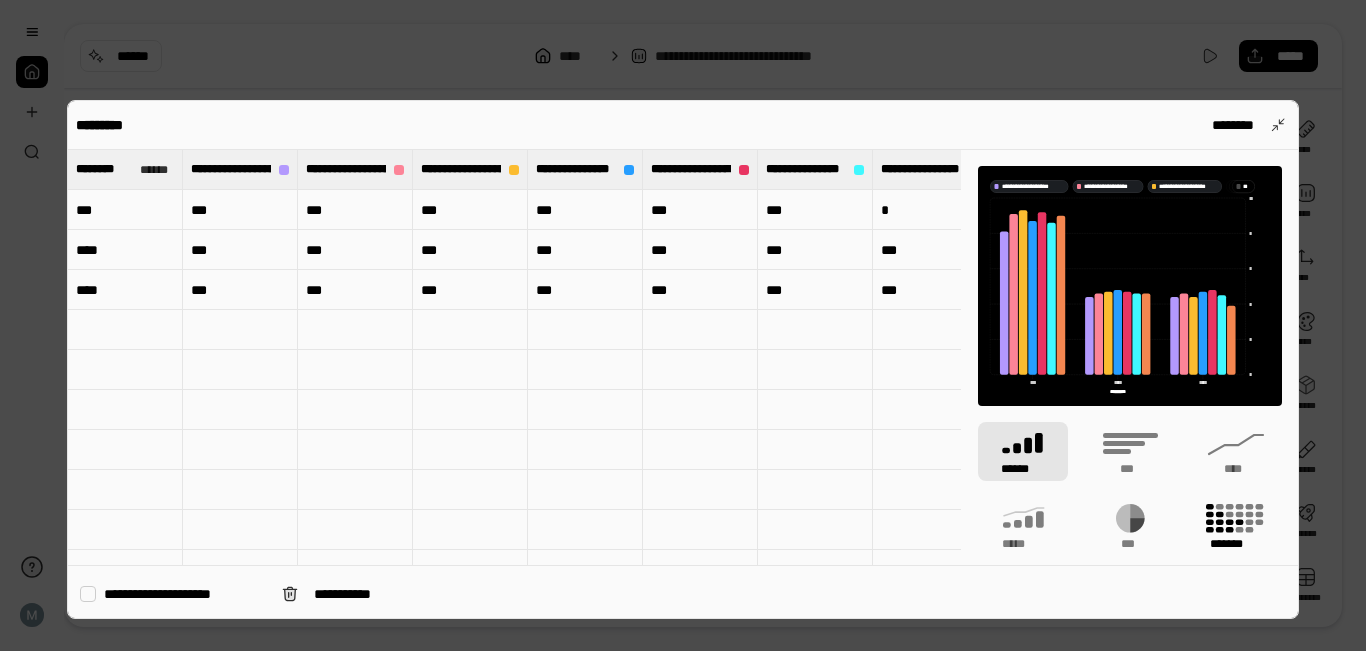 click 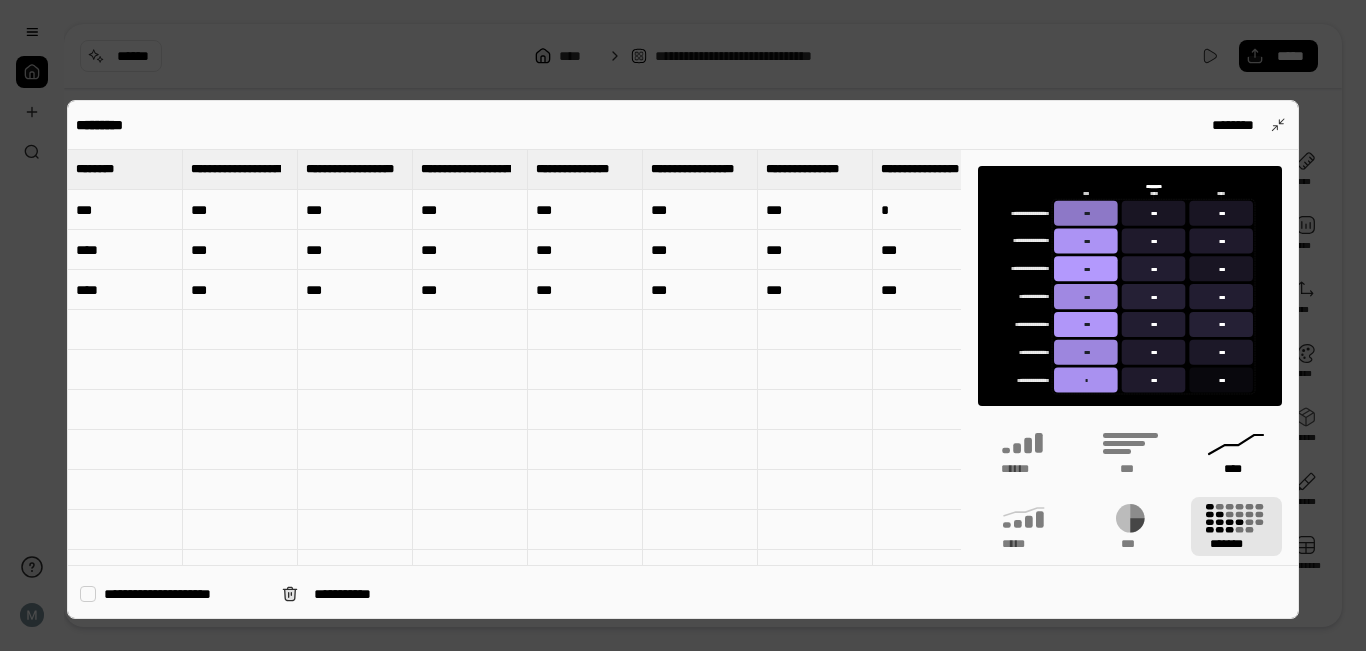 click 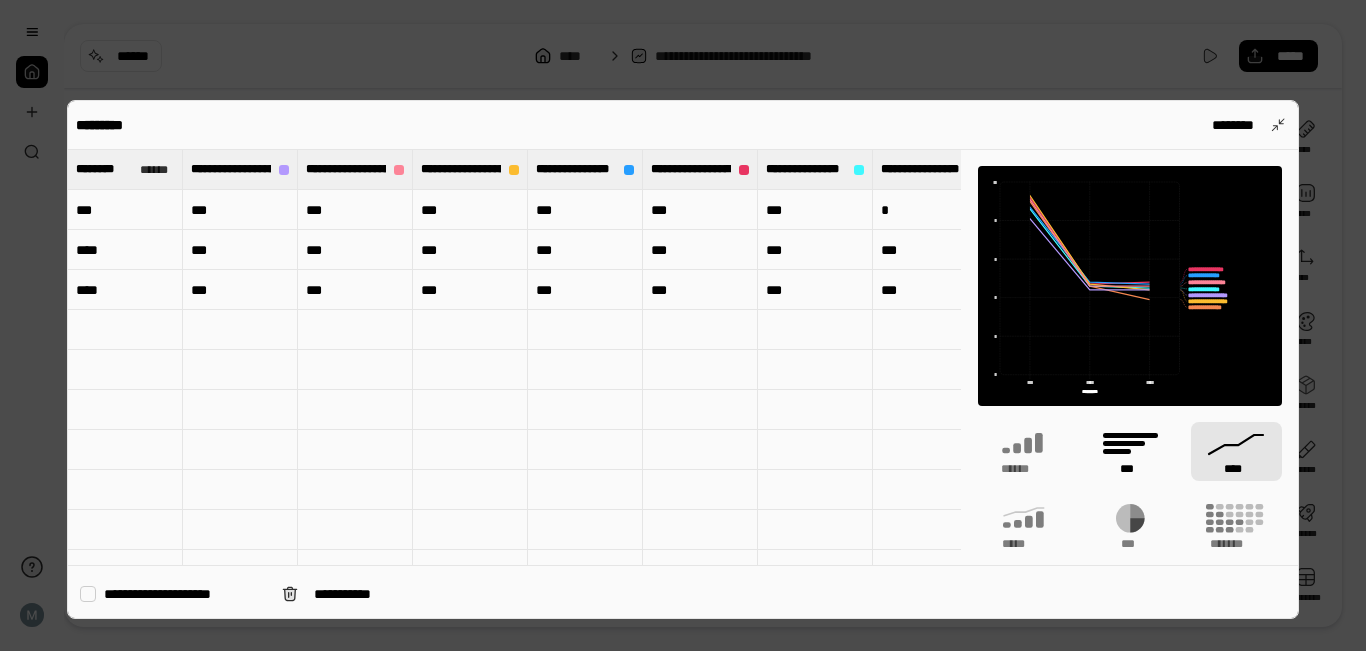 click on "***" at bounding box center (1129, 469) 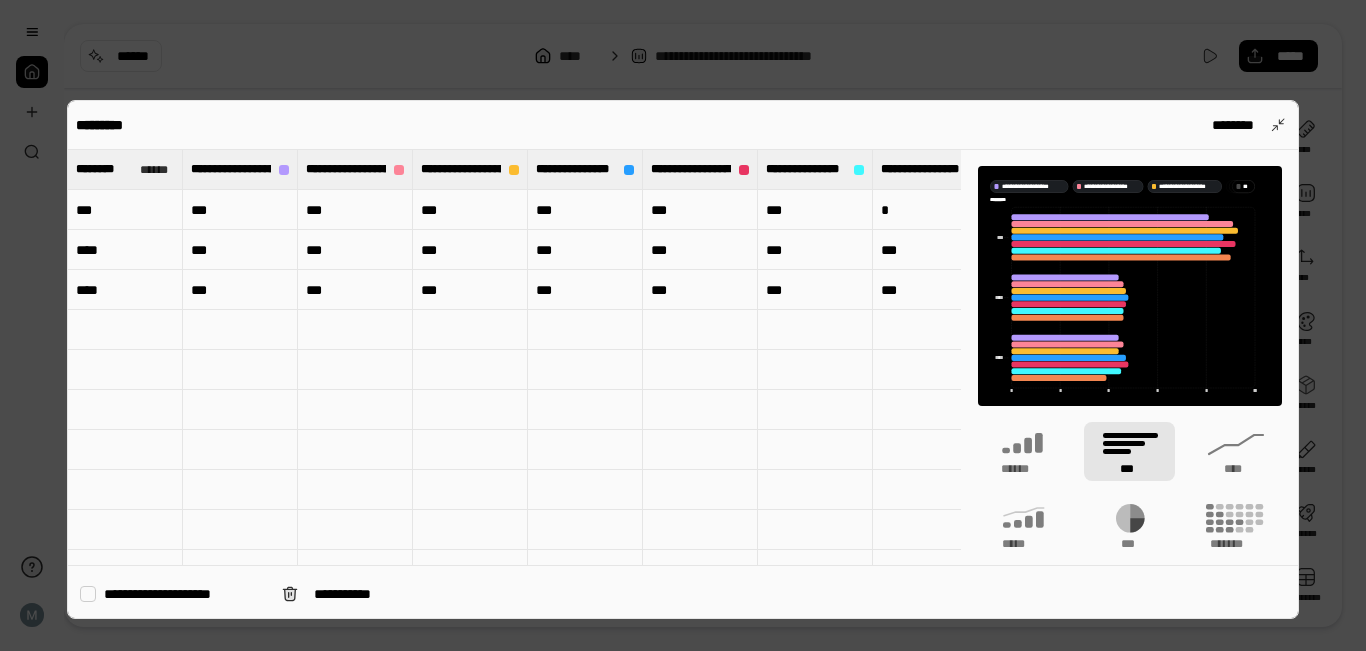 click on "**********" at bounding box center [1130, 470] 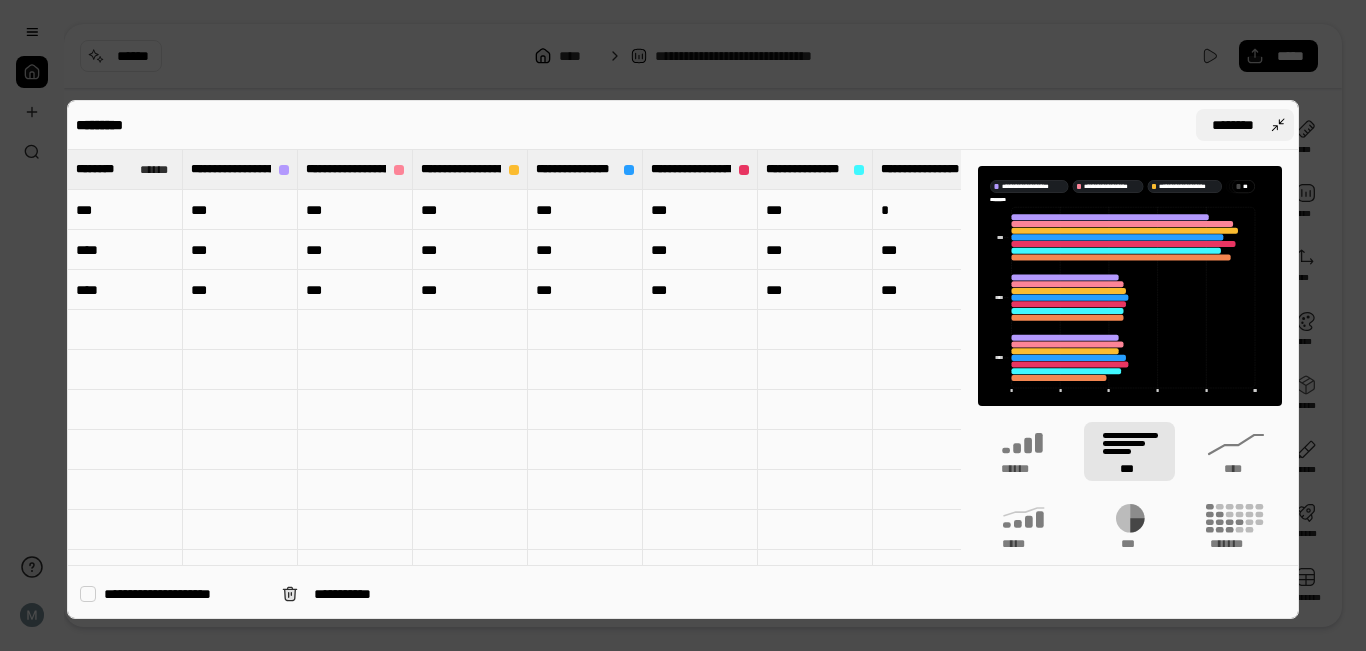 click on "********" at bounding box center [1245, 125] 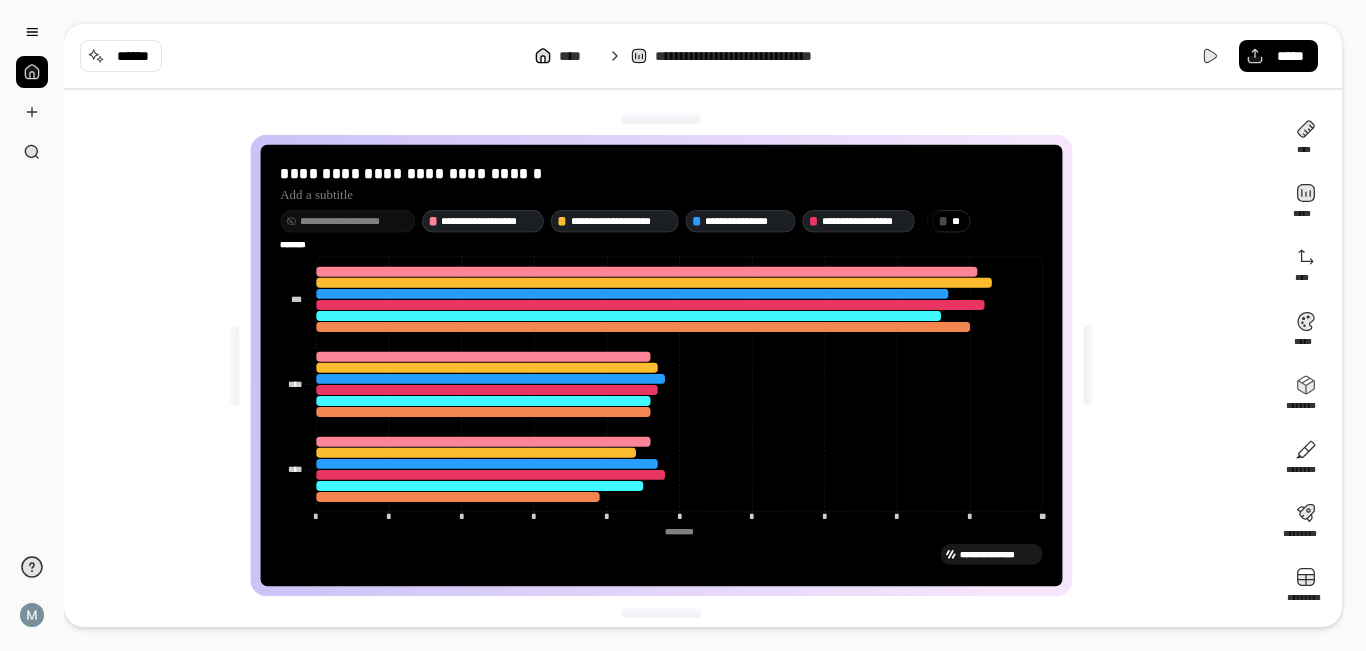 click on "* * * * * * * * * * ** ********* *** *** **** **** **** **** ******** ********" 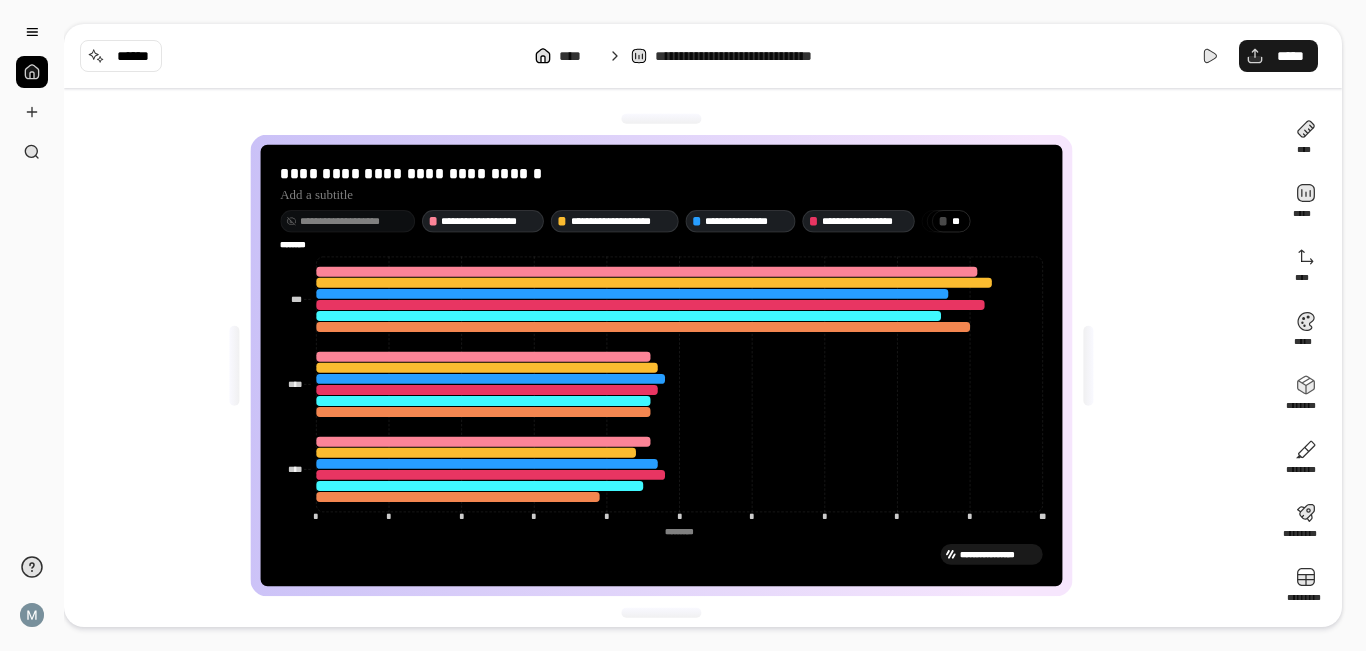 click on "*****" at bounding box center [1290, 56] 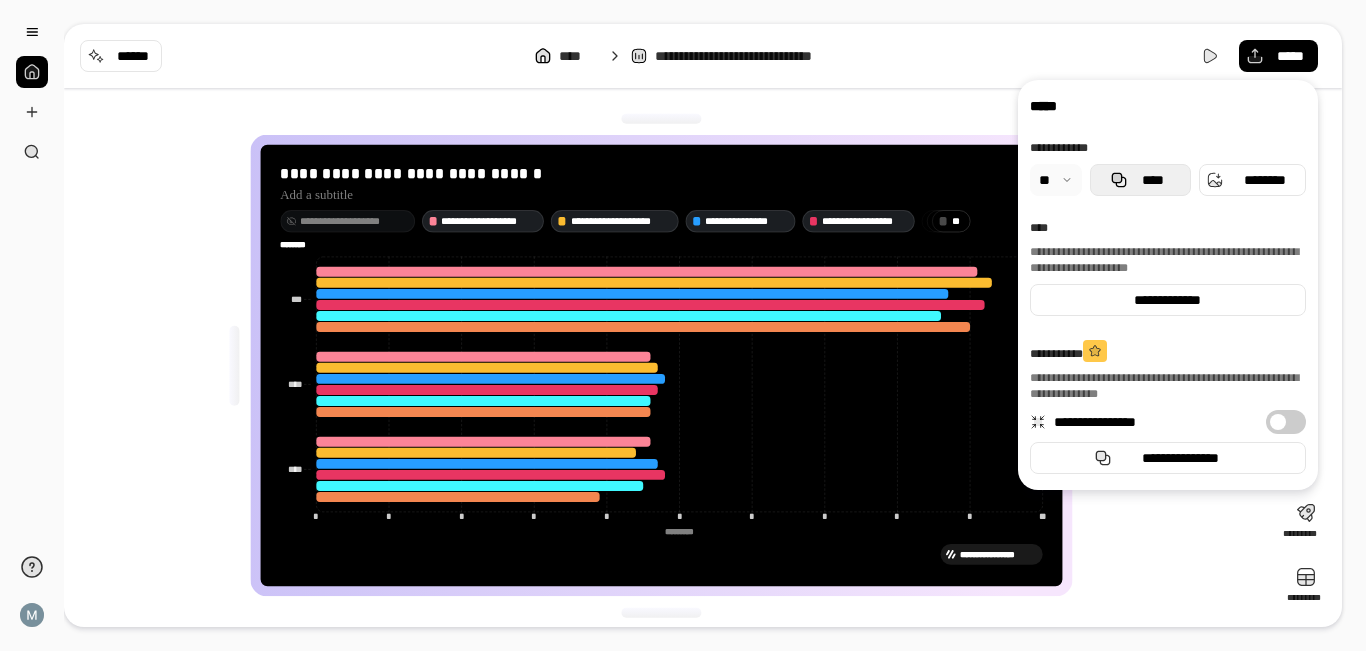 click on "****" at bounding box center (1152, 180) 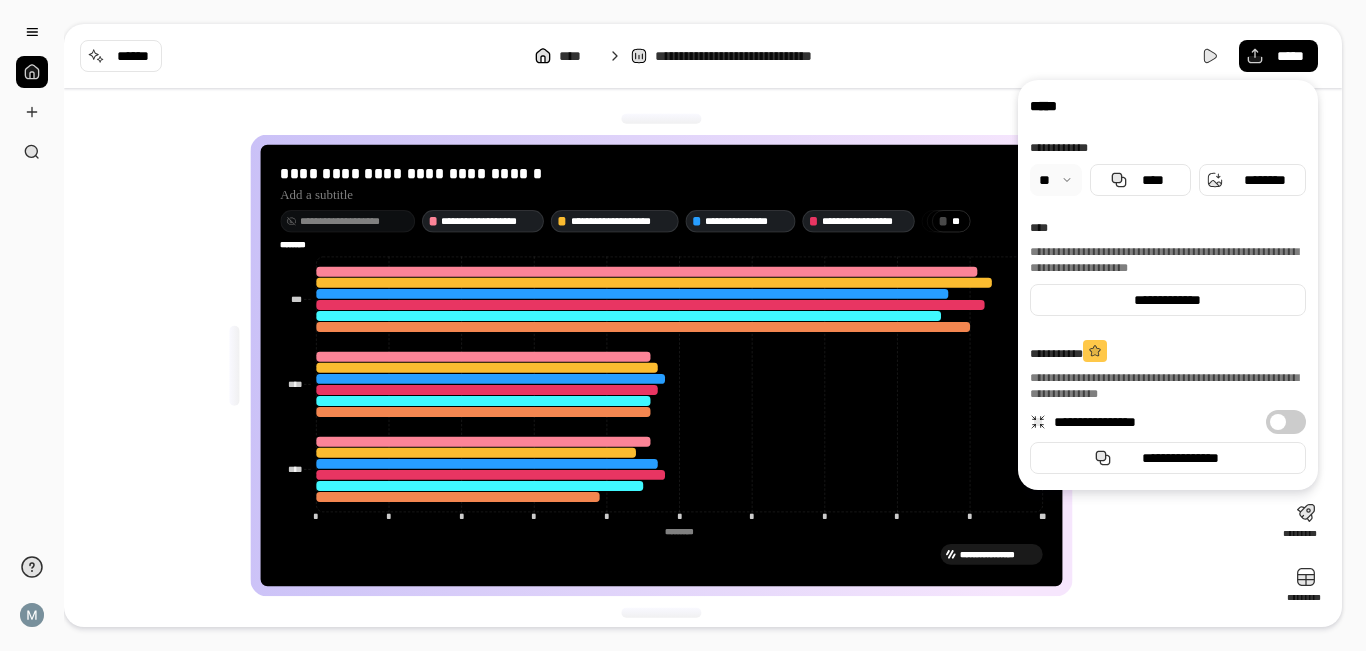 click on "**********" at bounding box center (662, 365) 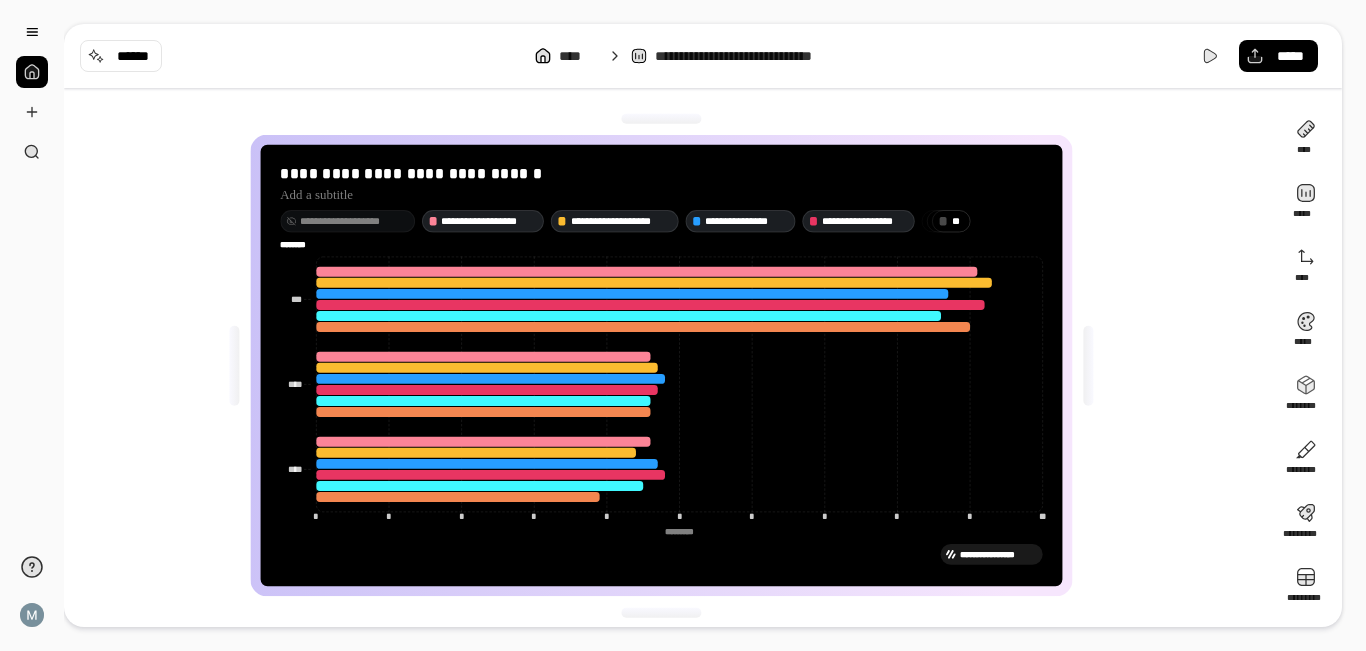drag, startPoint x: 295, startPoint y: 218, endPoint x: 1336, endPoint y: 355, distance: 1049.9762 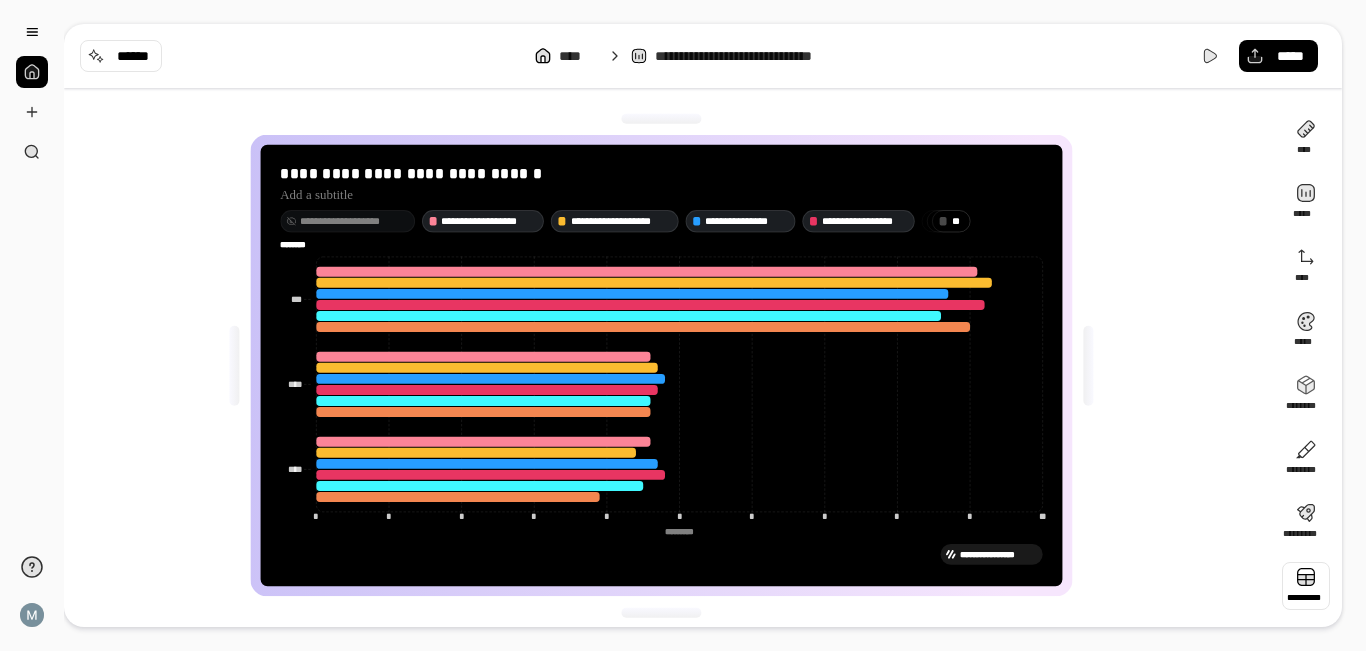 click at bounding box center (1306, 586) 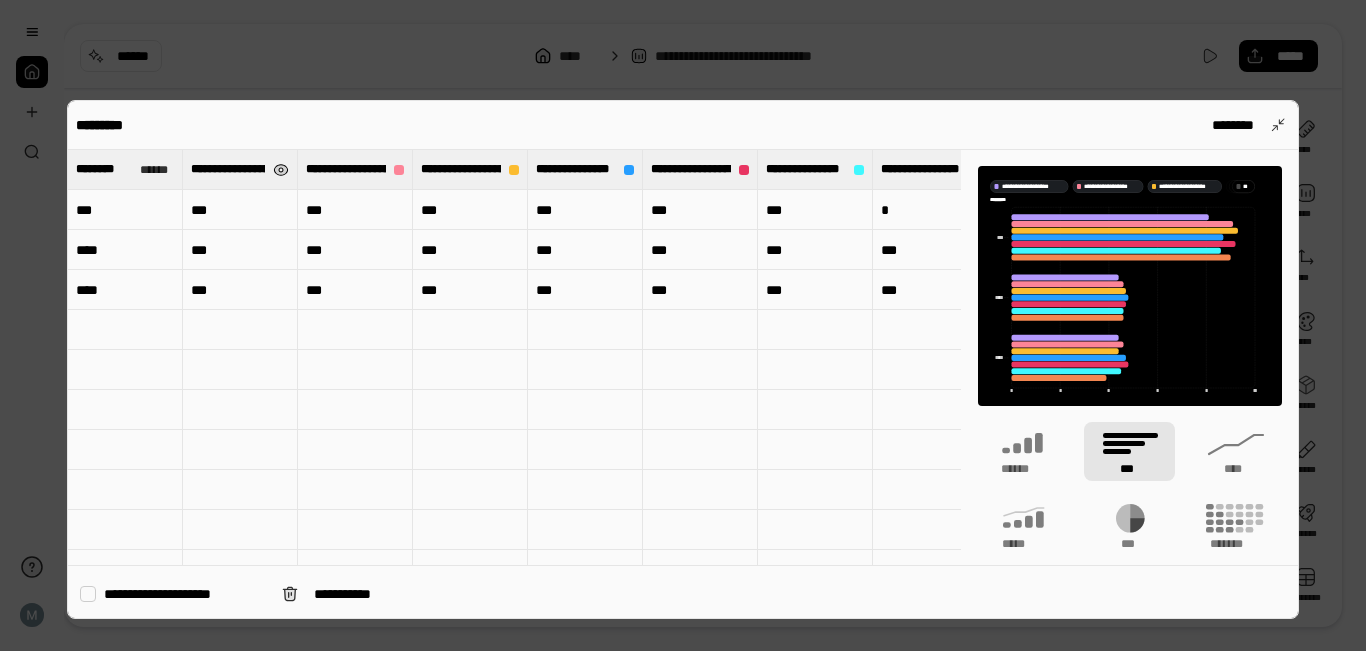 click at bounding box center [281, 170] 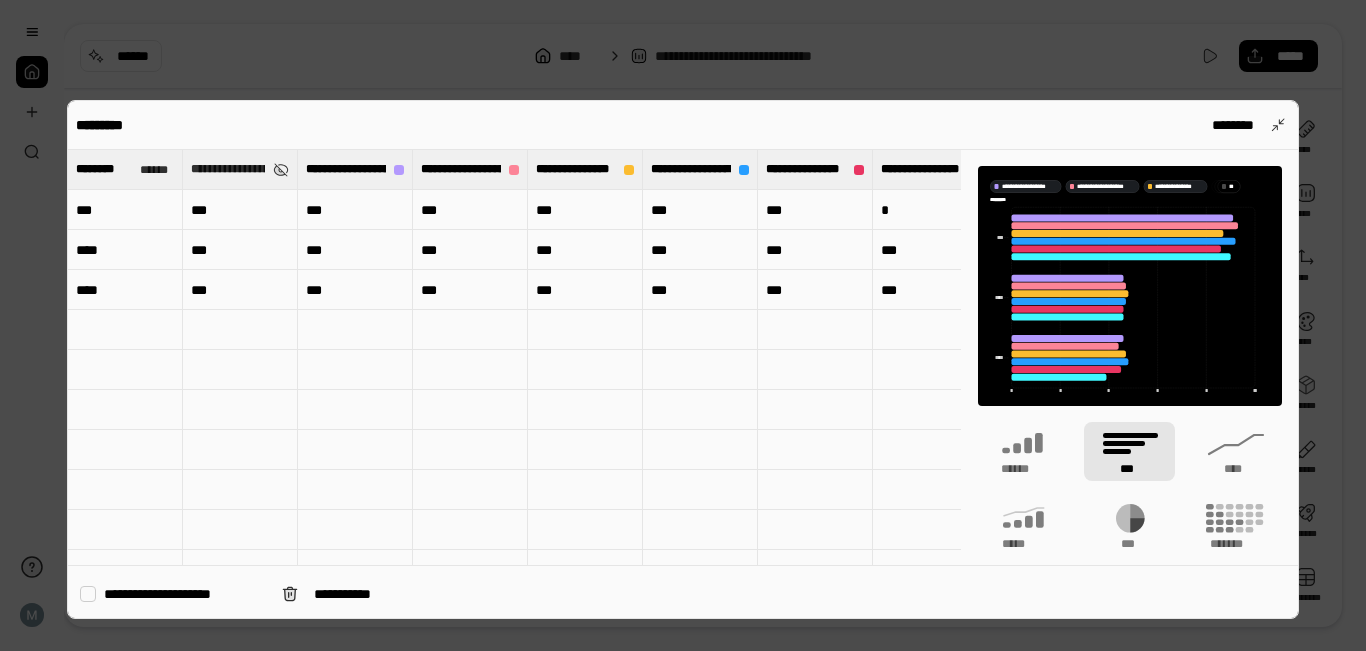 click at bounding box center (683, 325) 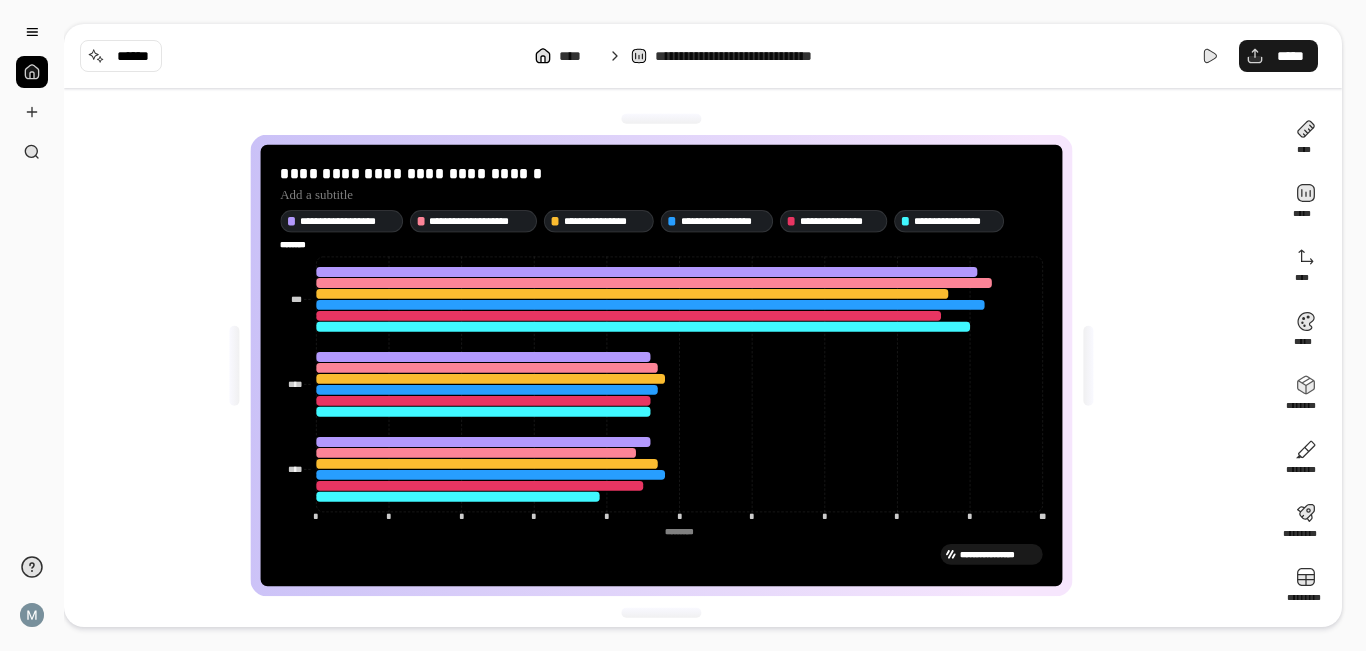 click on "*****" at bounding box center [1290, 56] 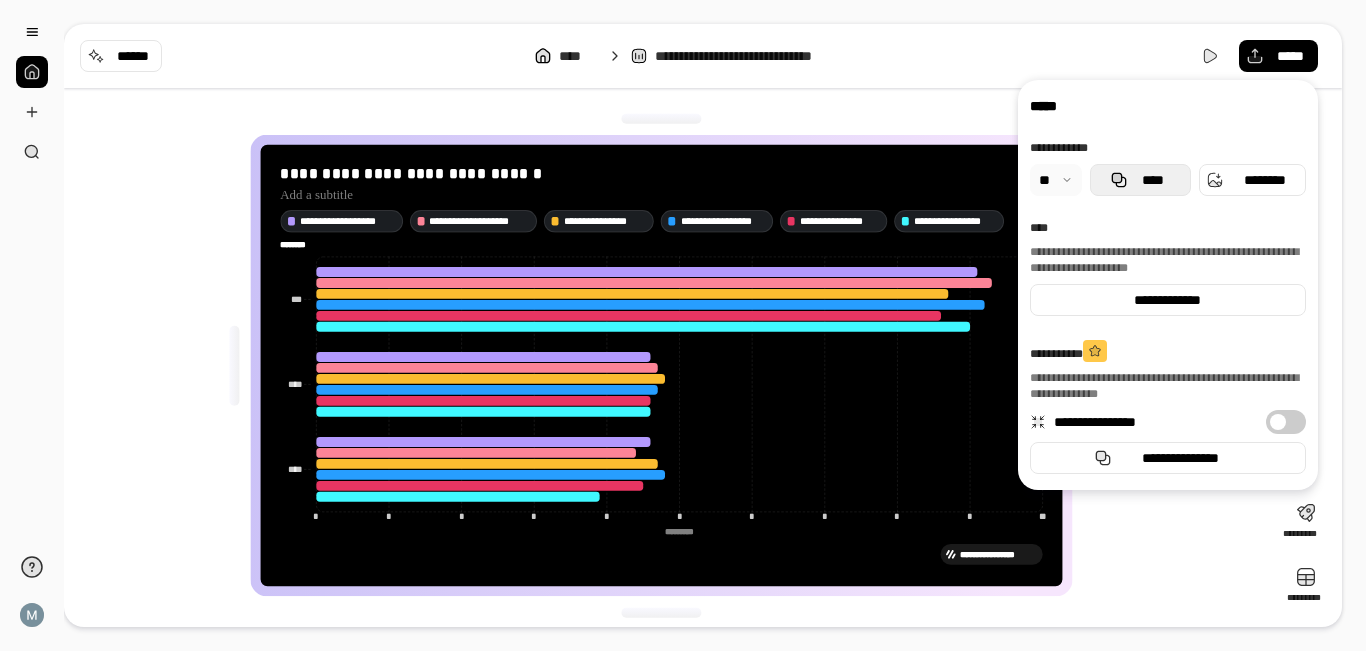 click on "****" at bounding box center (1152, 180) 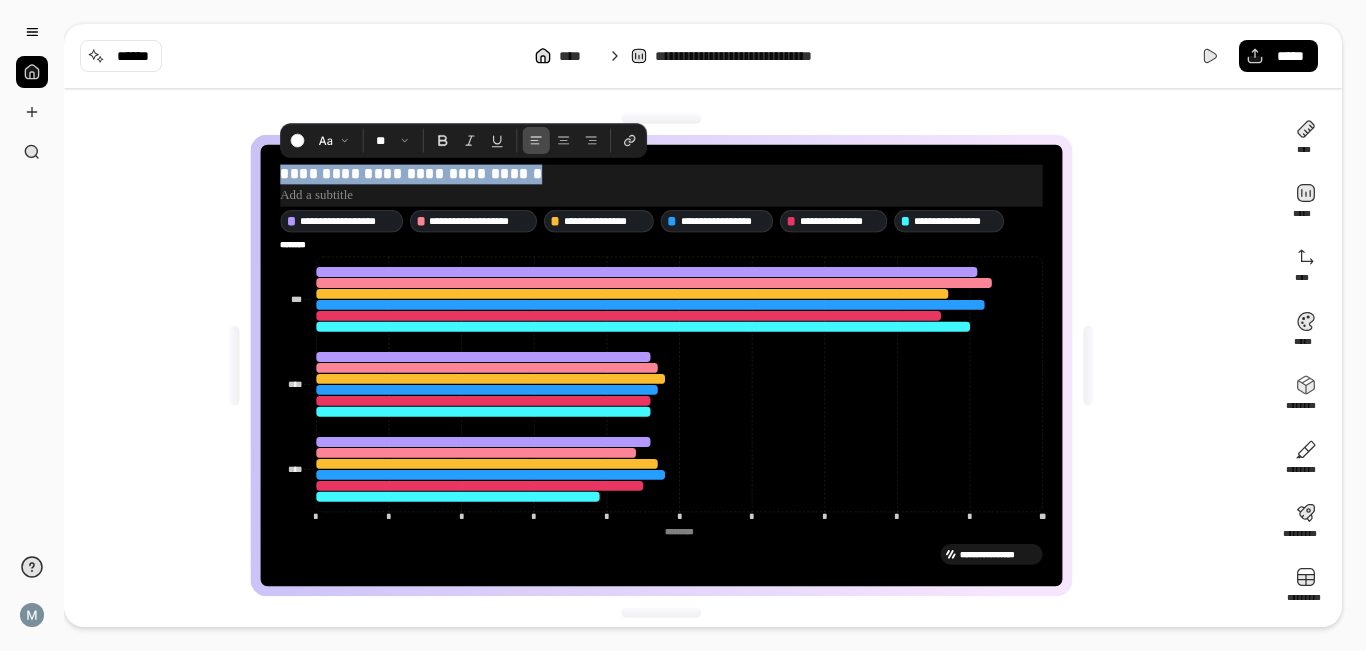 drag, startPoint x: 528, startPoint y: 177, endPoint x: 287, endPoint y: 176, distance: 241.00208 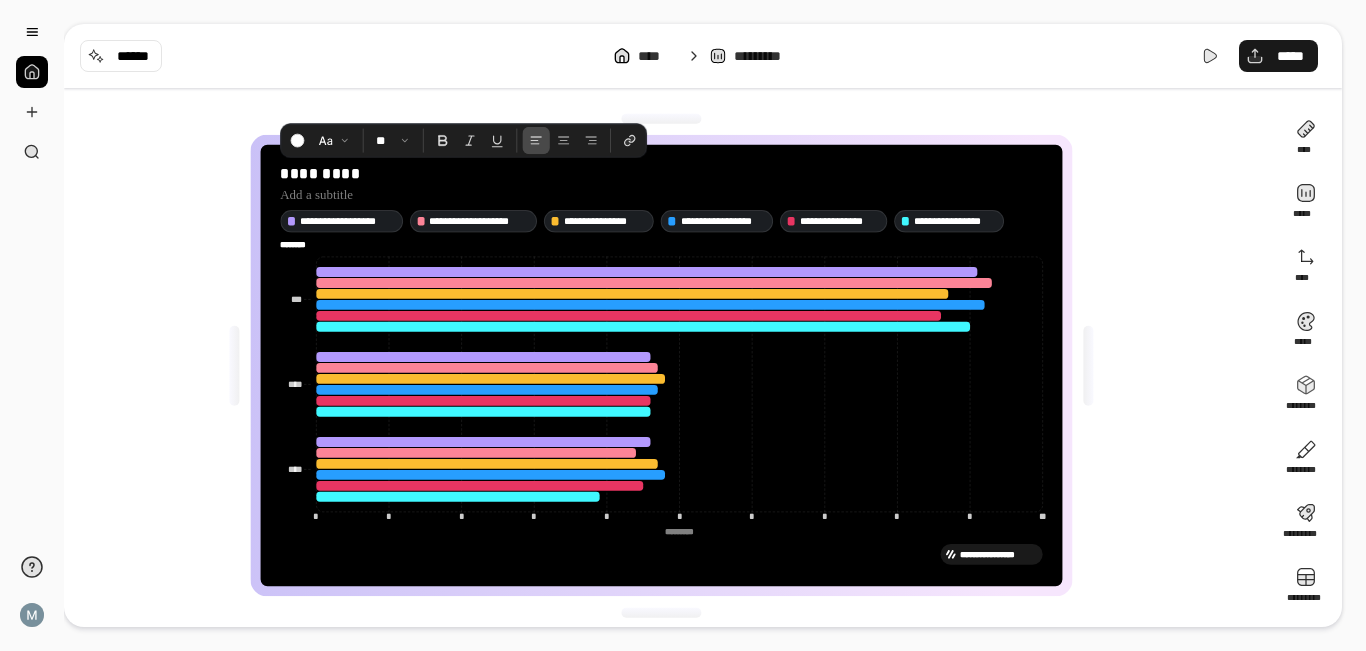 click on "*****" at bounding box center [1278, 56] 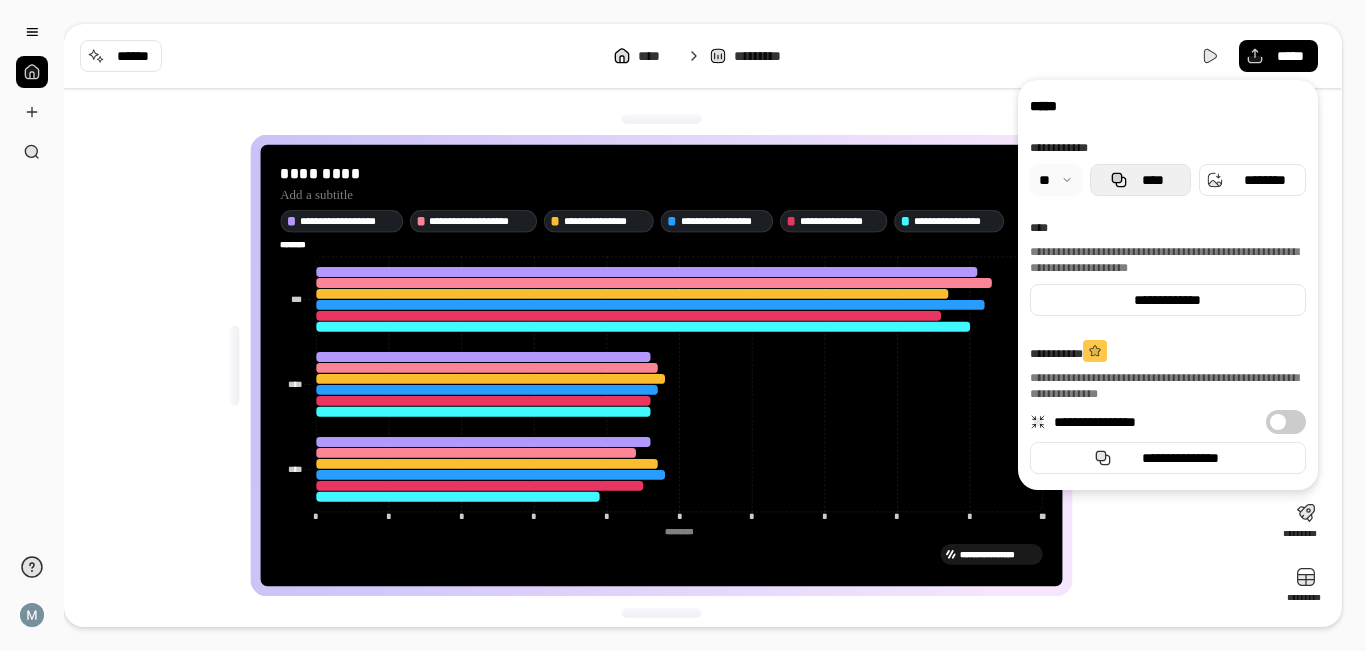 click on "****" at bounding box center [1152, 180] 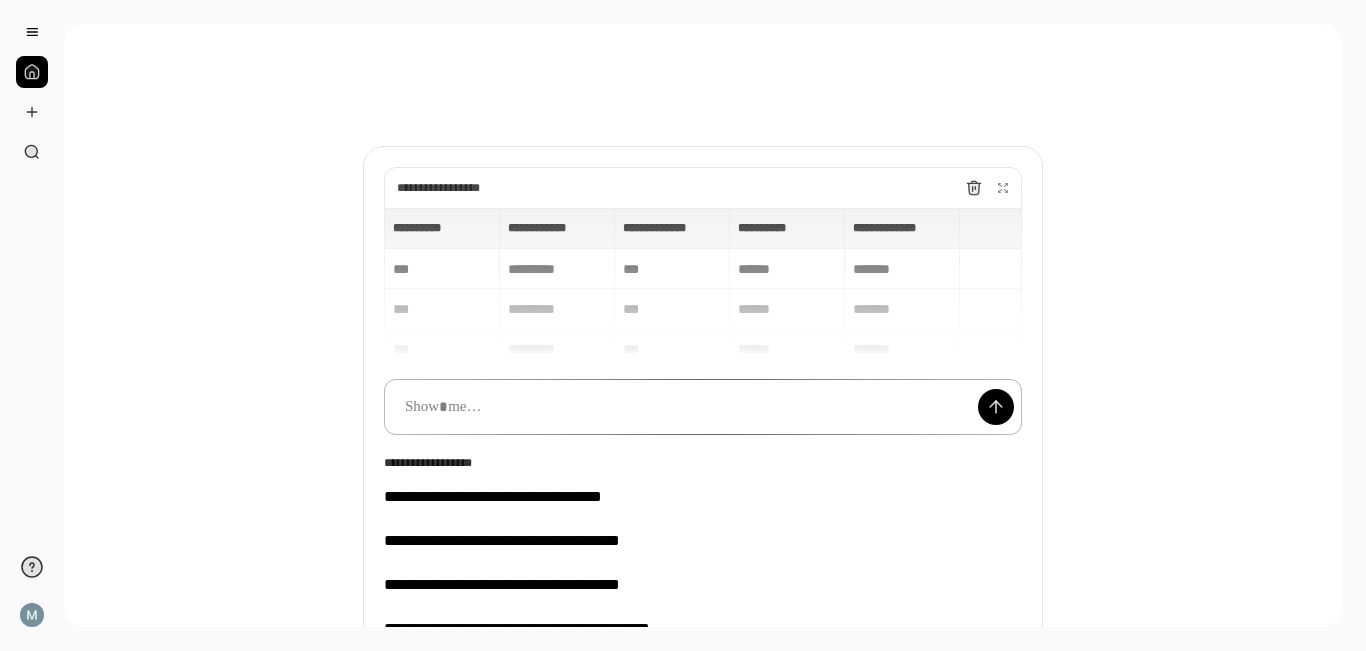 click at bounding box center (703, 407) 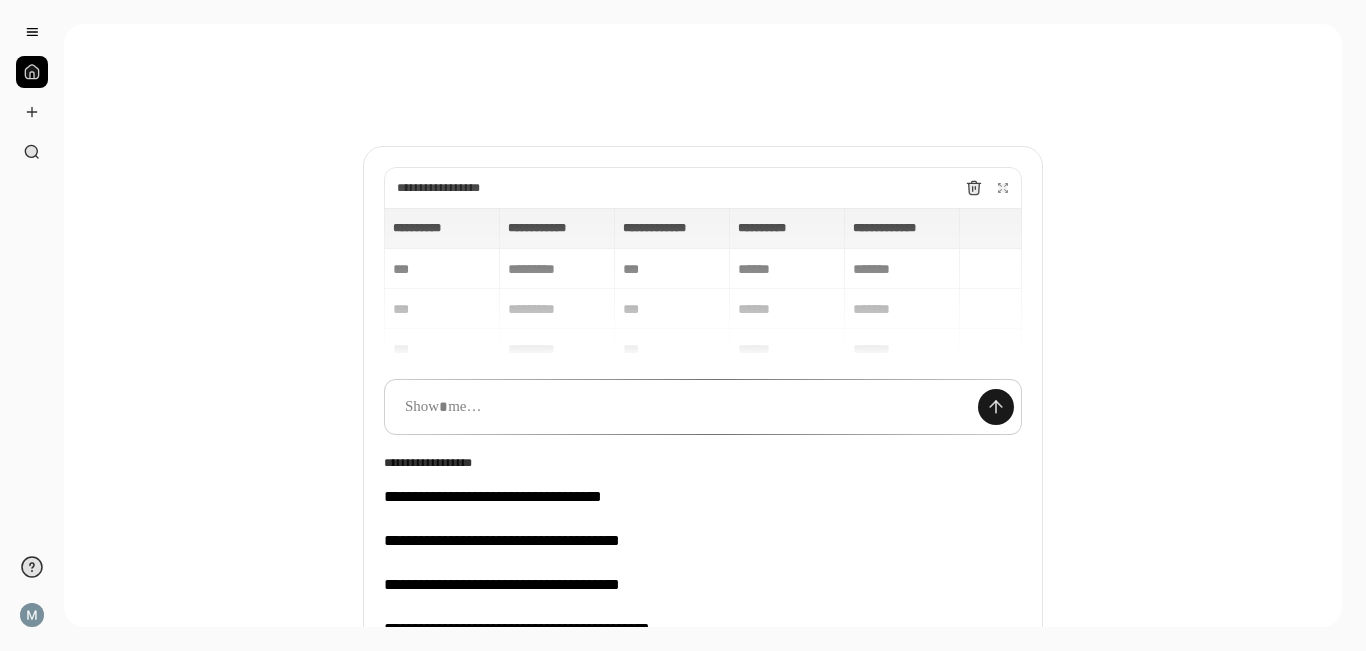 click at bounding box center [996, 407] 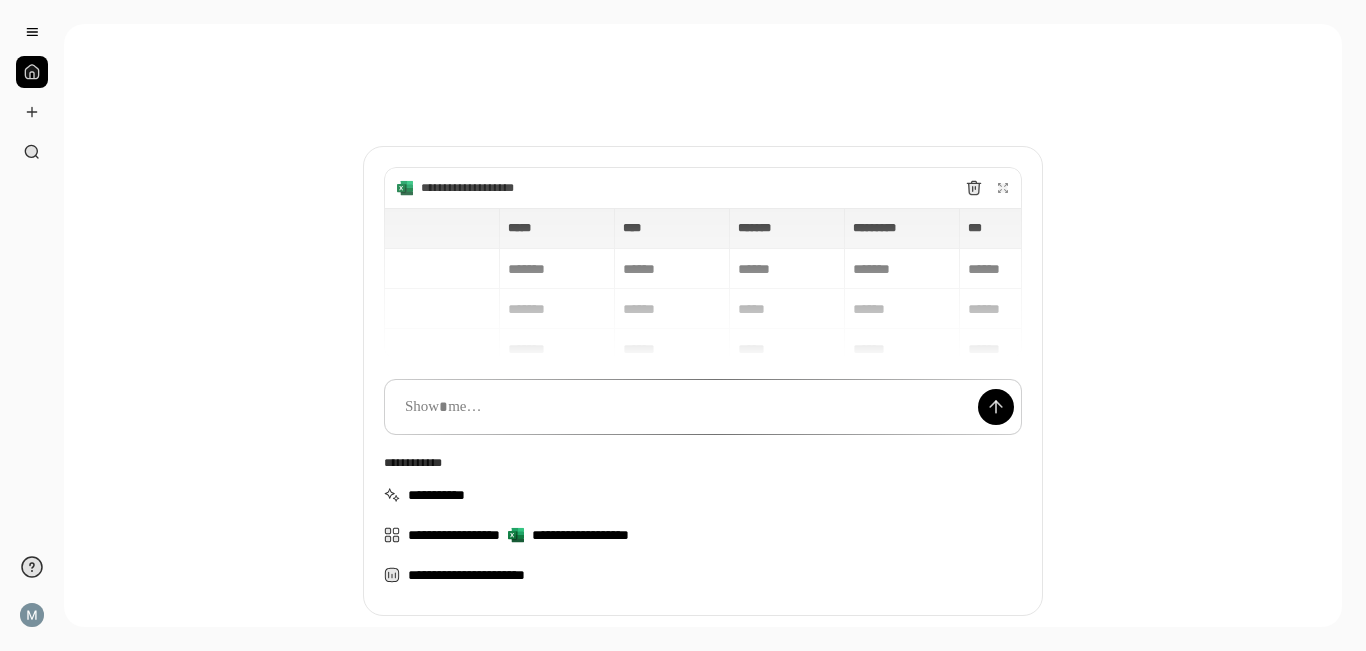 type 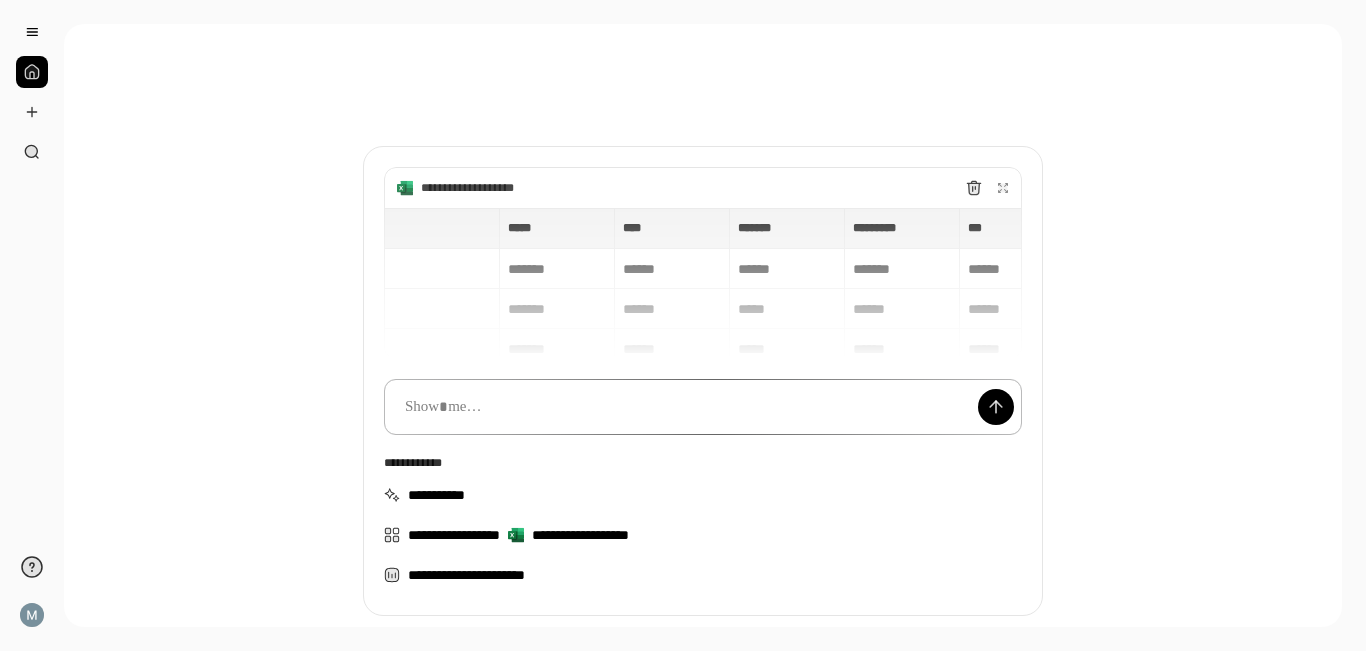 click at bounding box center (703, 407) 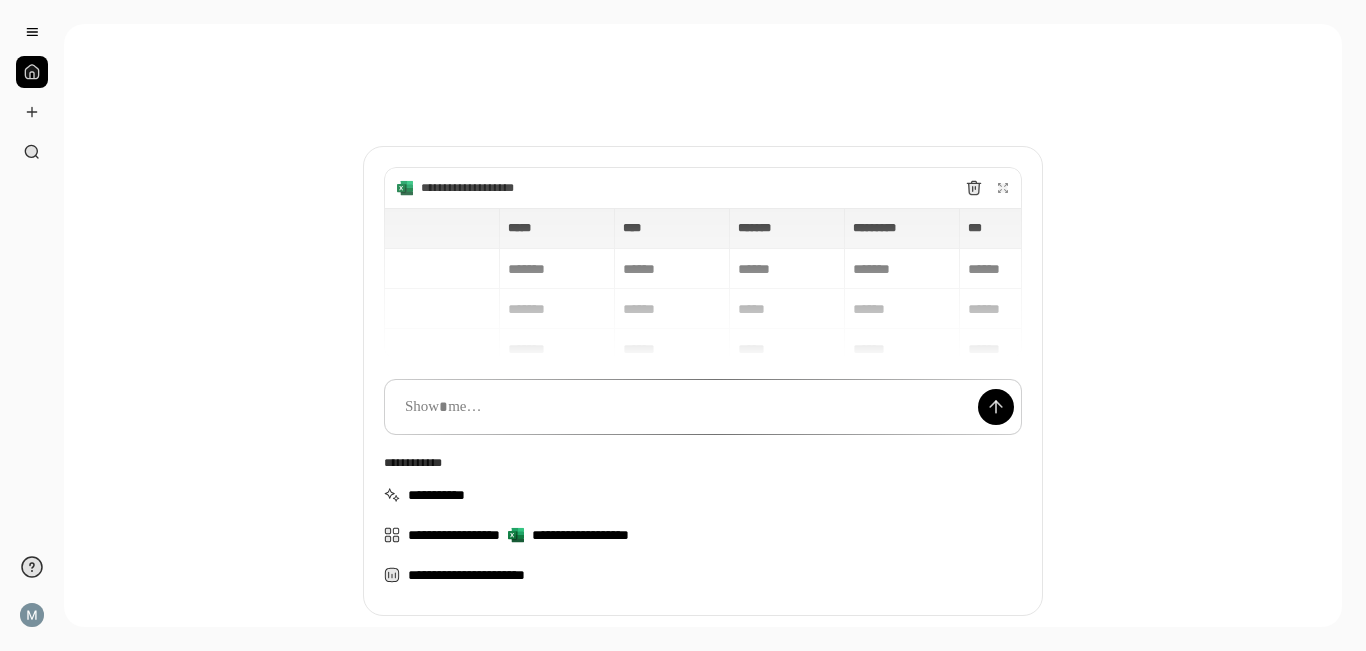 click on "**********" at bounding box center (487, 188) 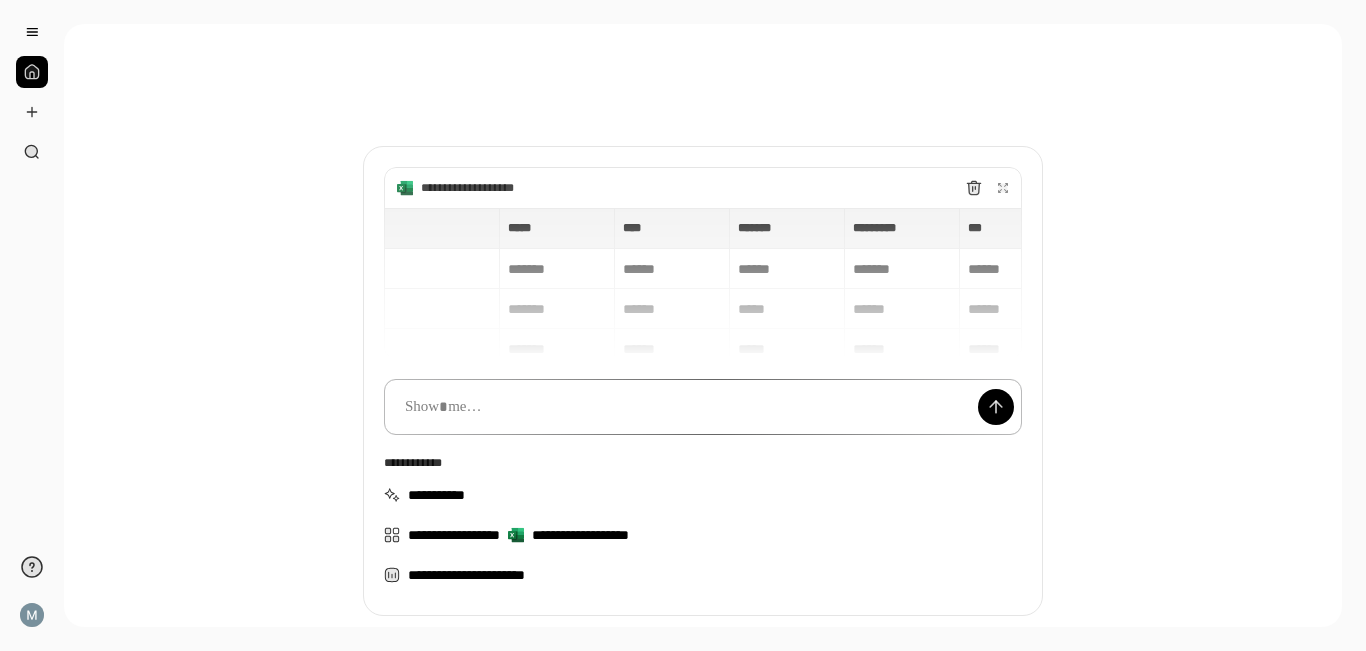 scroll, scrollTop: 15, scrollLeft: 0, axis: vertical 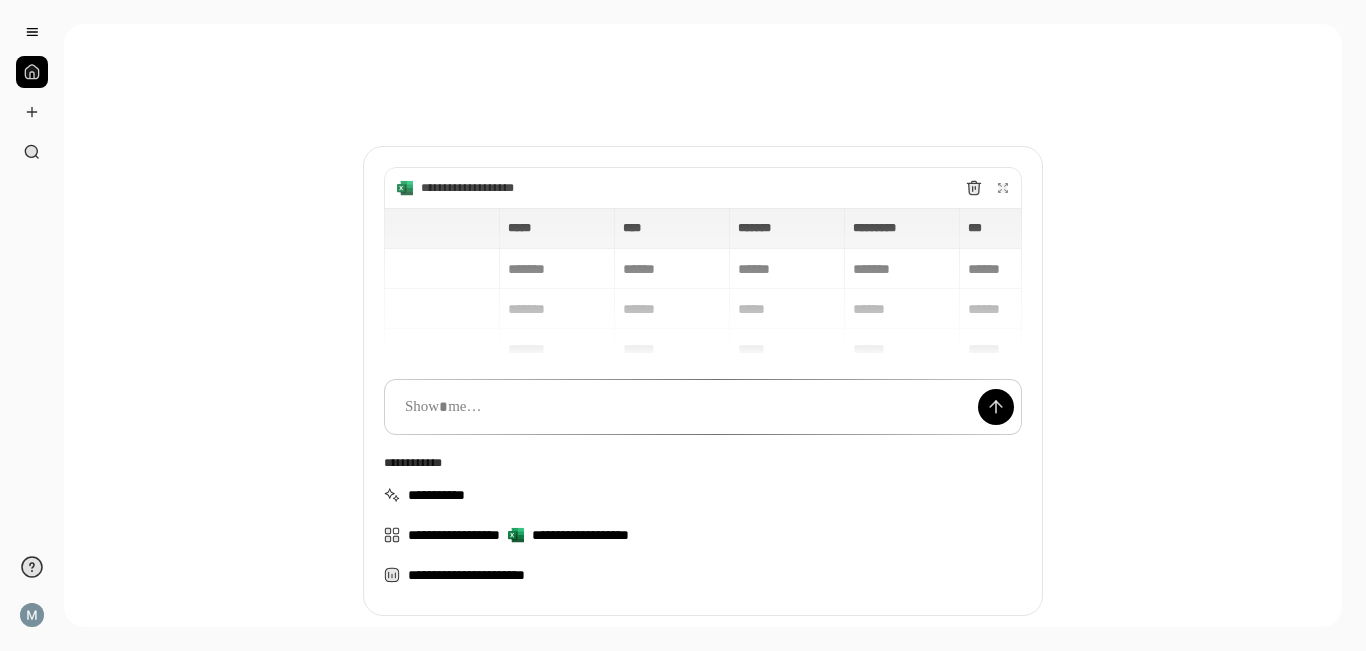 click on "**********" at bounding box center (487, 188) 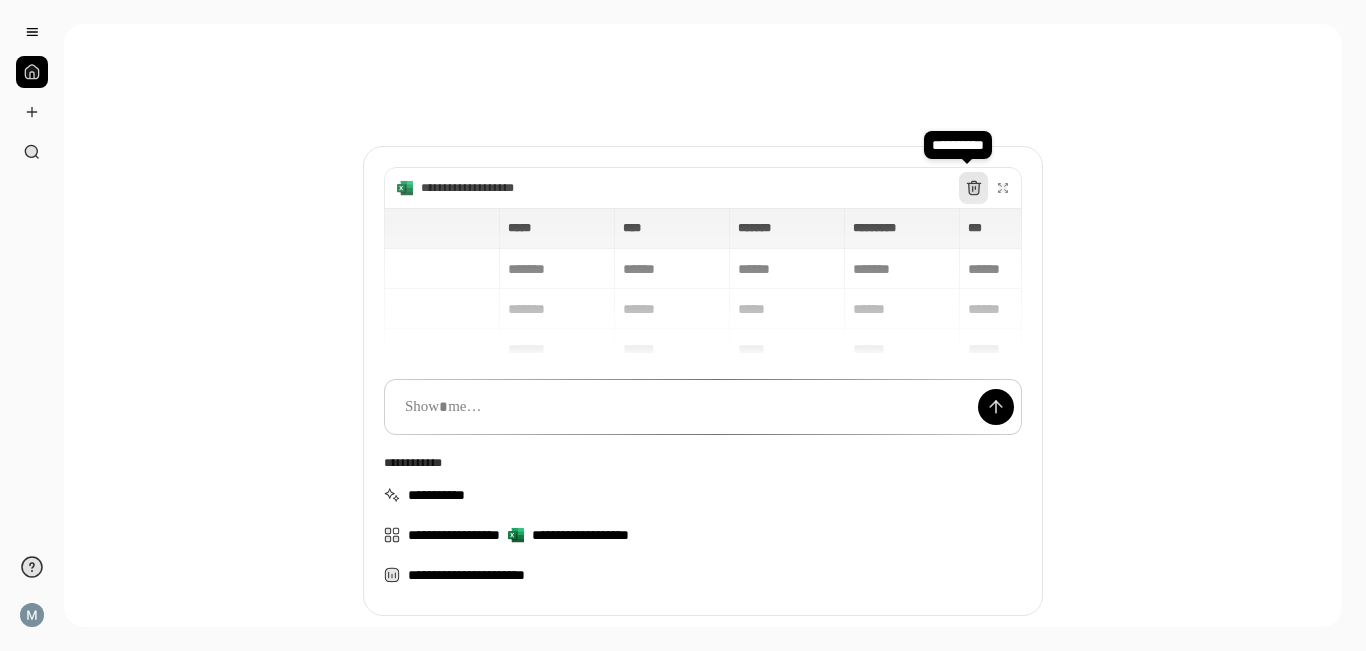 click 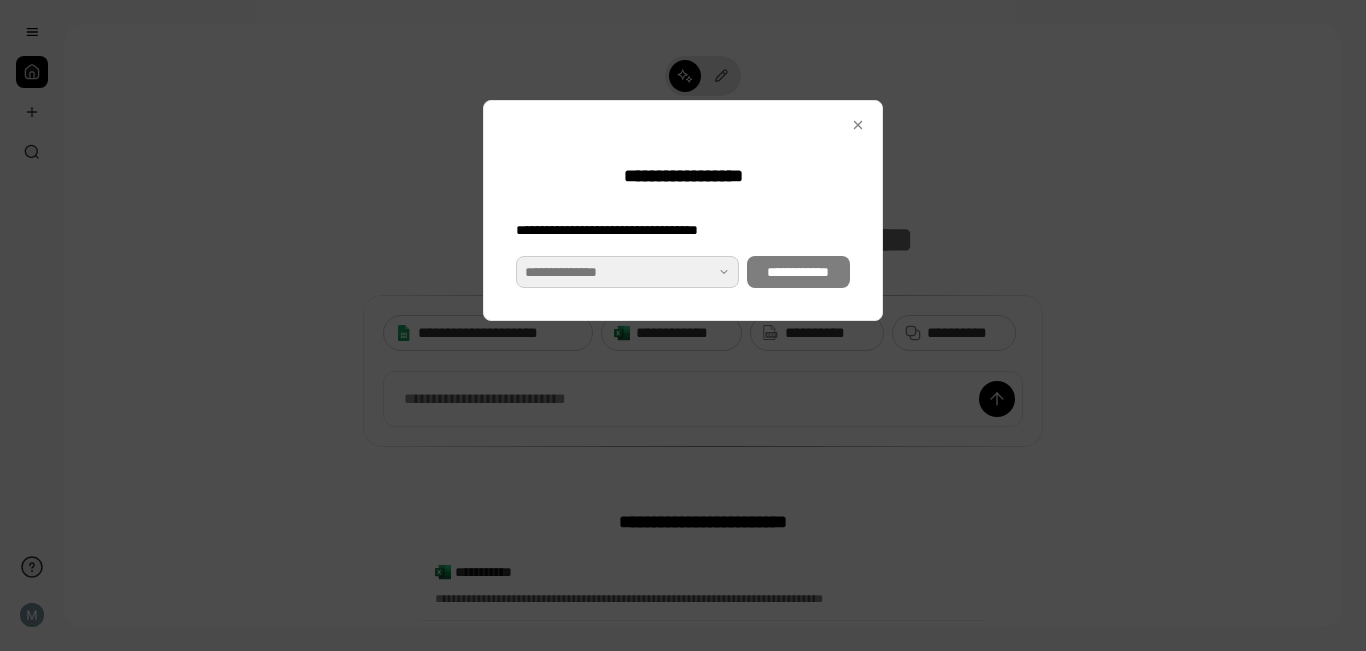 click at bounding box center (627, 272) 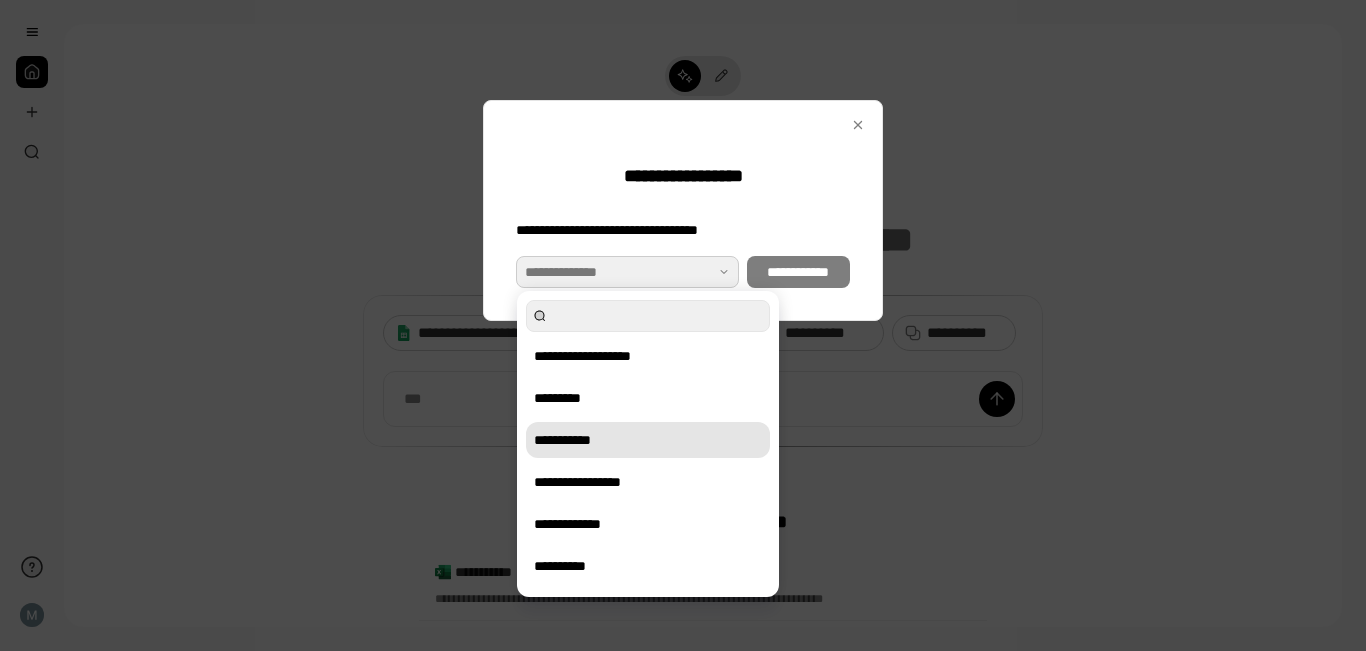 click on "**********" at bounding box center (648, 440) 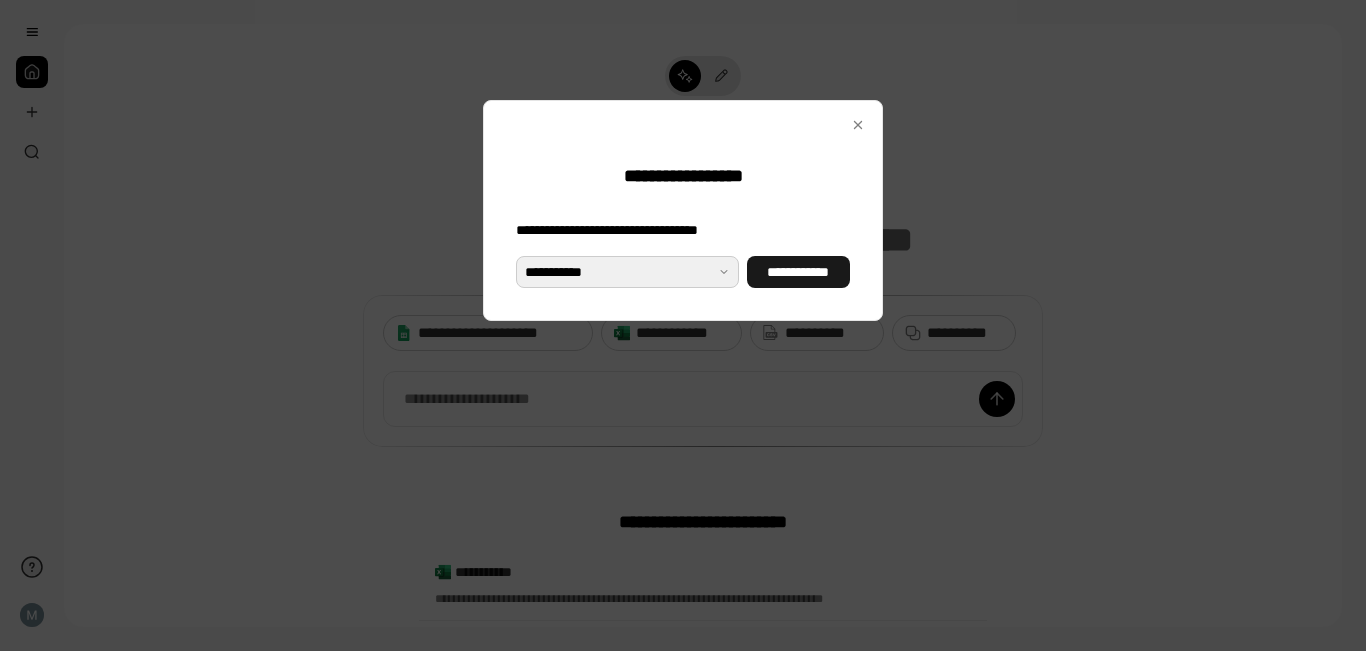 click on "**********" at bounding box center (798, 272) 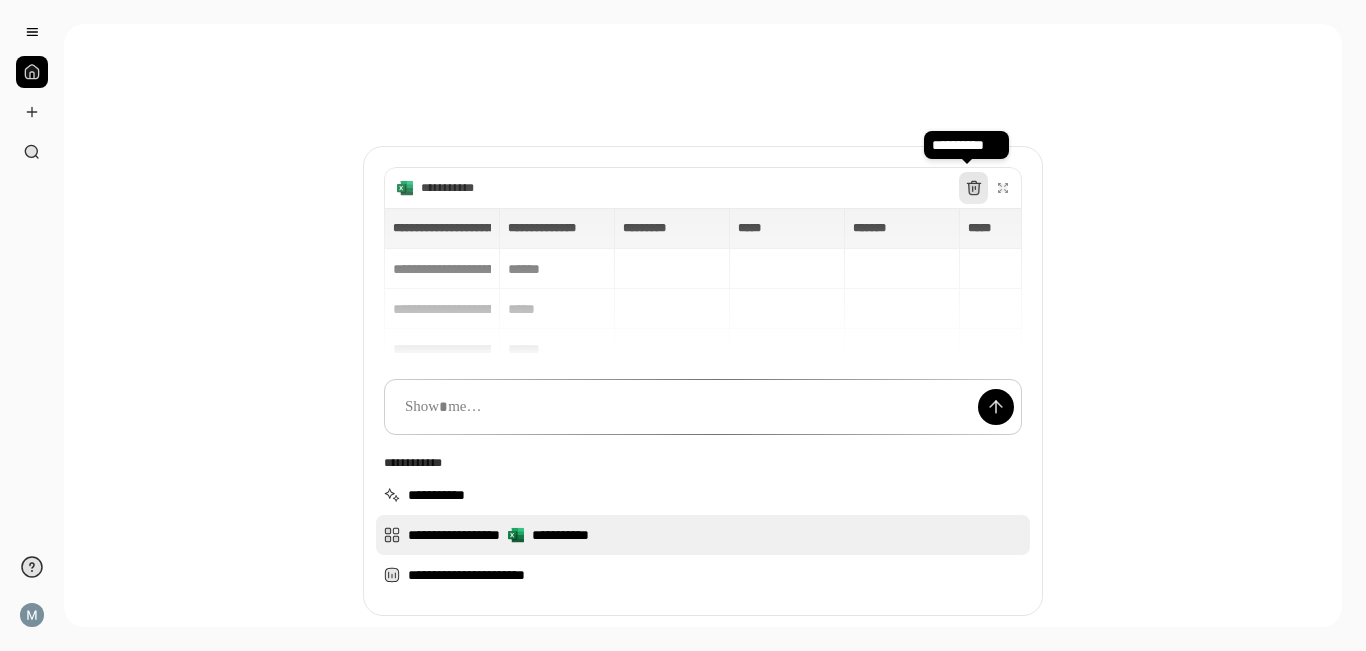 click on "**********" at bounding box center (703, 535) 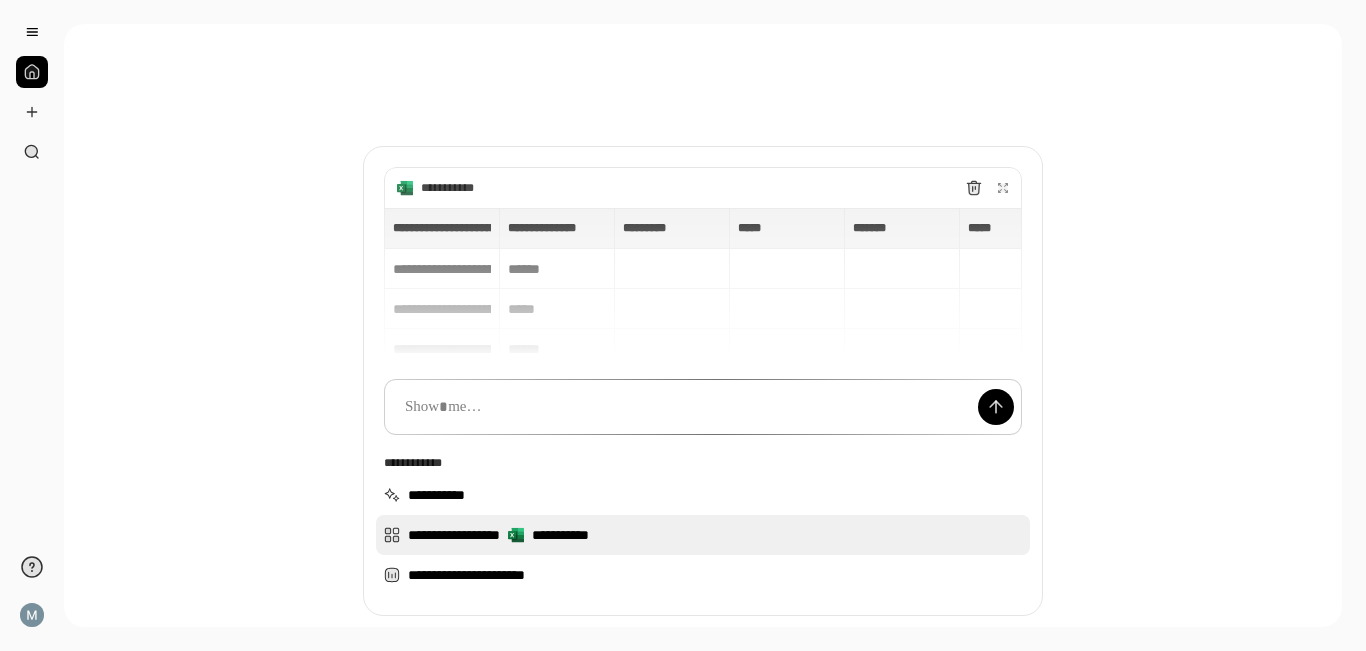 click on "**********" at bounding box center [703, 535] 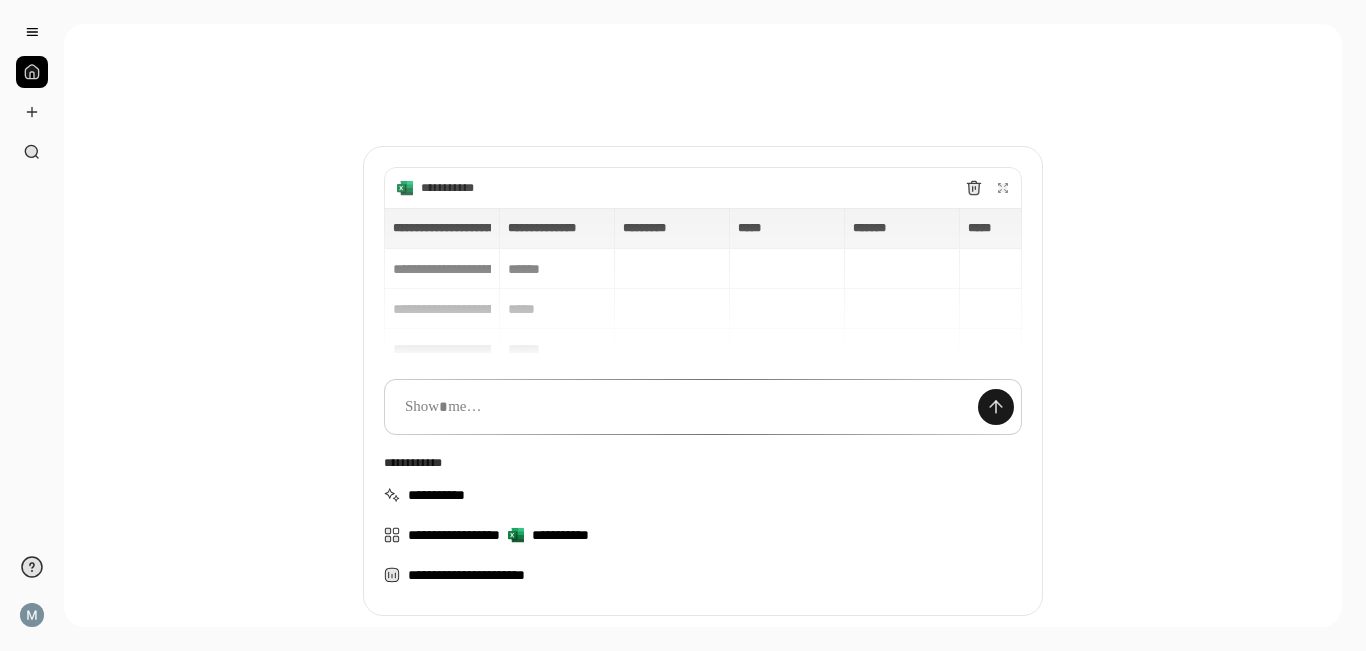 click at bounding box center (996, 407) 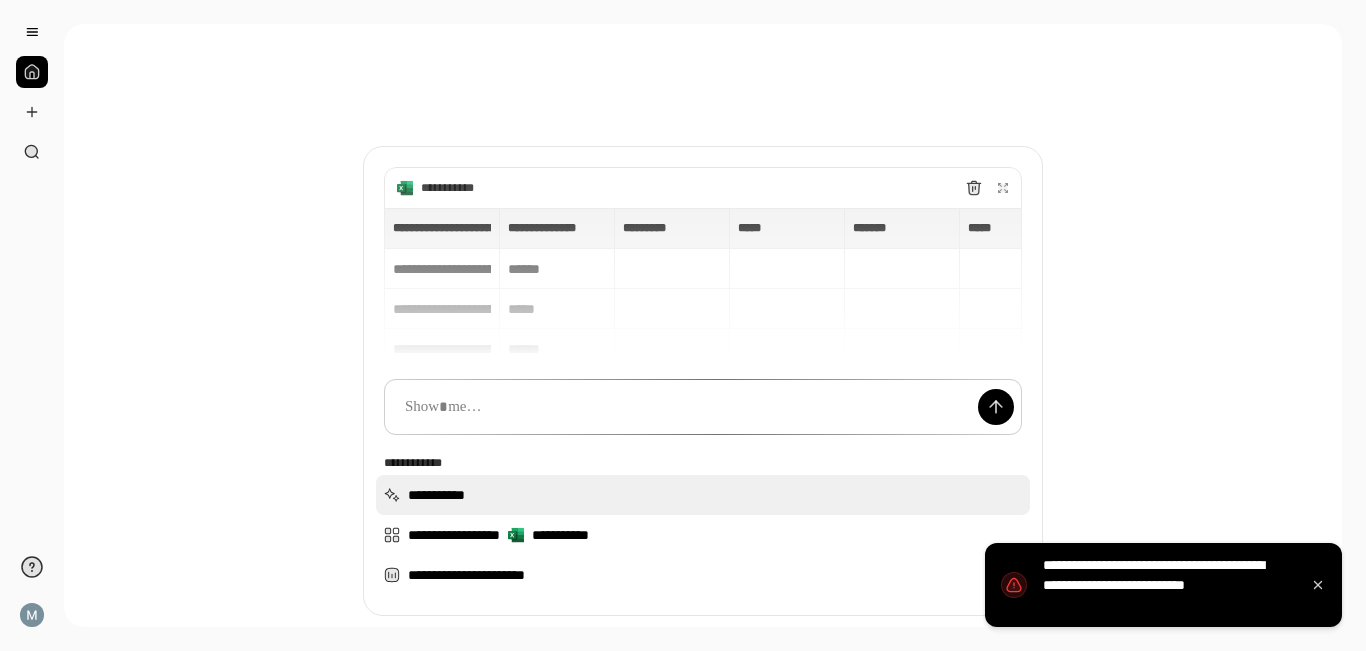 click on "**********" at bounding box center [703, 495] 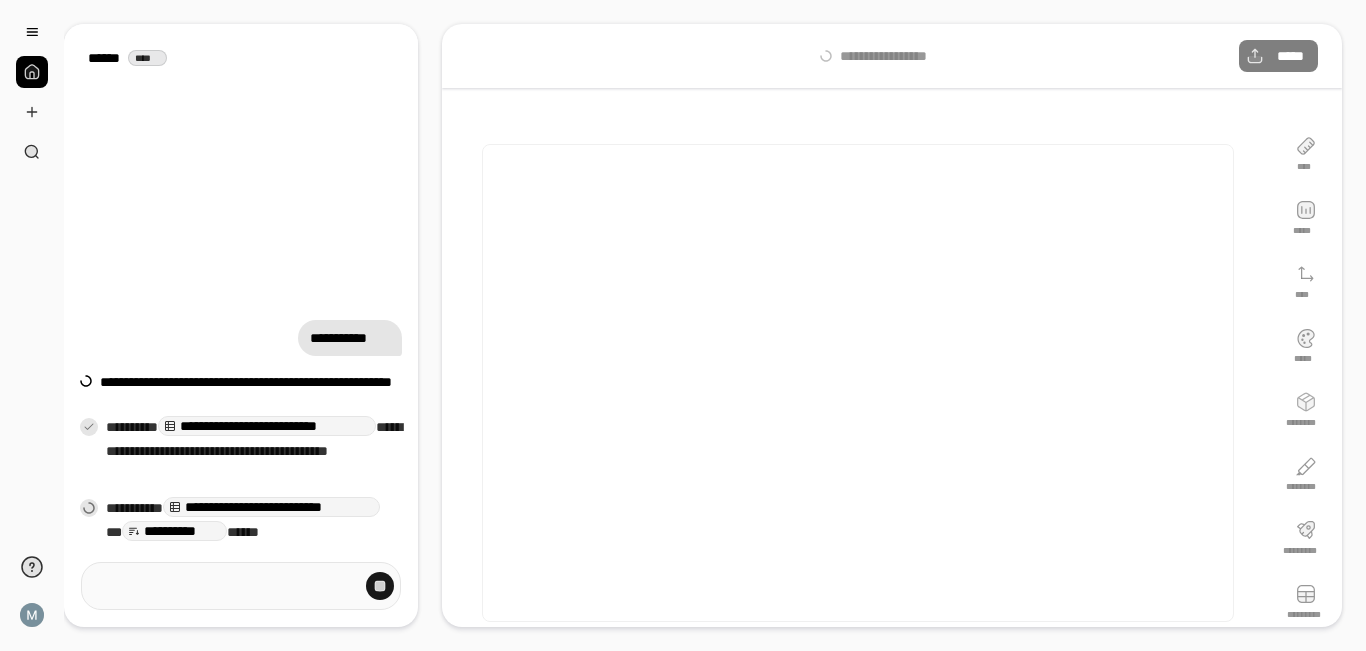 click at bounding box center [380, 586] 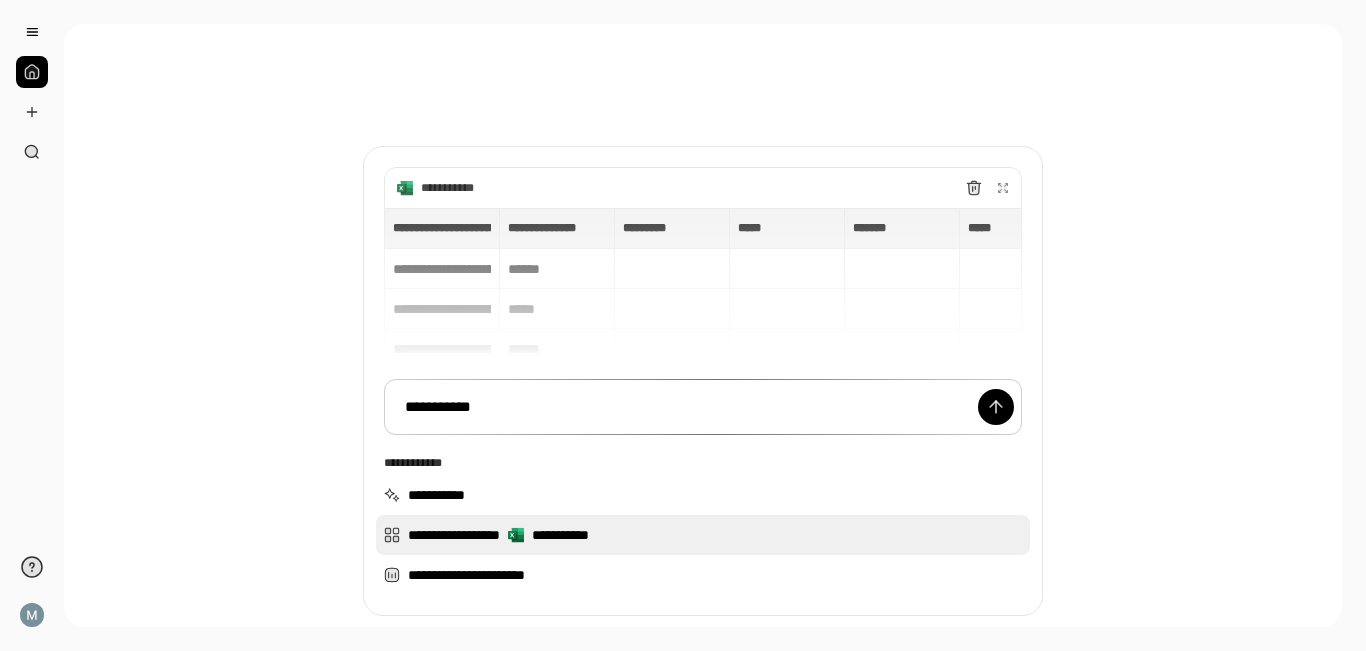 scroll, scrollTop: 100, scrollLeft: 0, axis: vertical 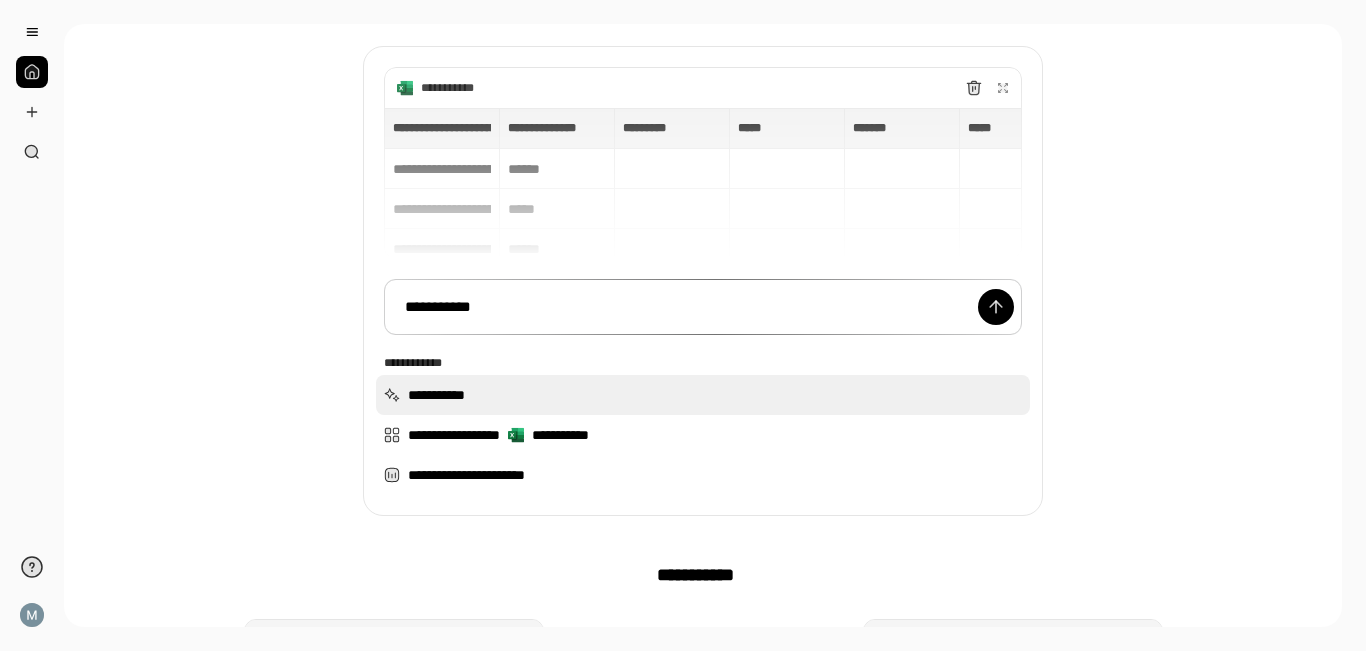 click on "**********" at bounding box center (703, 395) 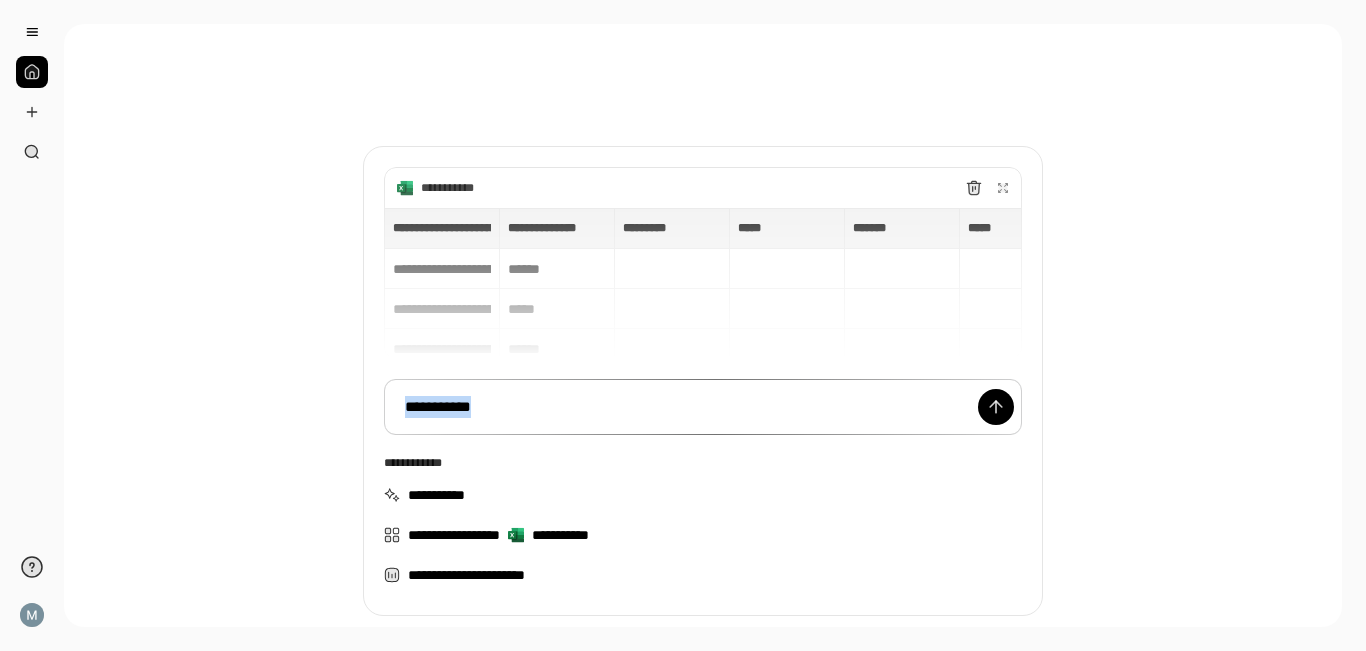 drag, startPoint x: 769, startPoint y: 419, endPoint x: 338, endPoint y: 421, distance: 431.00464 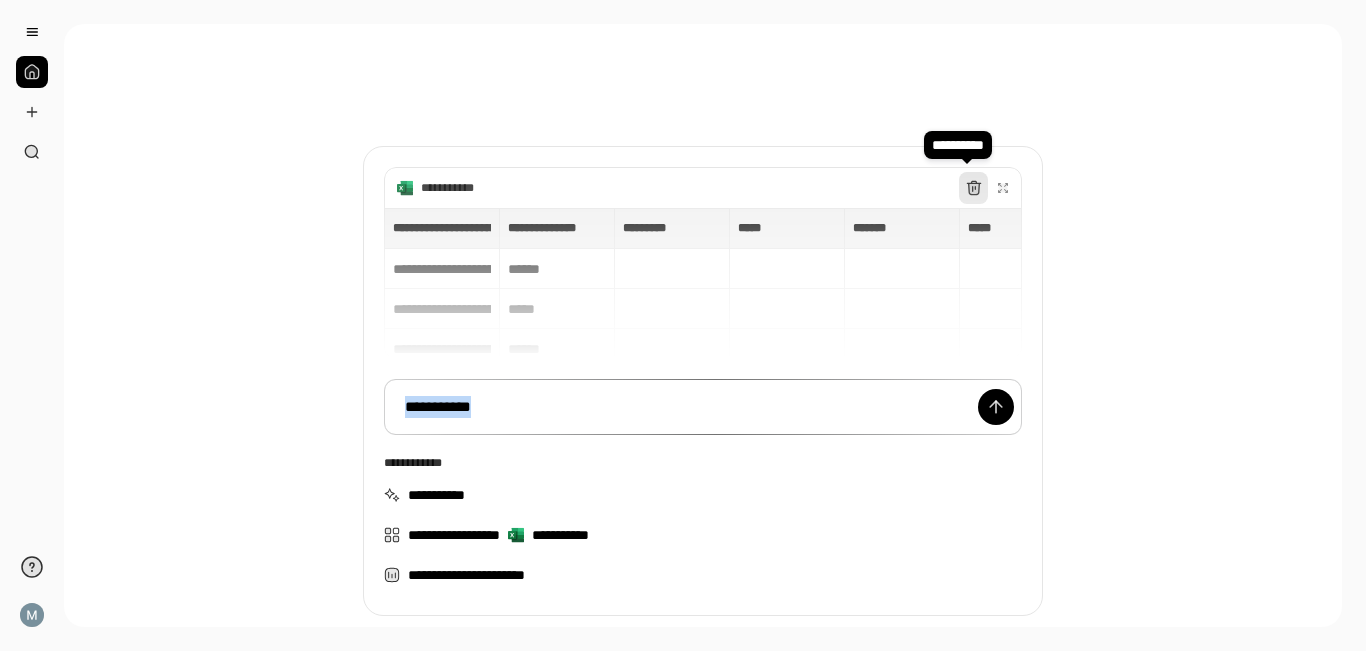 click 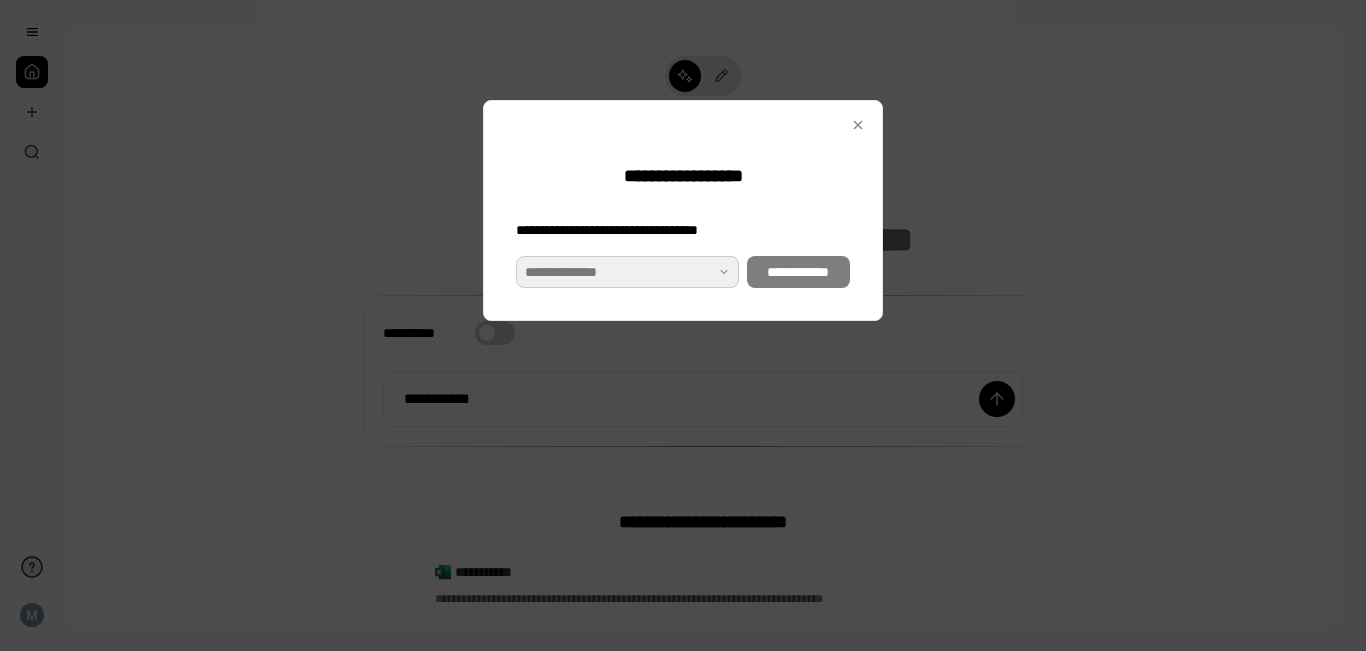 click at bounding box center (627, 272) 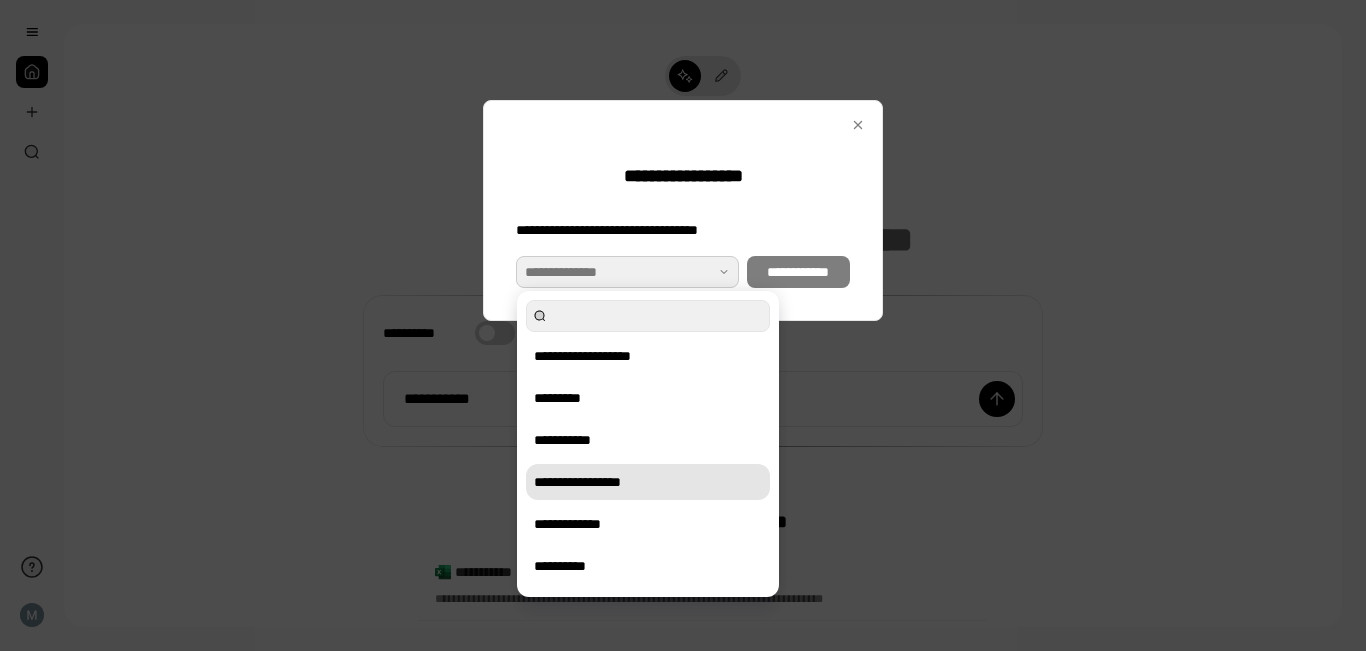 click on "**********" at bounding box center [648, 482] 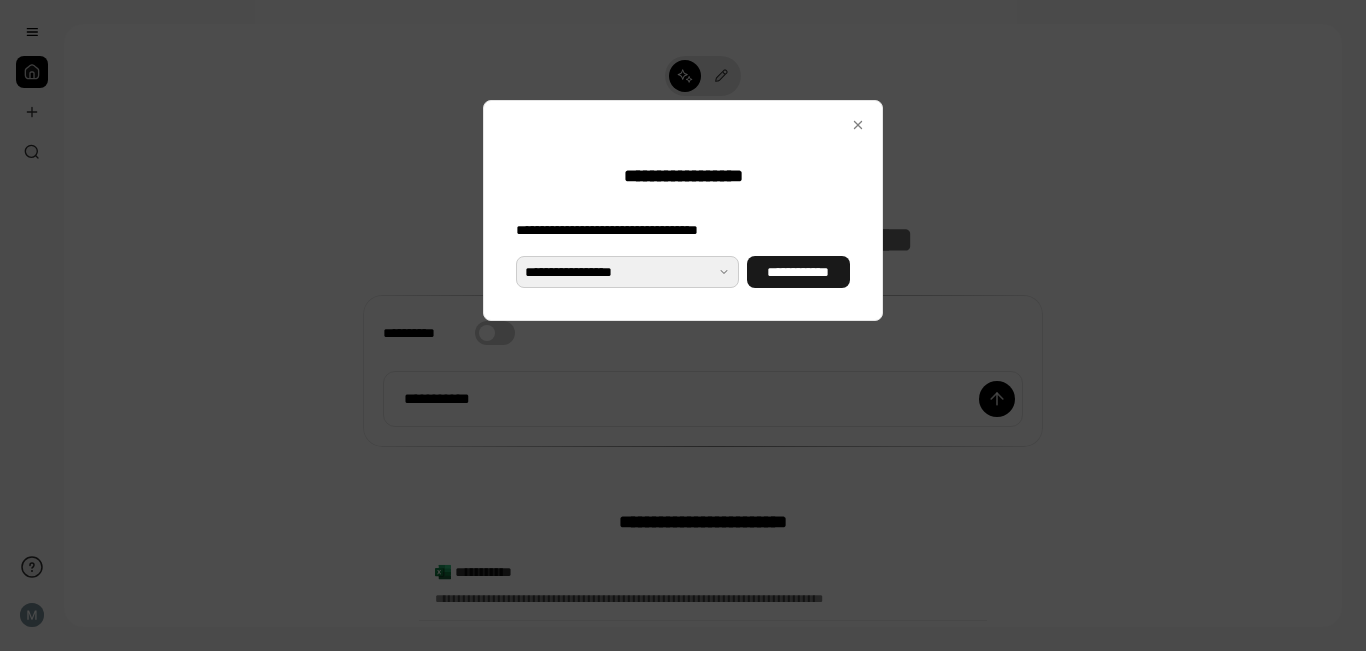 click on "**********" at bounding box center [798, 272] 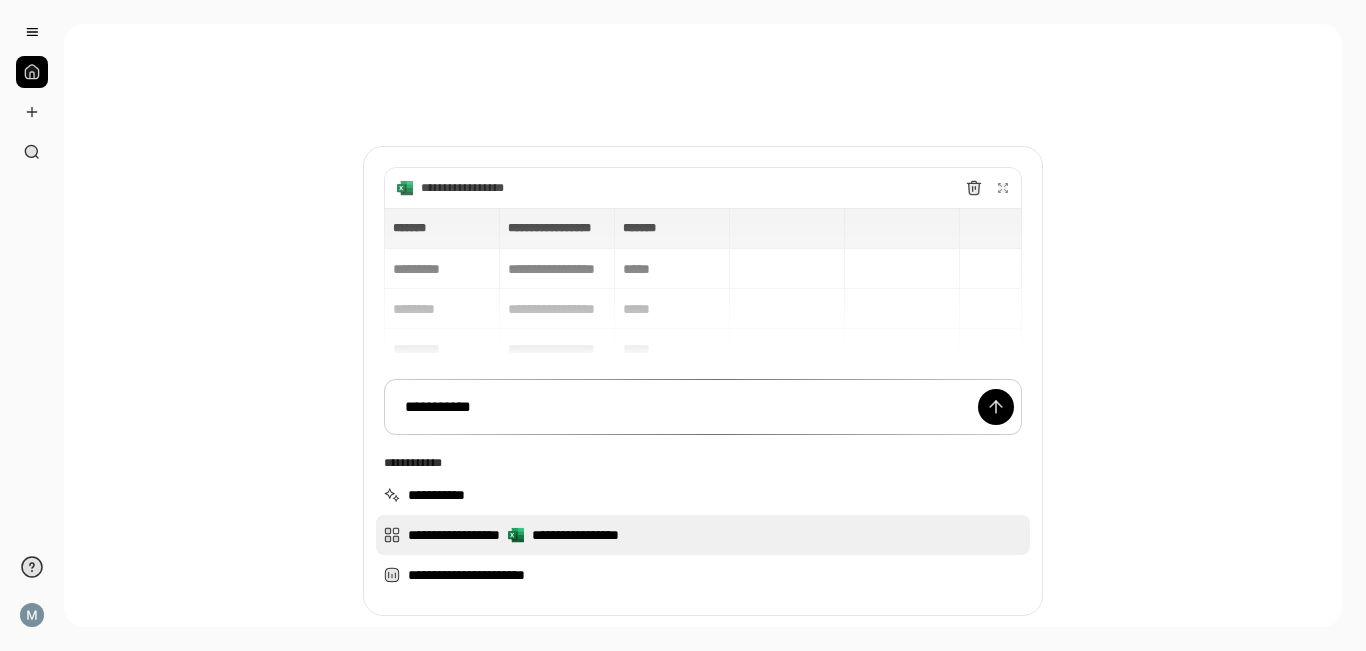 click on "**********" at bounding box center [703, 535] 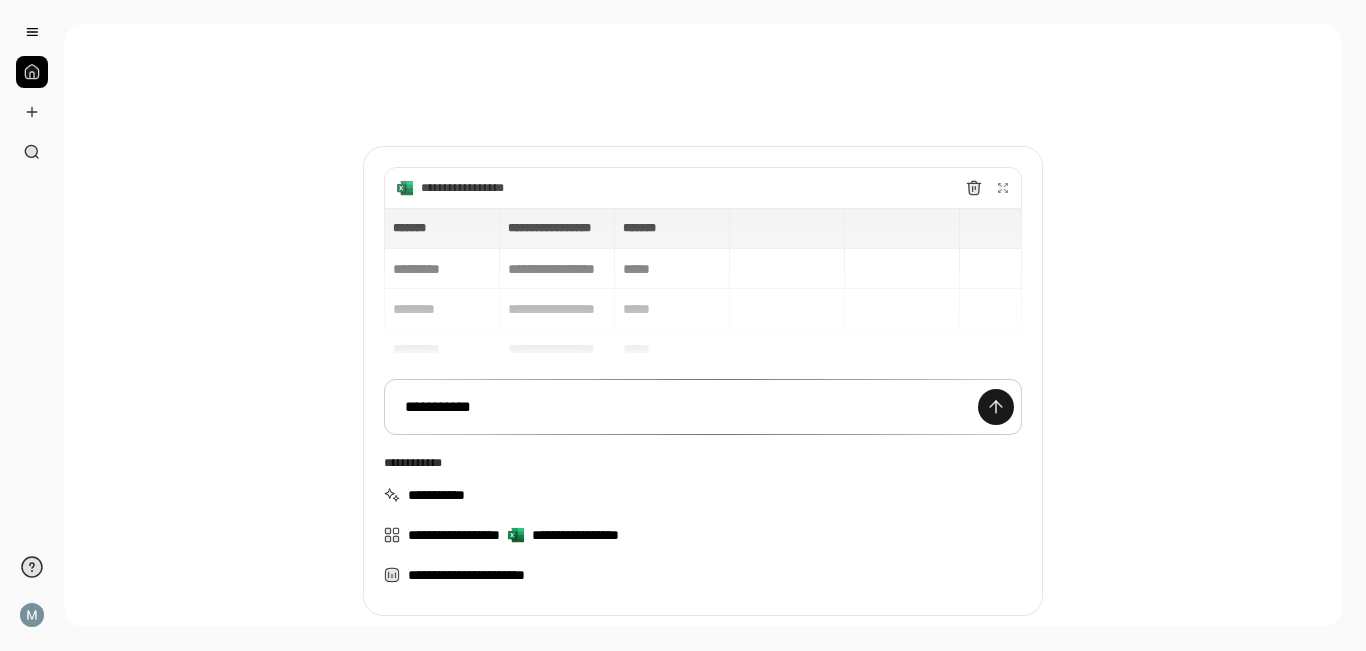 click at bounding box center (996, 407) 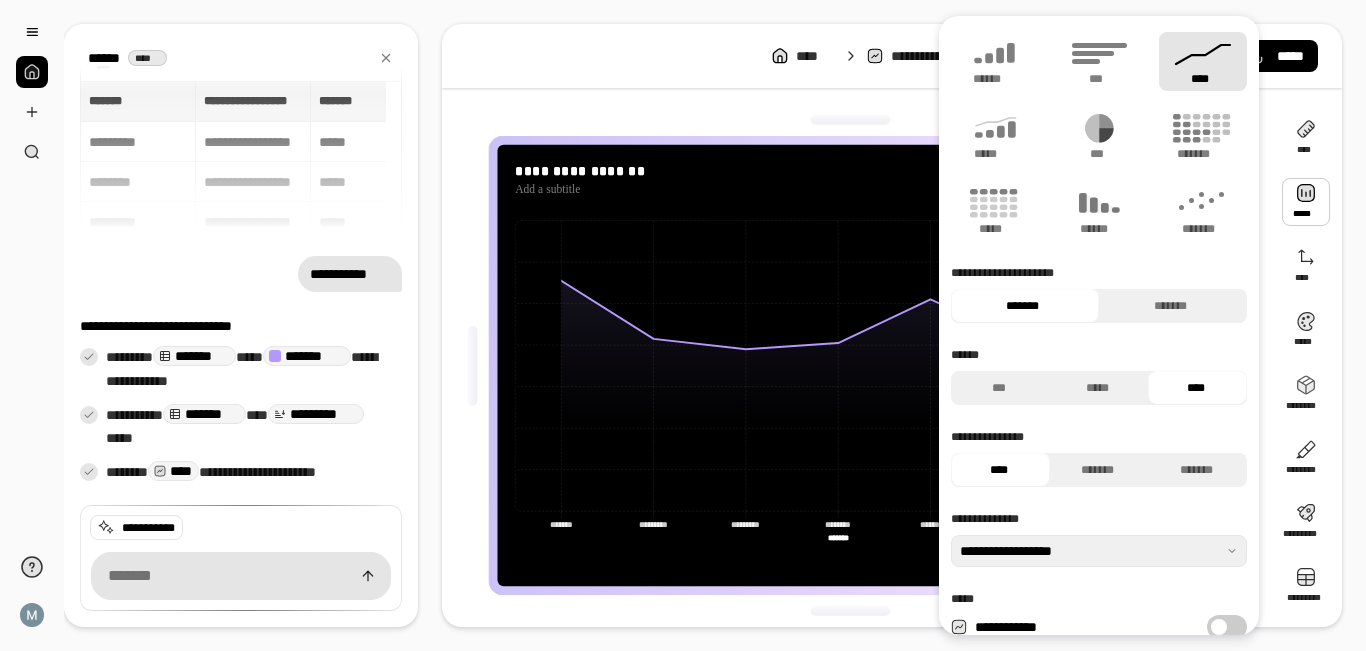 click at bounding box center (1306, 202) 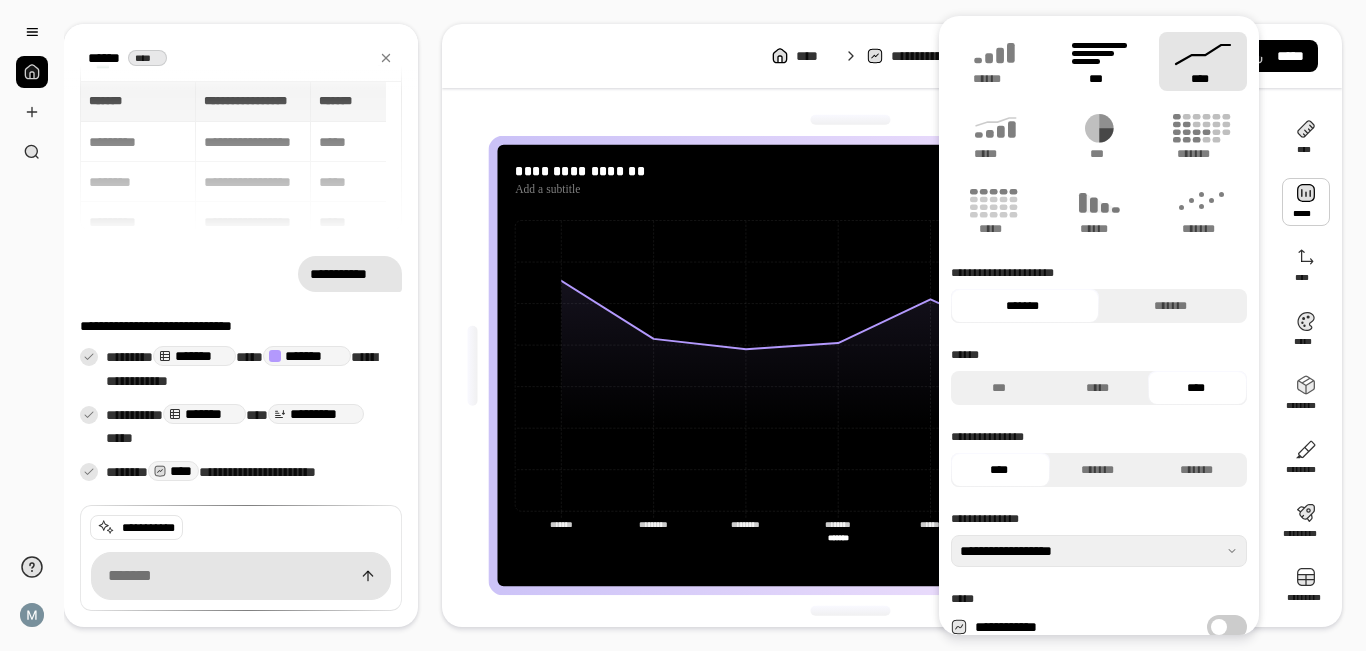 click 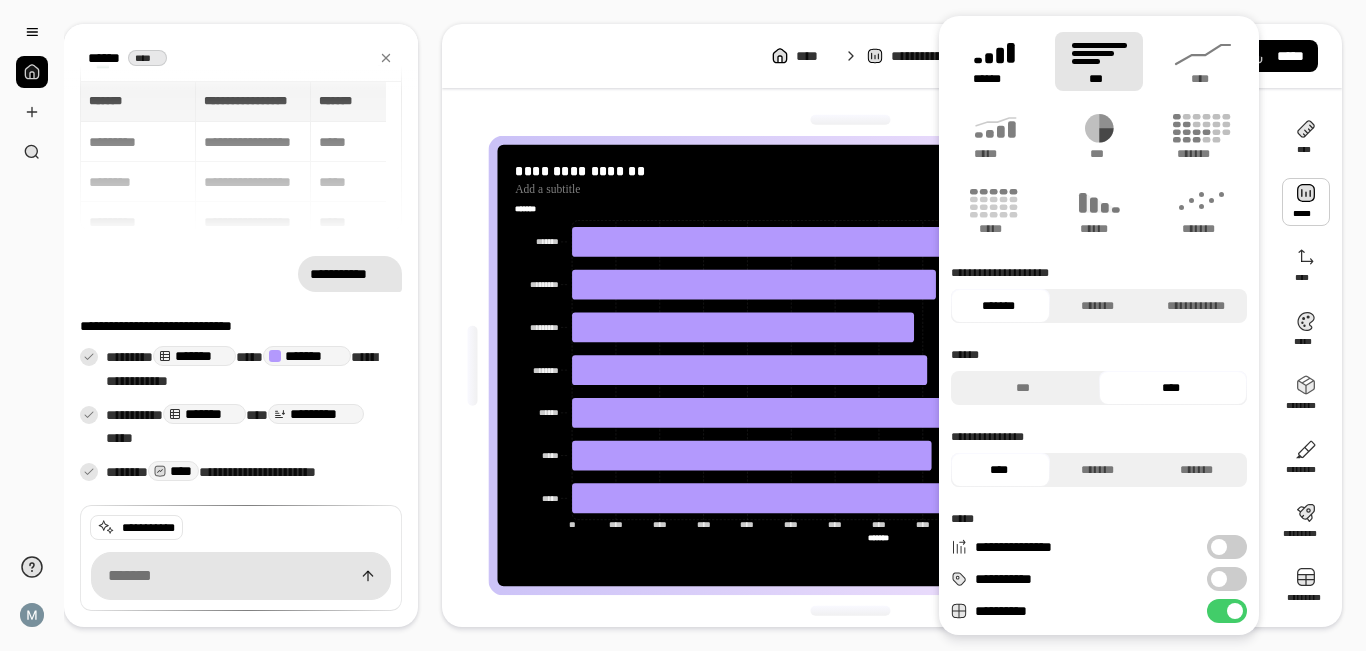 click 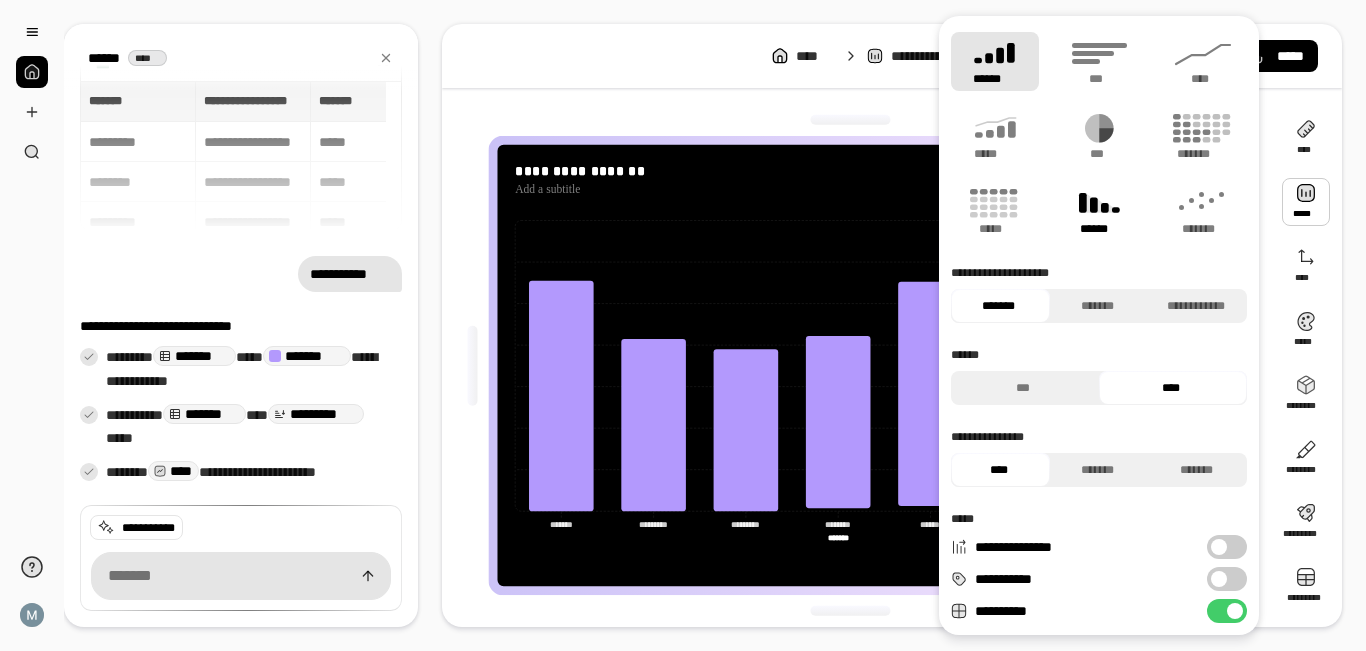 click 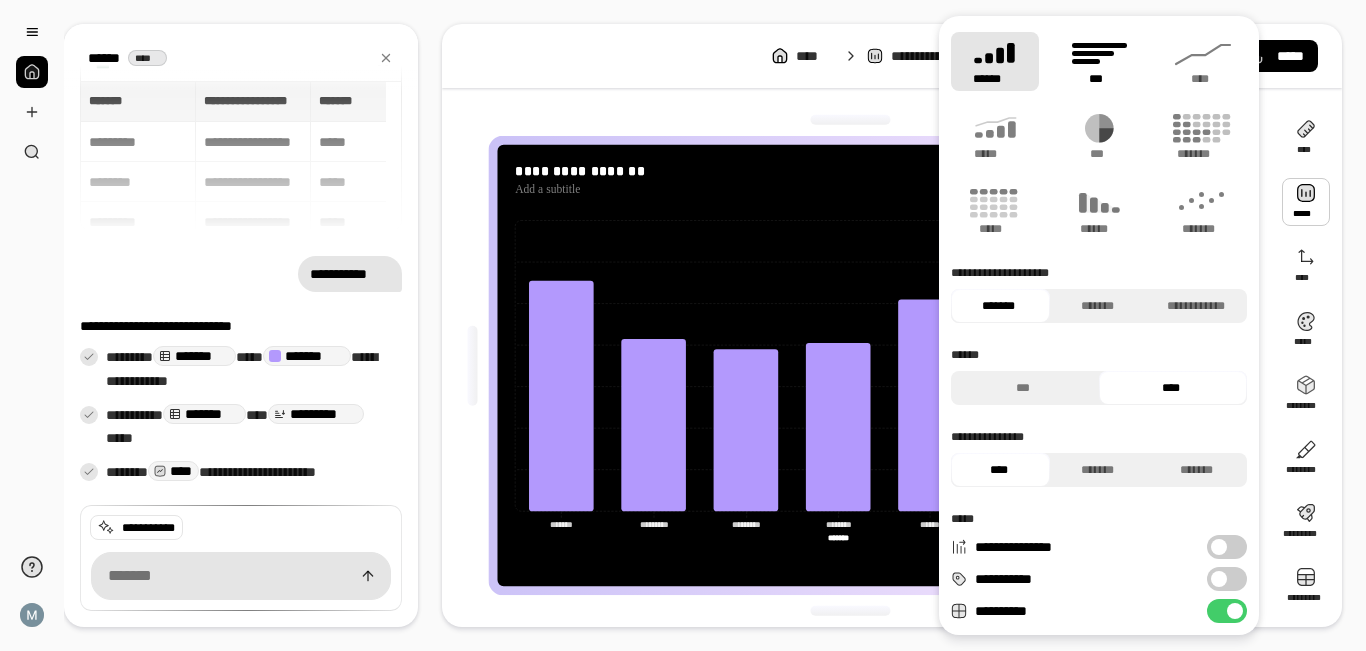 click 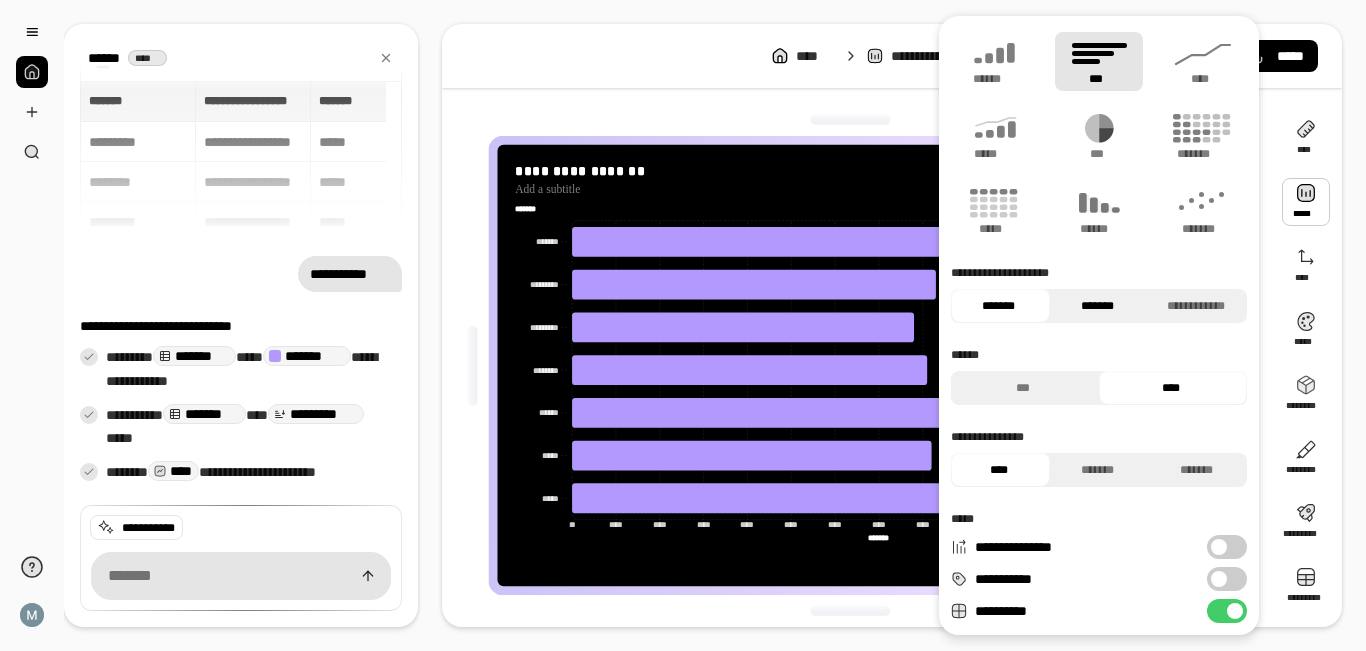 click on "*******" at bounding box center [1097, 306] 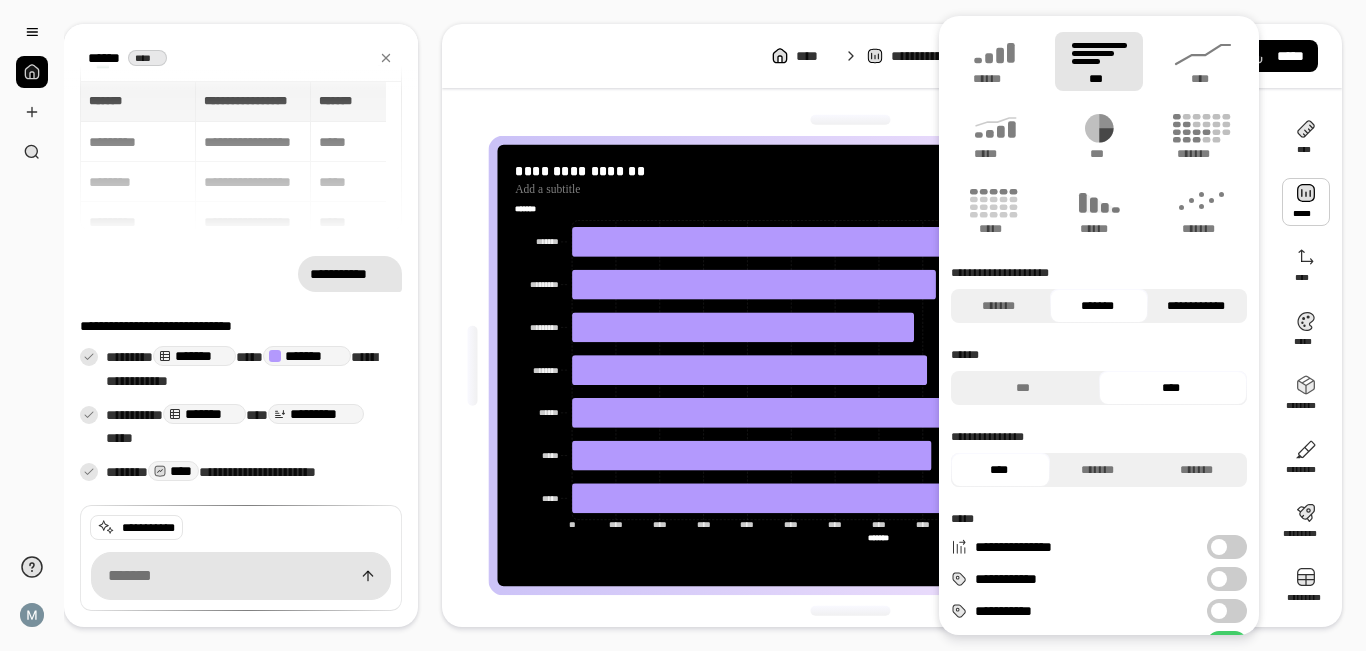 click on "**********" at bounding box center (1195, 306) 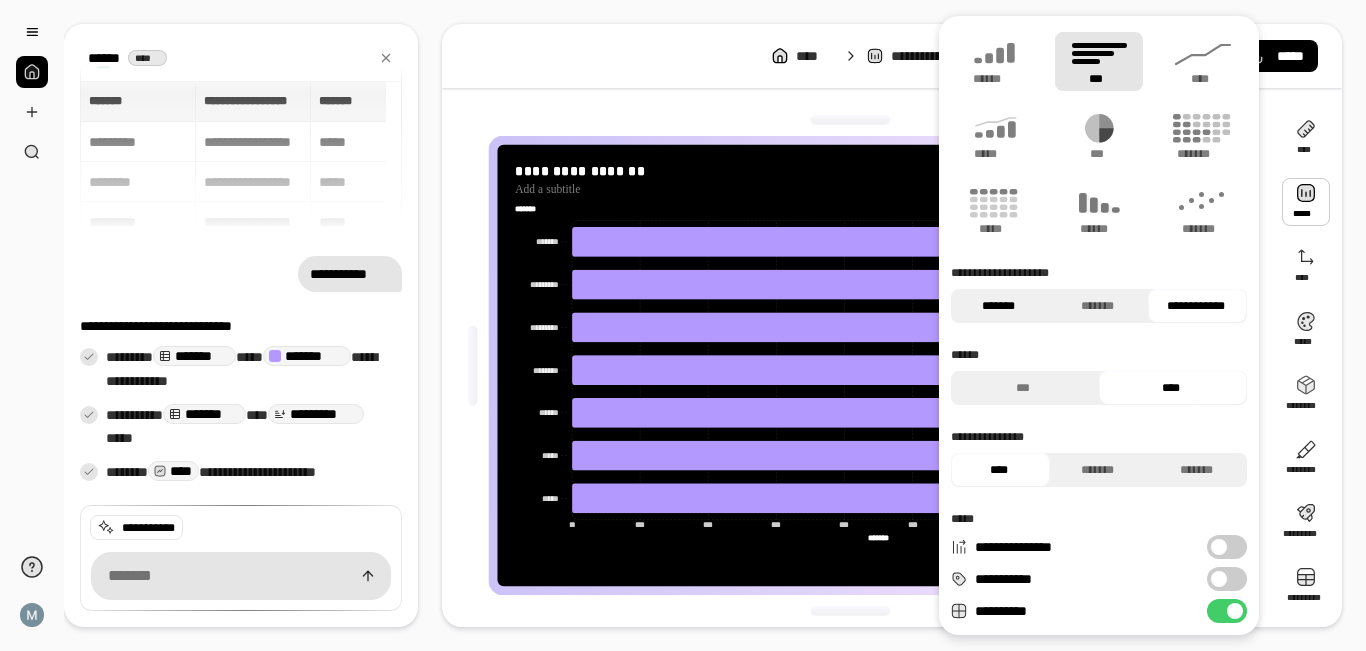 click on "*******" at bounding box center [998, 306] 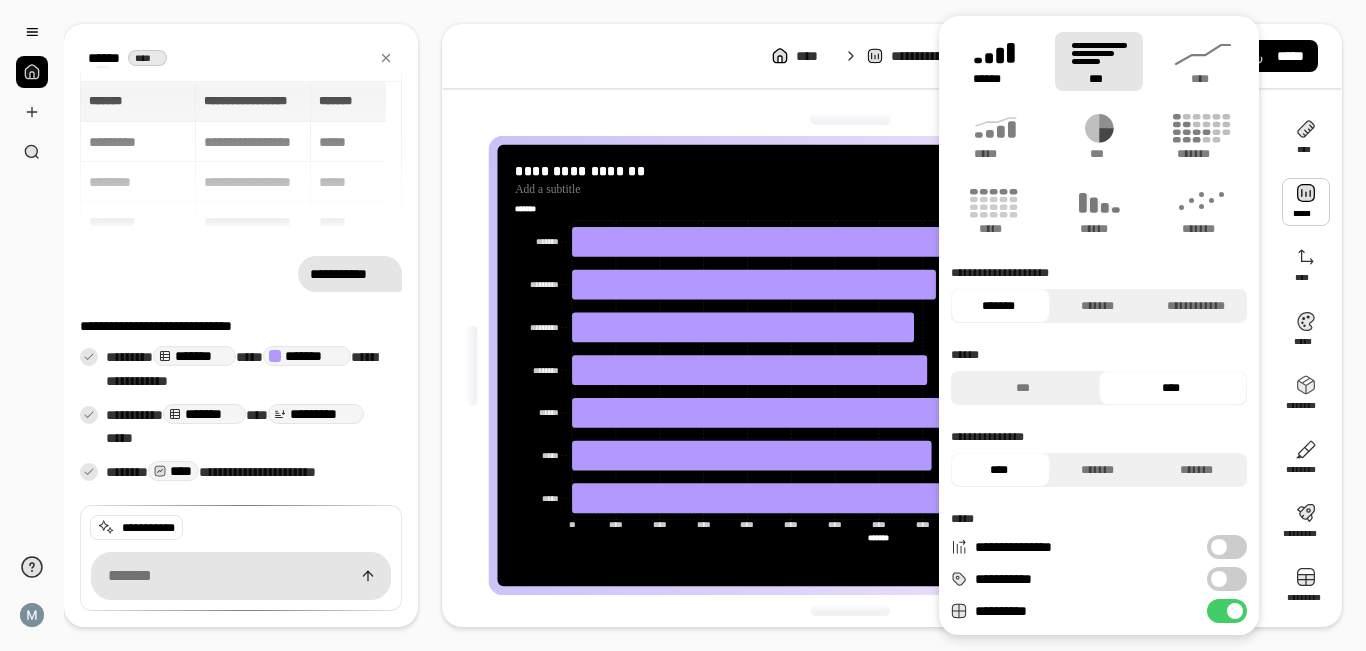 click 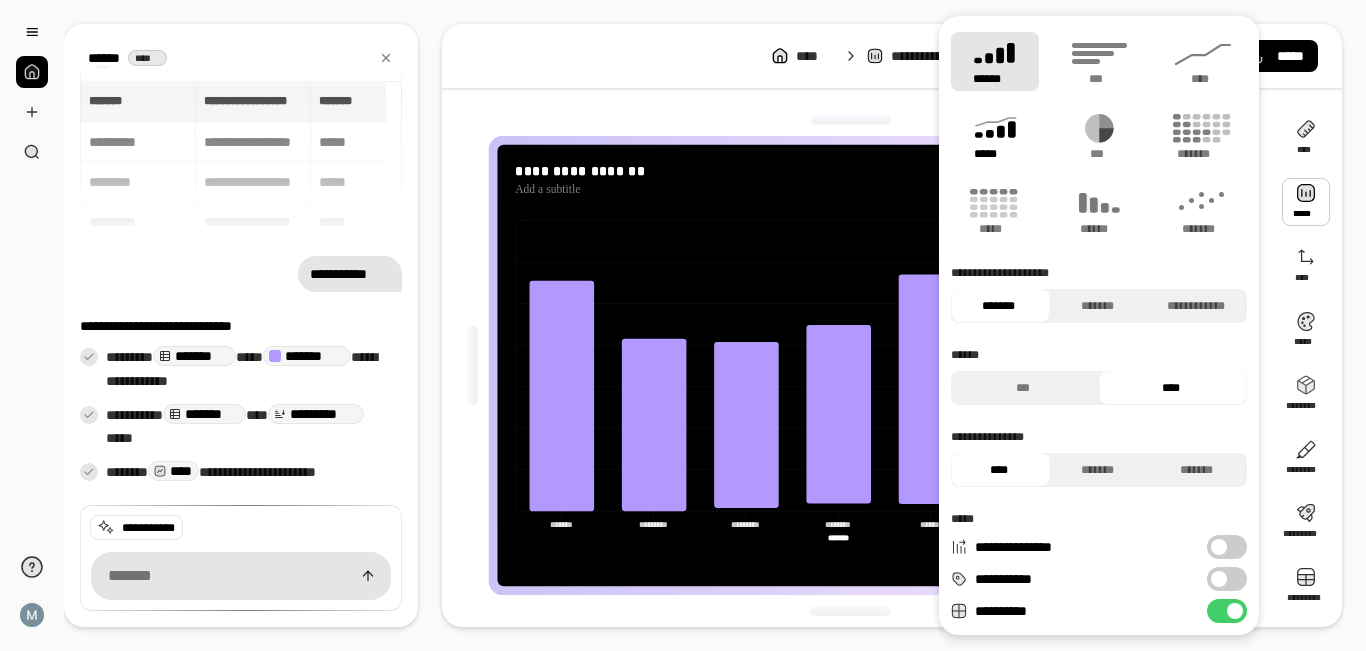click on "*****" at bounding box center [994, 154] 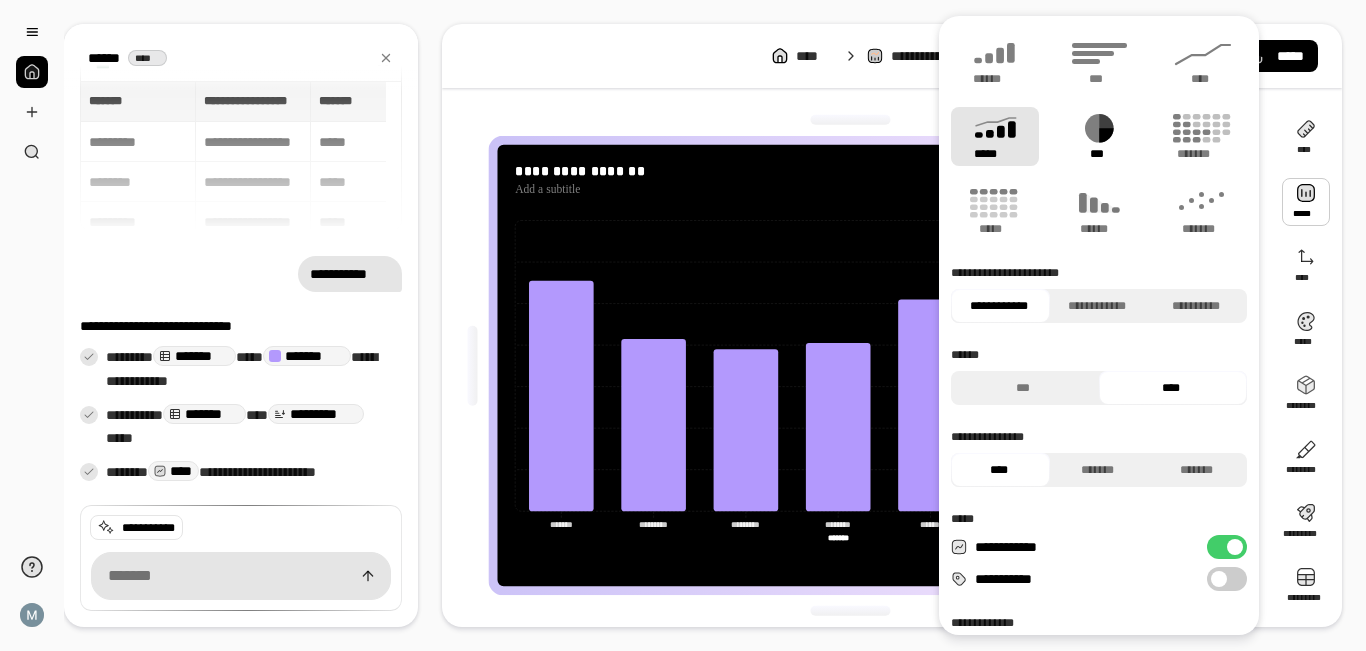 click 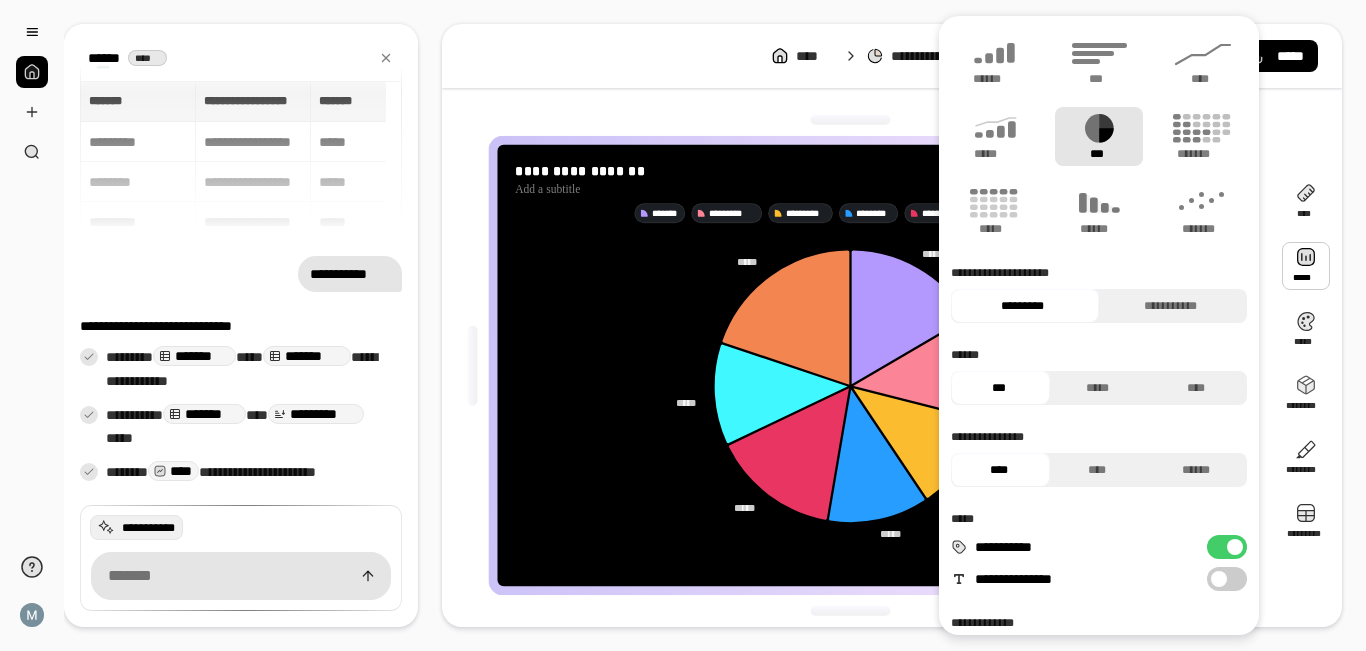 click on "**********" at bounding box center (148, 528) 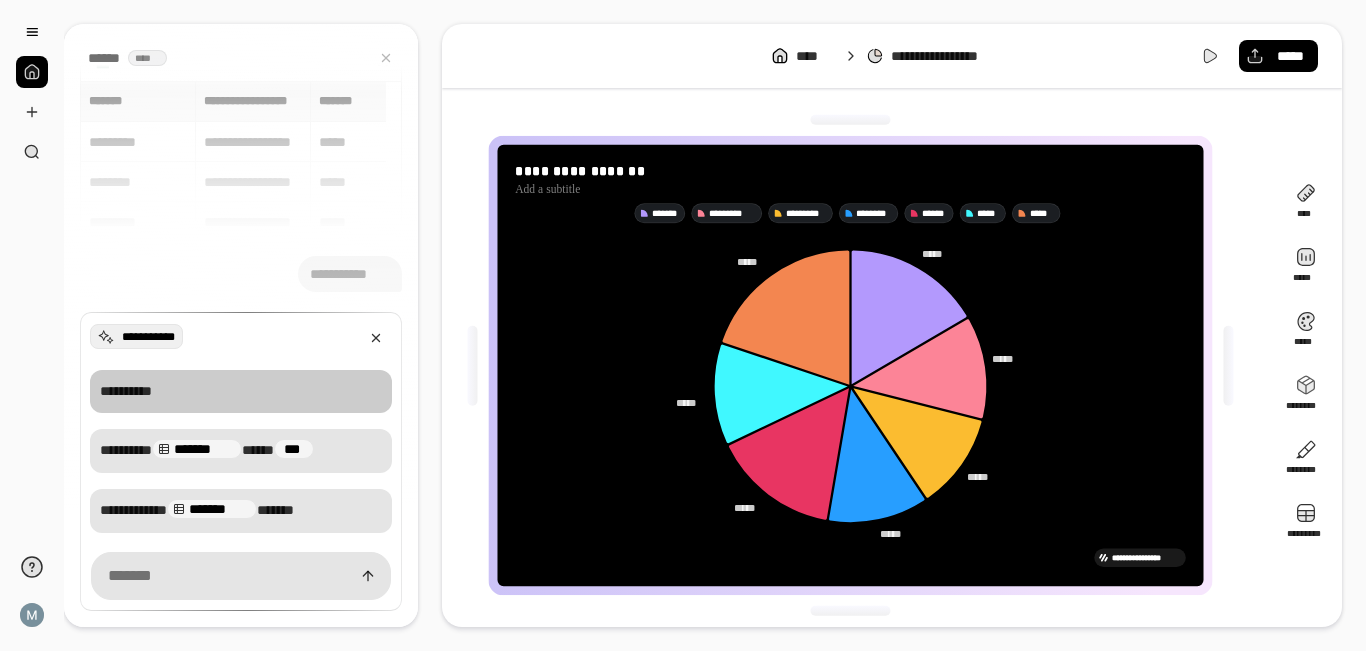 click on "**********" at bounding box center [241, 392] 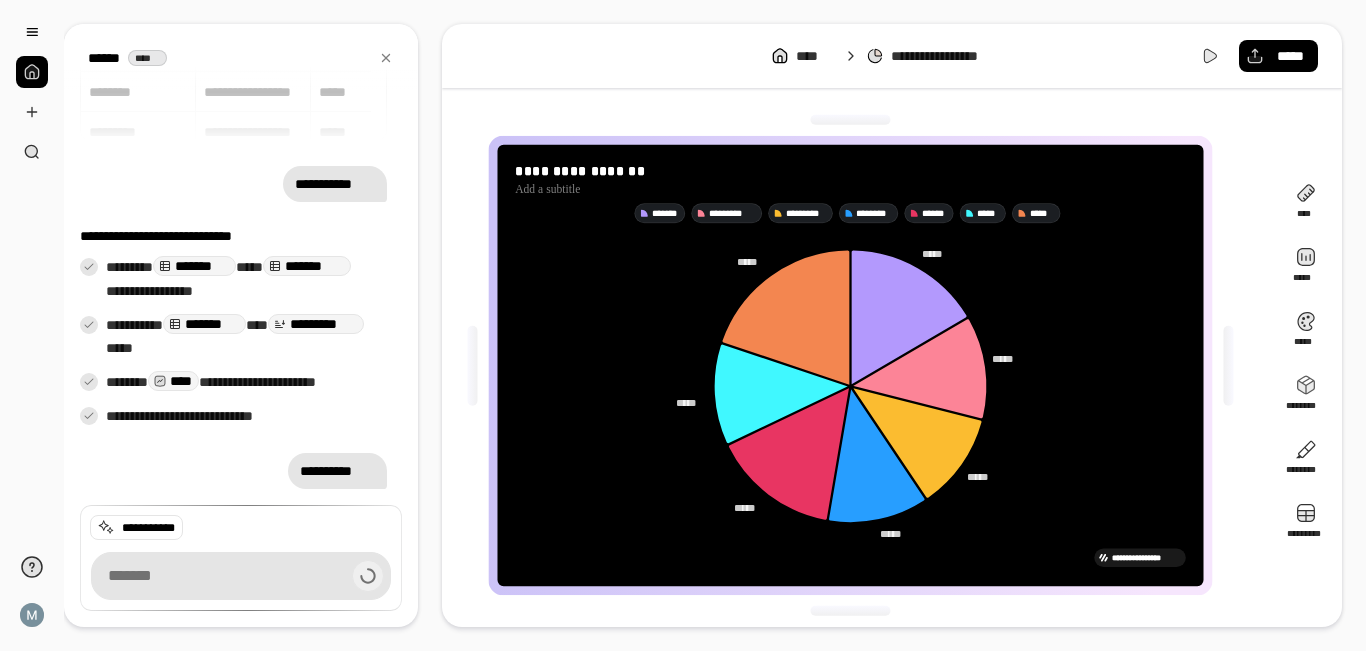 scroll, scrollTop: 89, scrollLeft: 0, axis: vertical 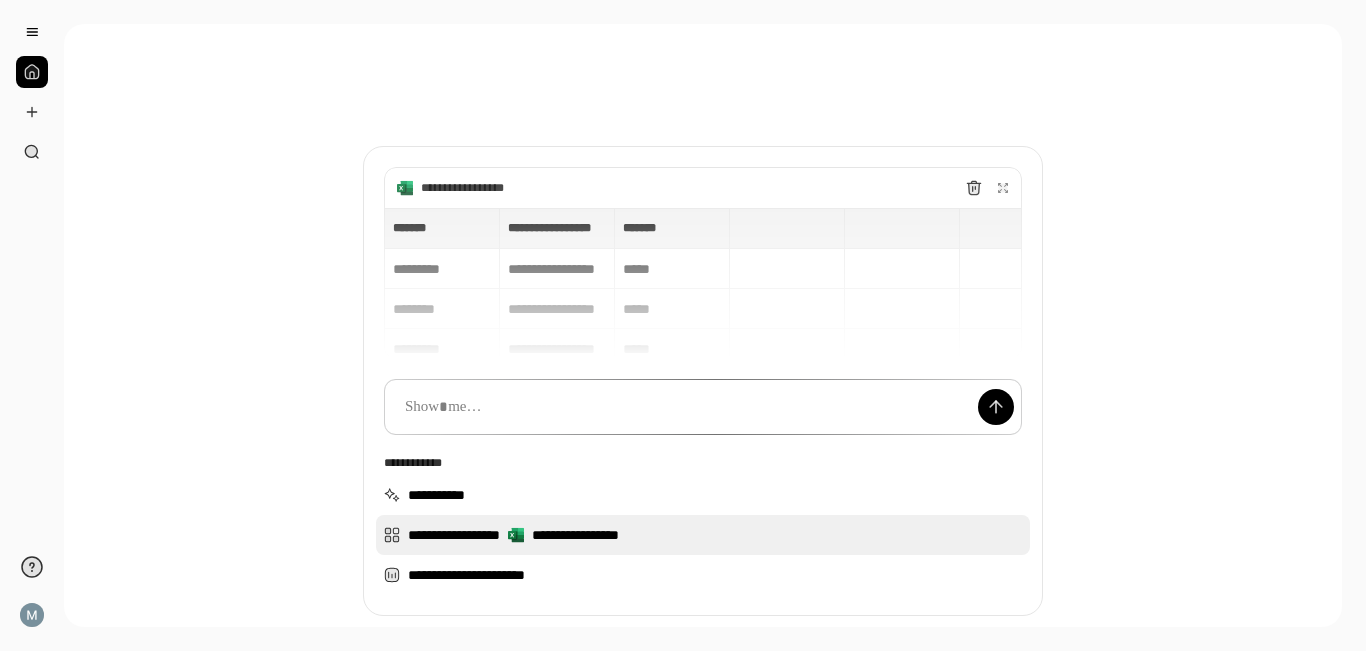 click on "**********" at bounding box center (703, 535) 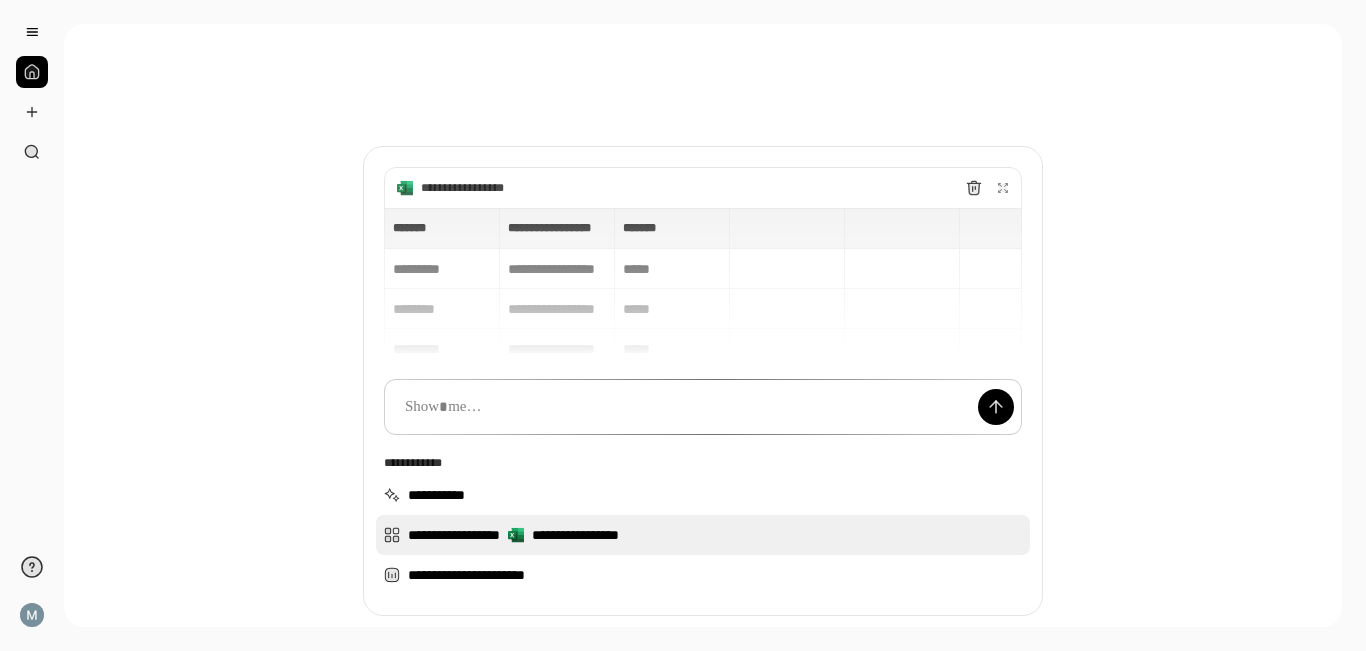 click on "**********" at bounding box center (703, 535) 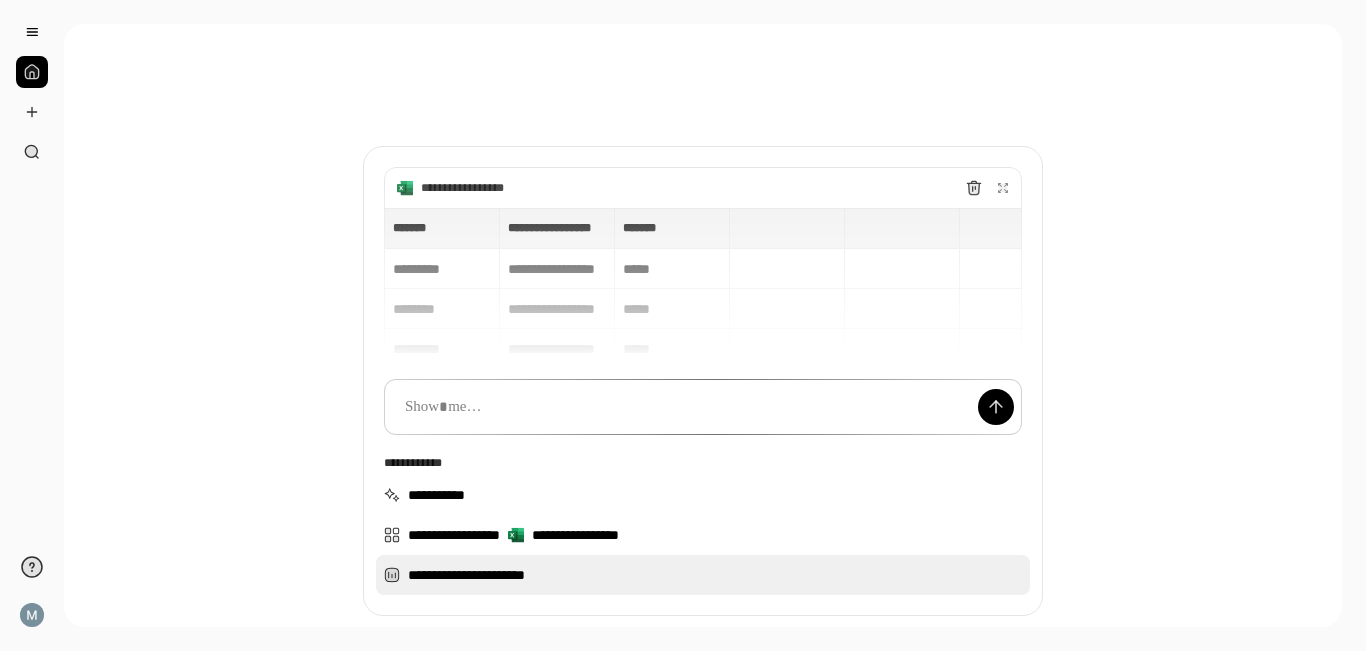 click on "**********" at bounding box center (703, 575) 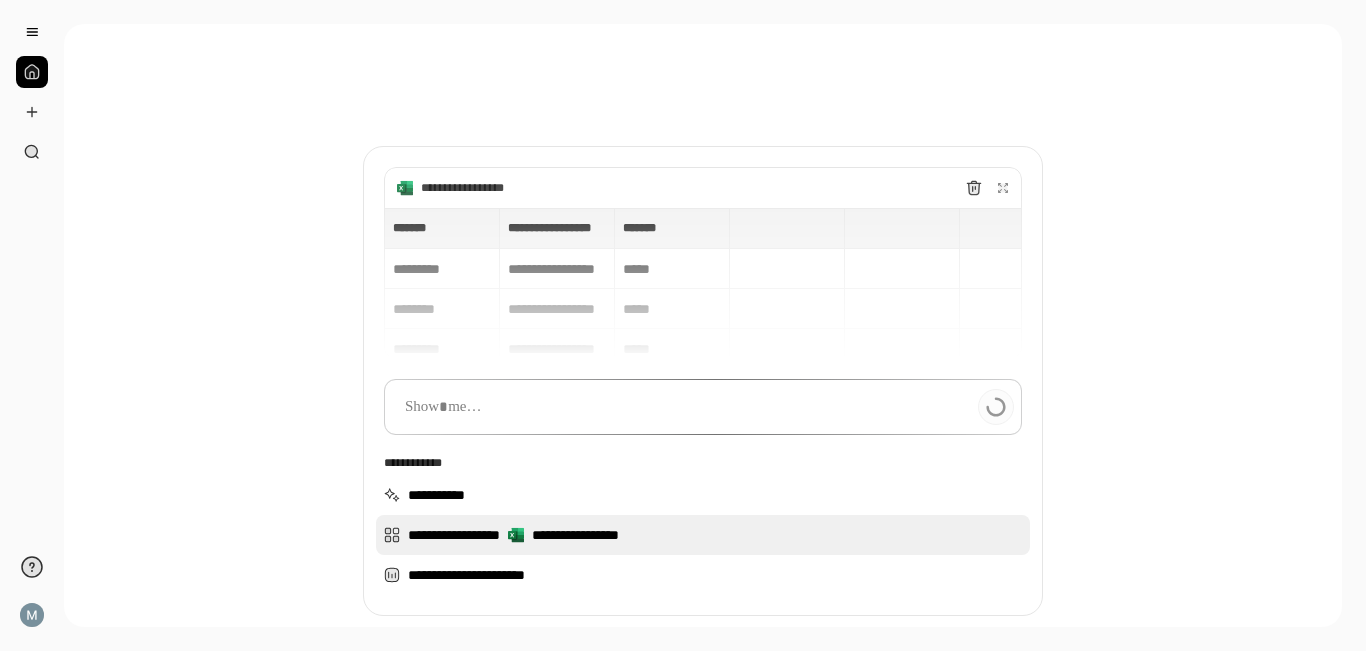 click on "**********" at bounding box center [703, 535] 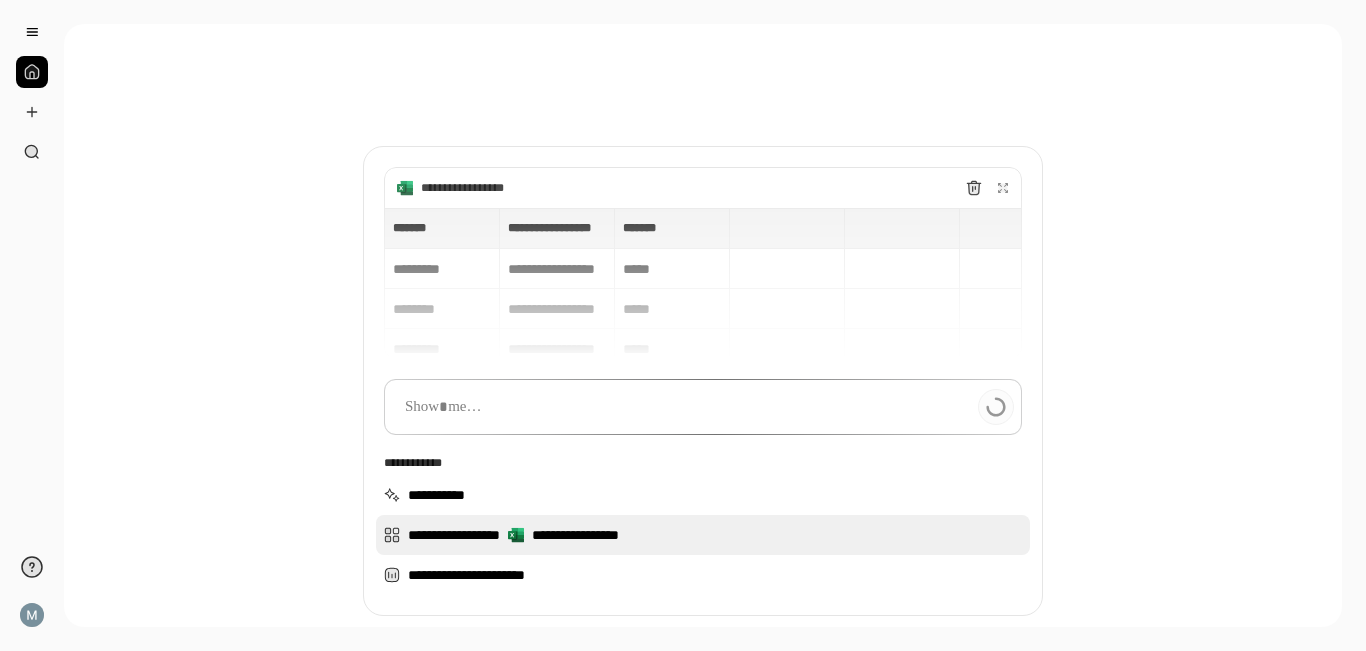 click on "**********" at bounding box center (703, 535) 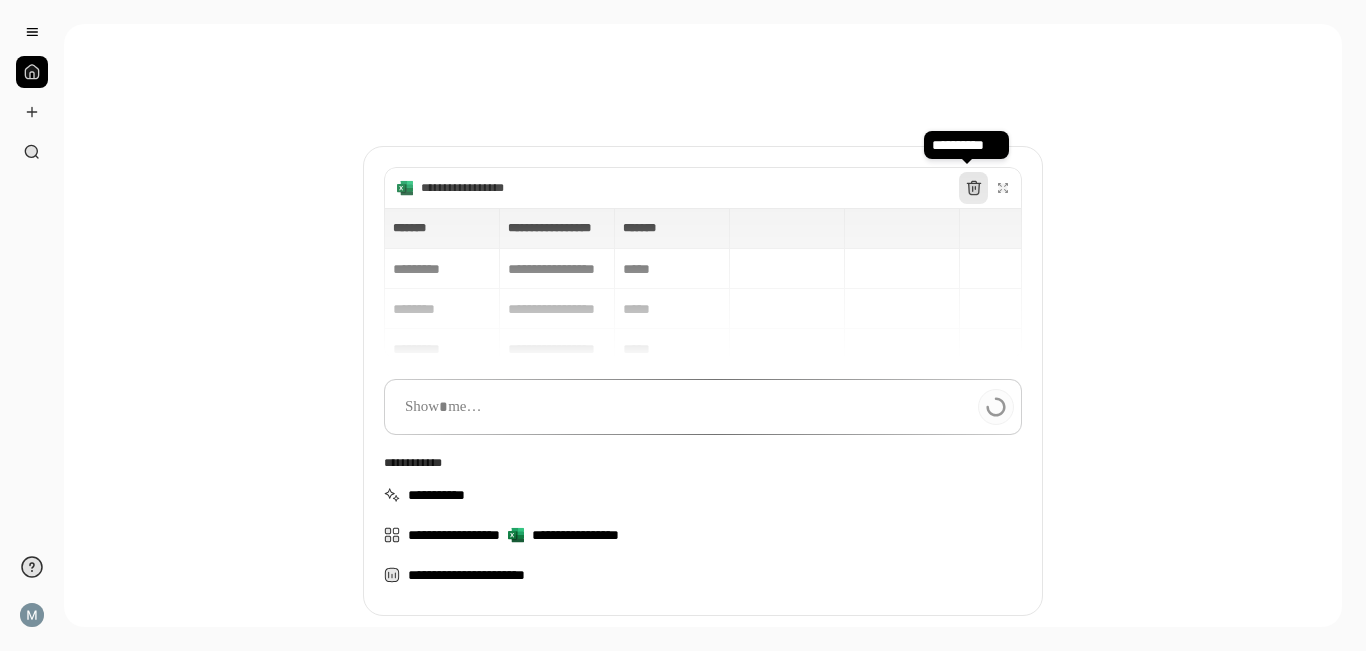 click 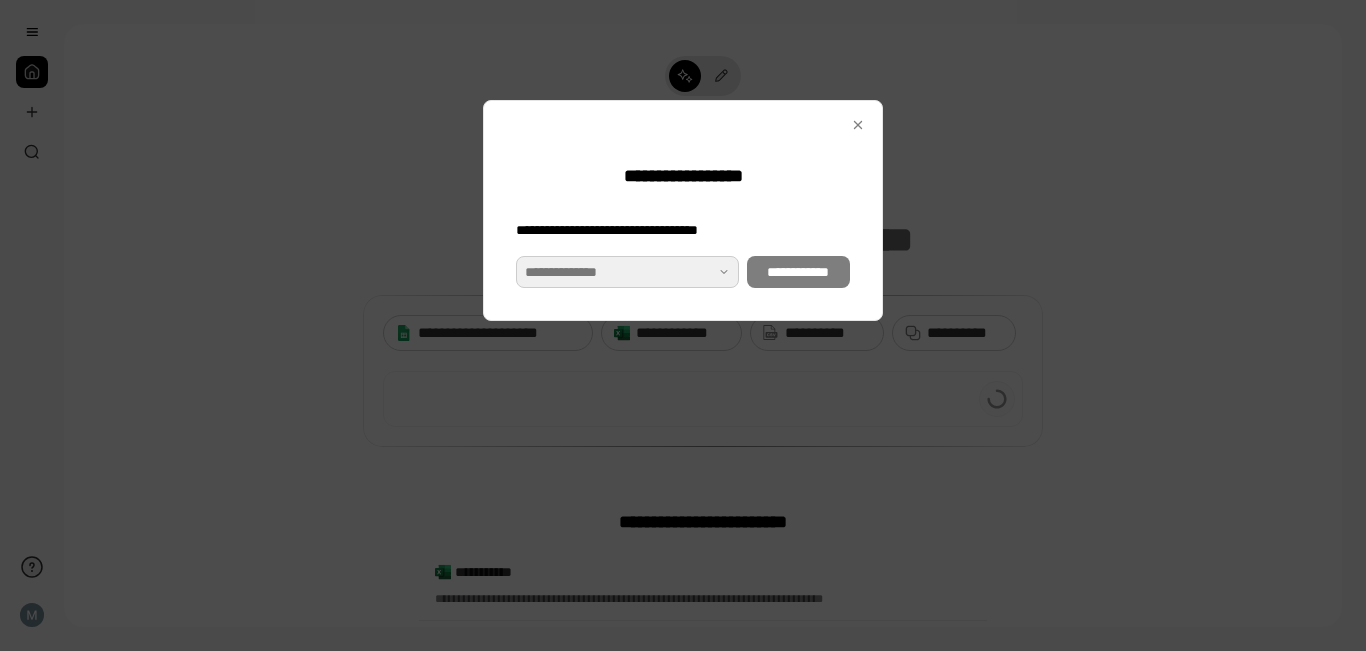 click at bounding box center (627, 272) 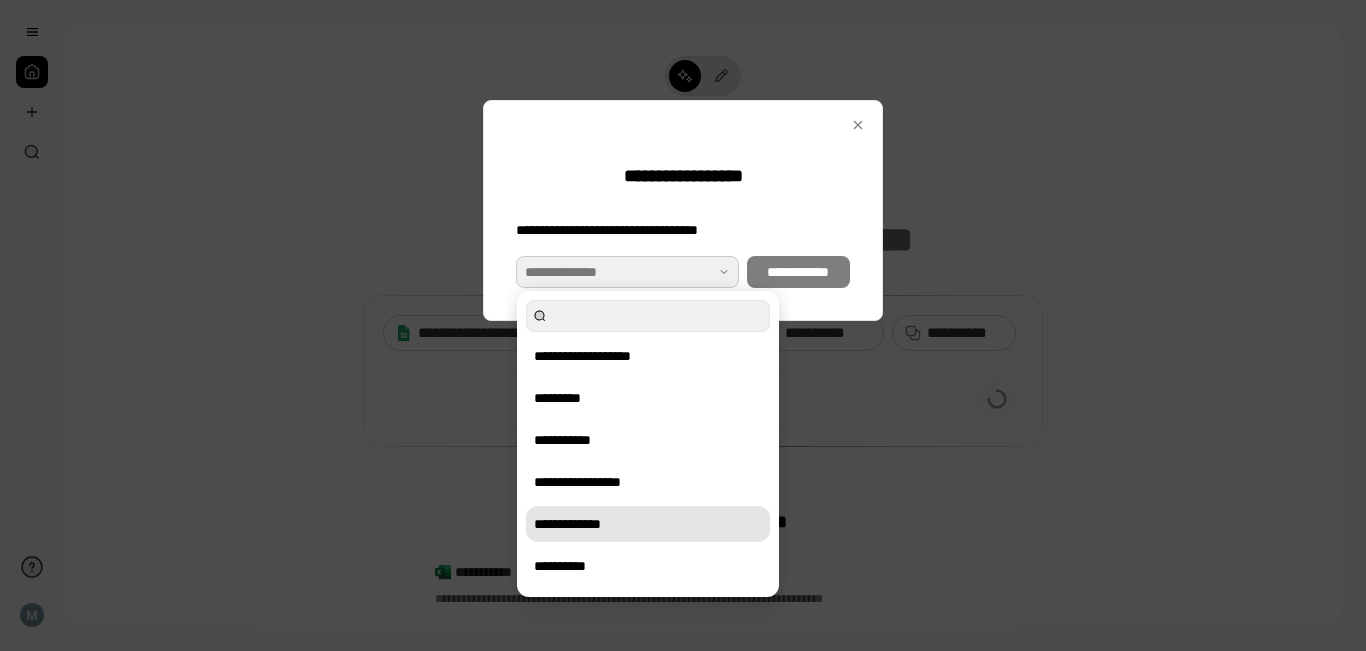 click on "**********" at bounding box center [648, 524] 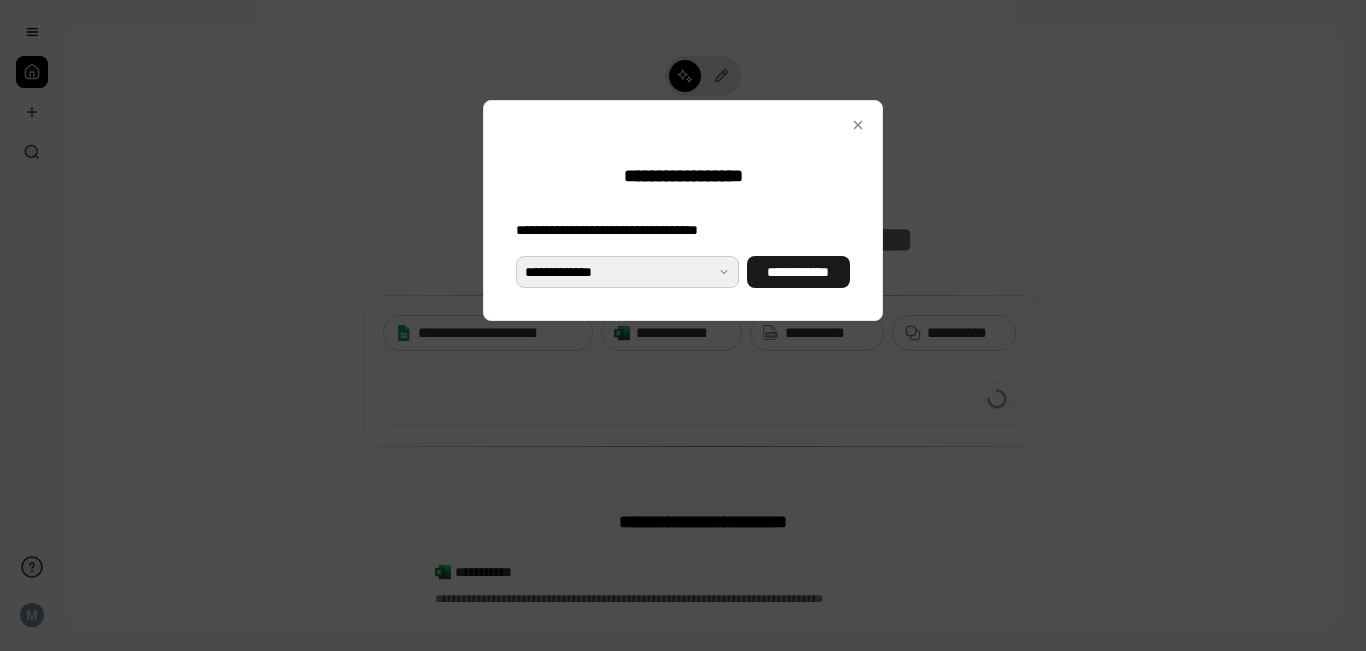 click on "**********" at bounding box center [798, 272] 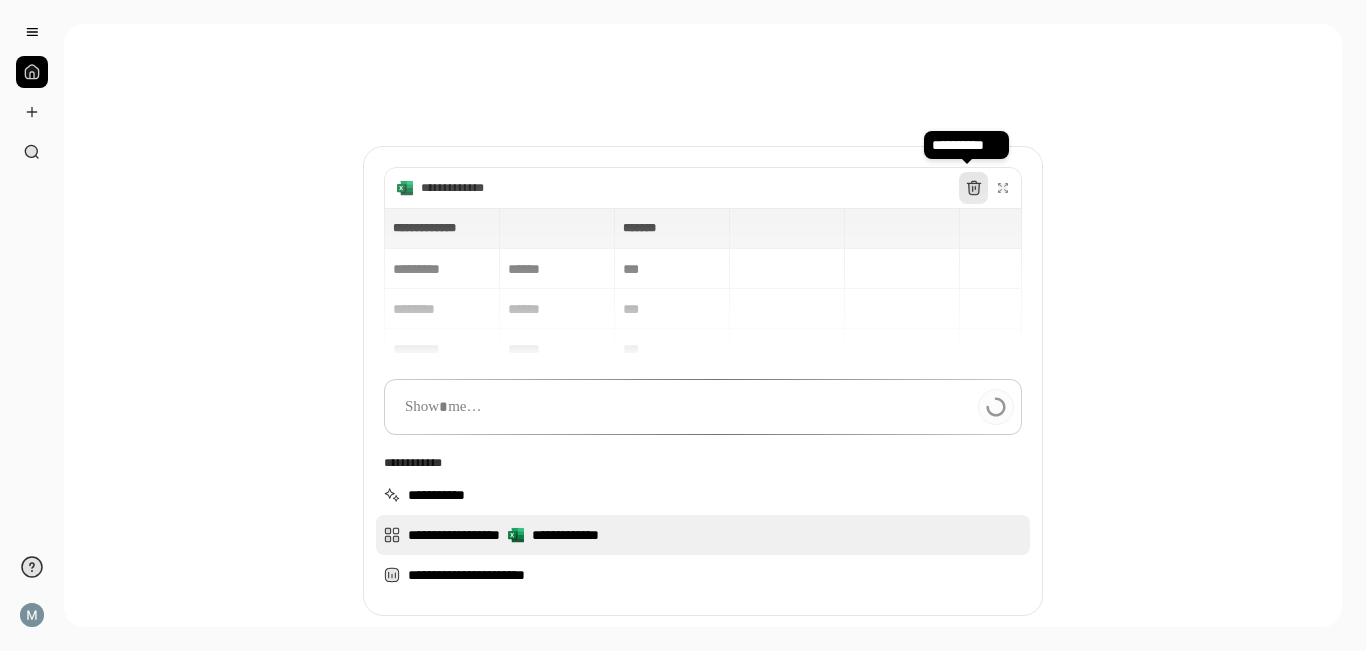 click on "**********" at bounding box center (703, 535) 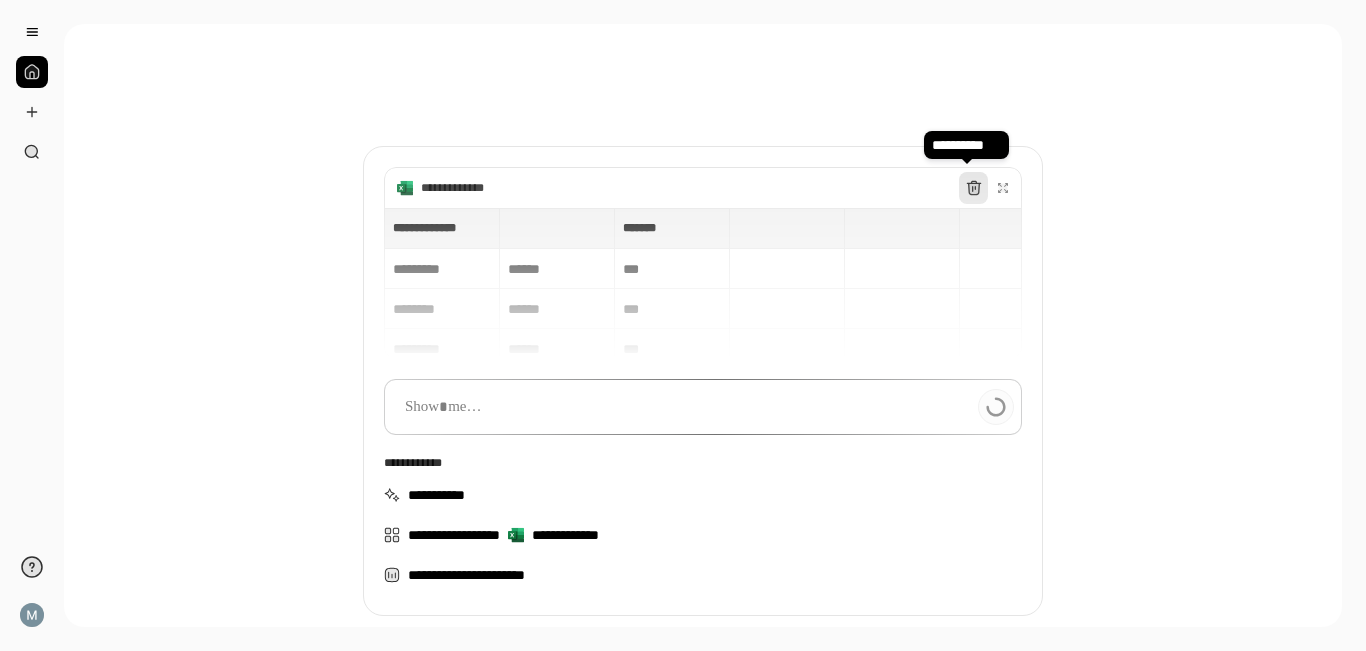 click at bounding box center (974, 188) 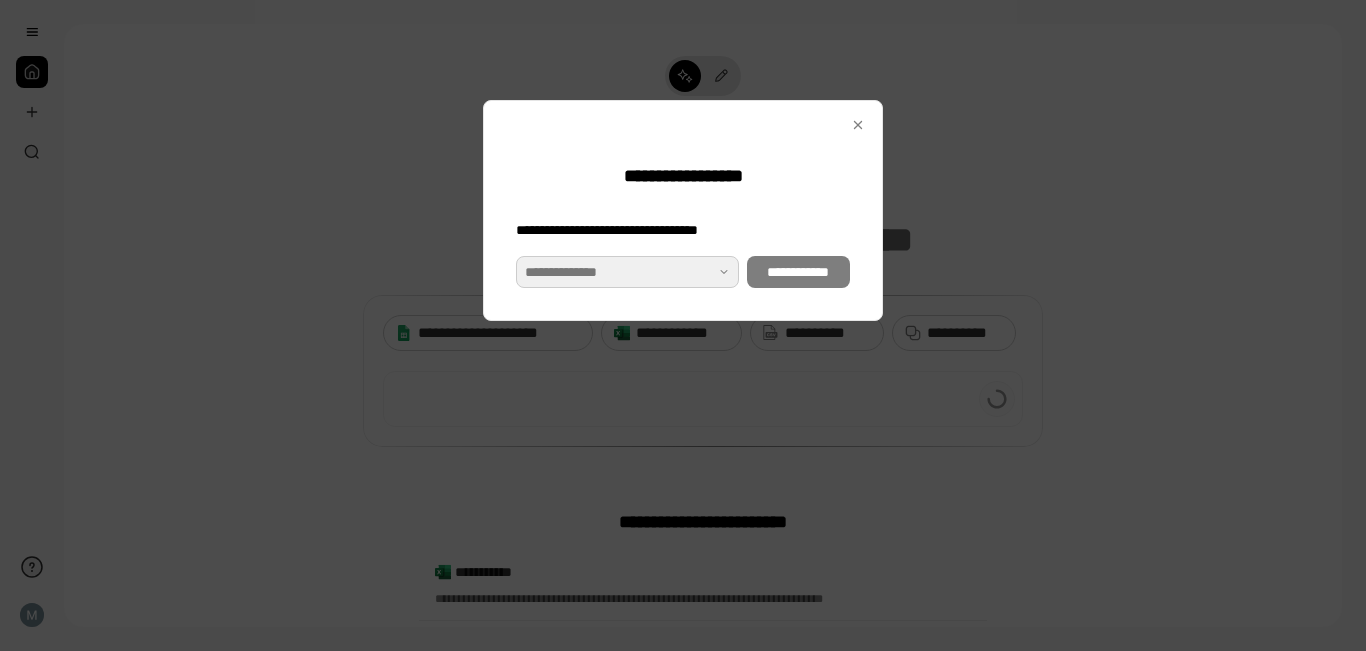 click at bounding box center [627, 272] 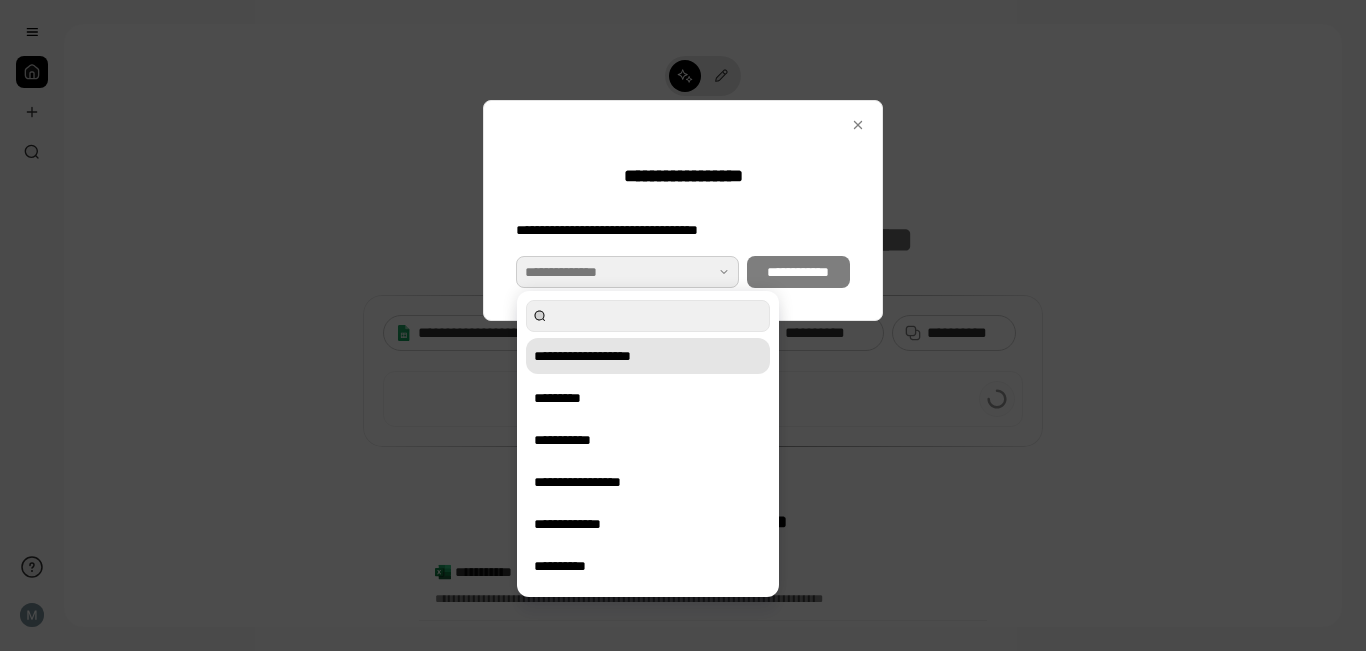 click on "**********" at bounding box center (648, 356) 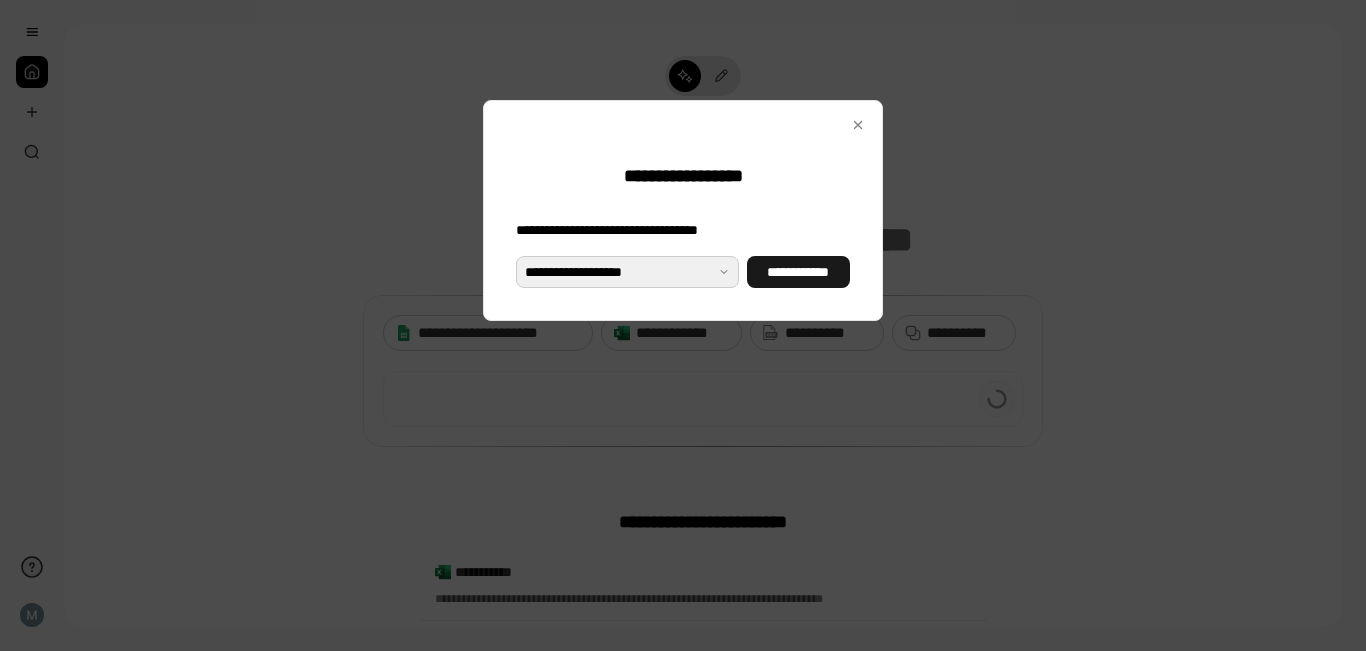click on "**********" at bounding box center [798, 272] 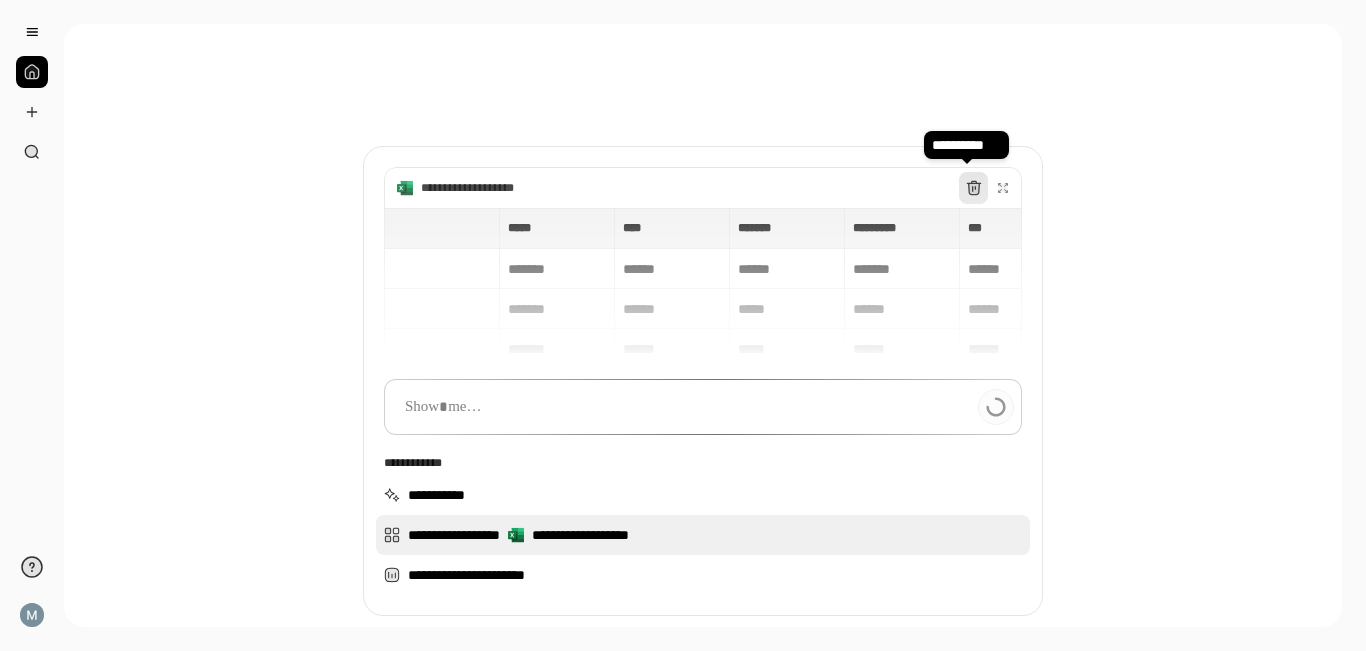 click on "**********" at bounding box center [703, 535] 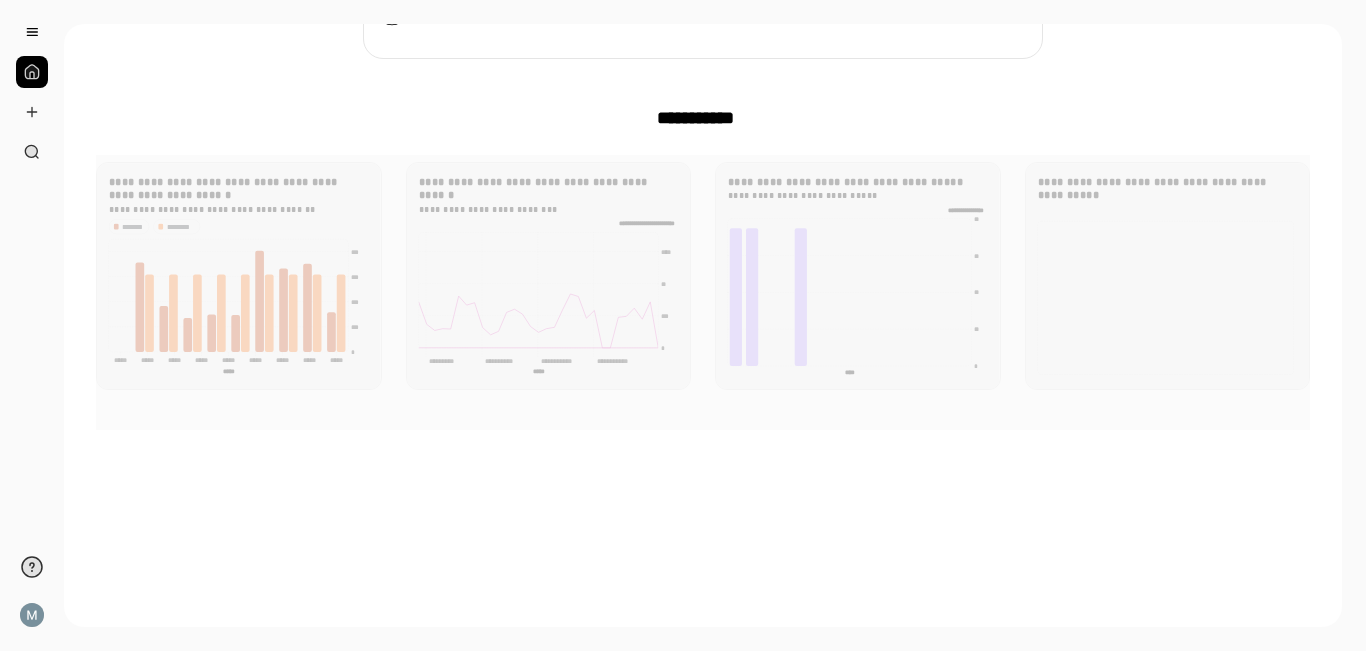 scroll, scrollTop: 57, scrollLeft: 0, axis: vertical 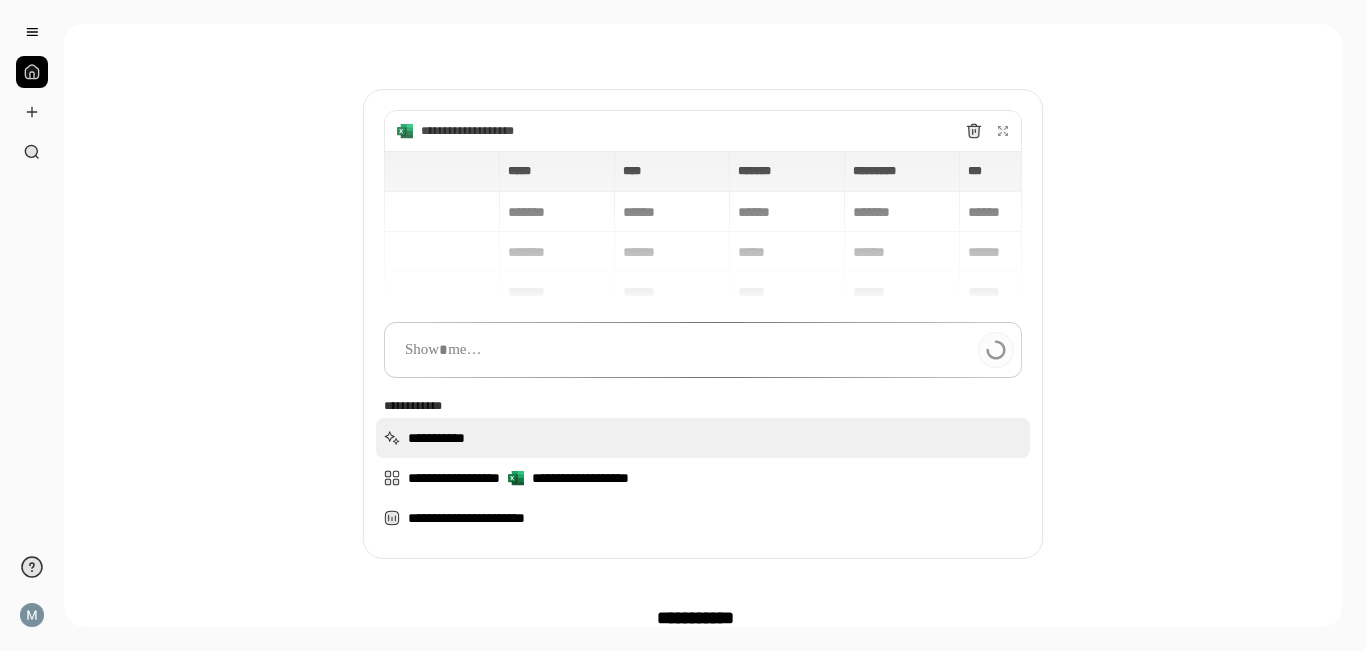 click on "**********" at bounding box center [703, 438] 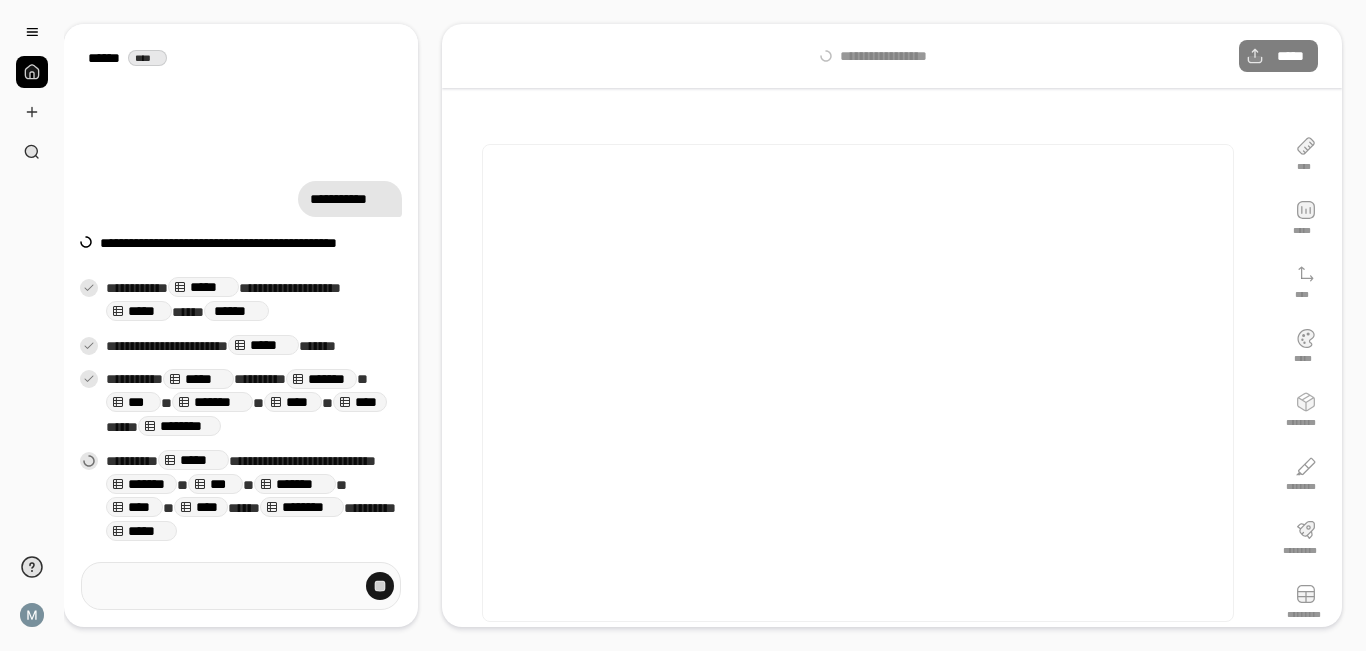 click at bounding box center [380, 586] 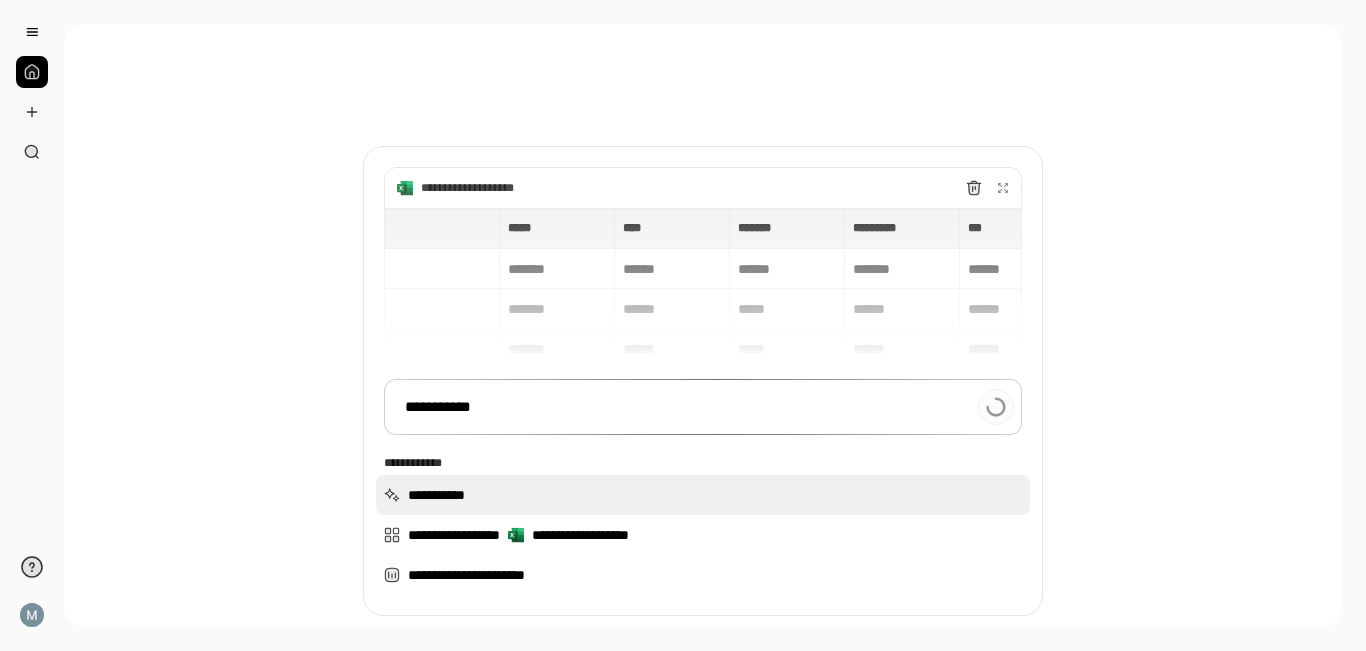 click on "**********" at bounding box center [703, 495] 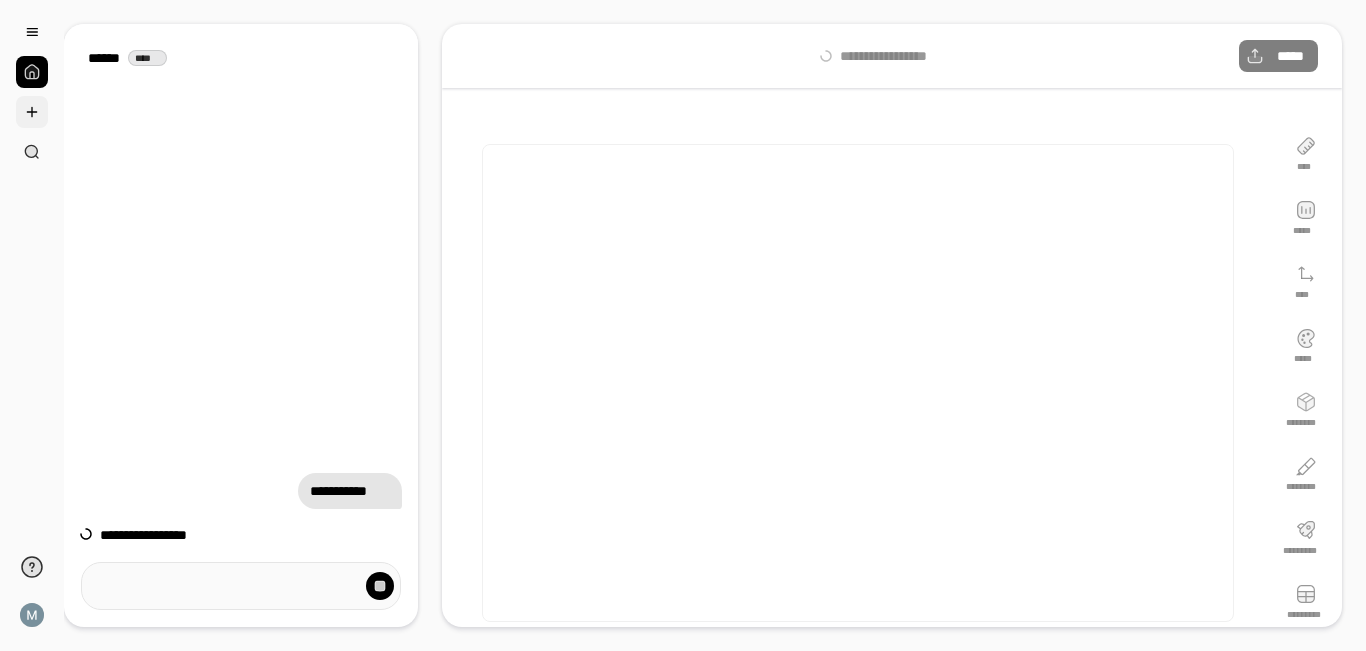click at bounding box center (32, 112) 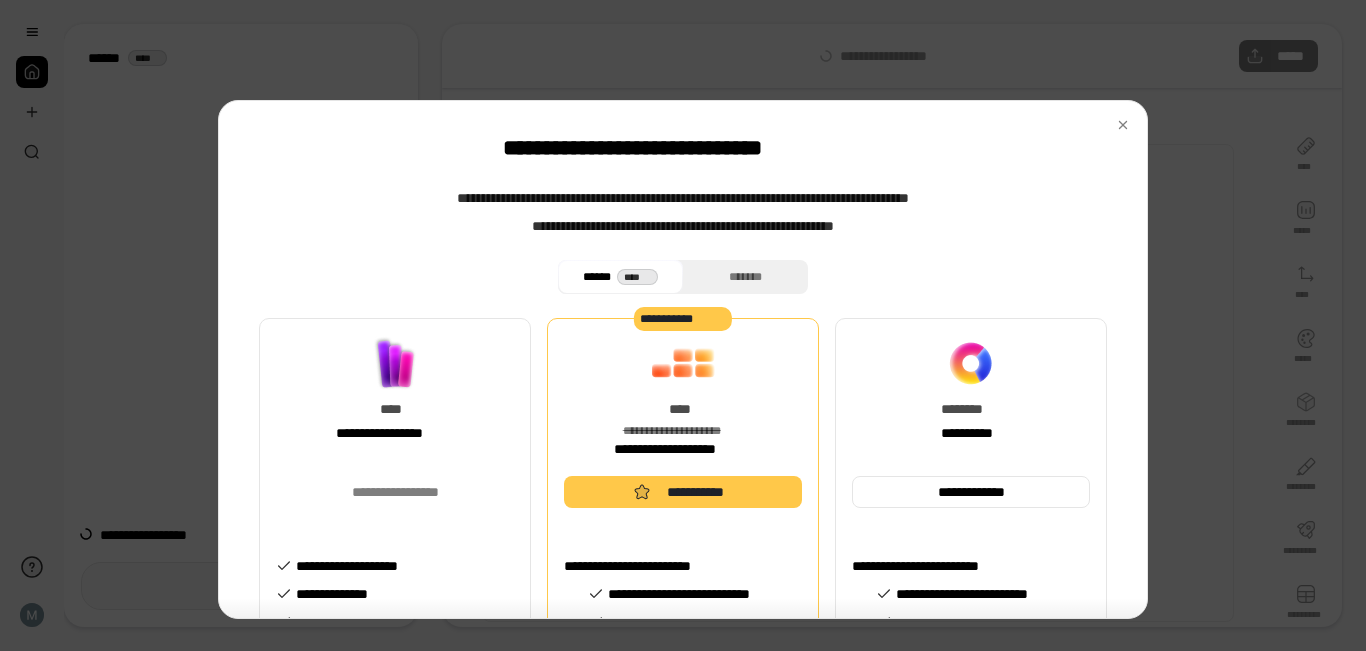 click on "**********" at bounding box center [395, 543] 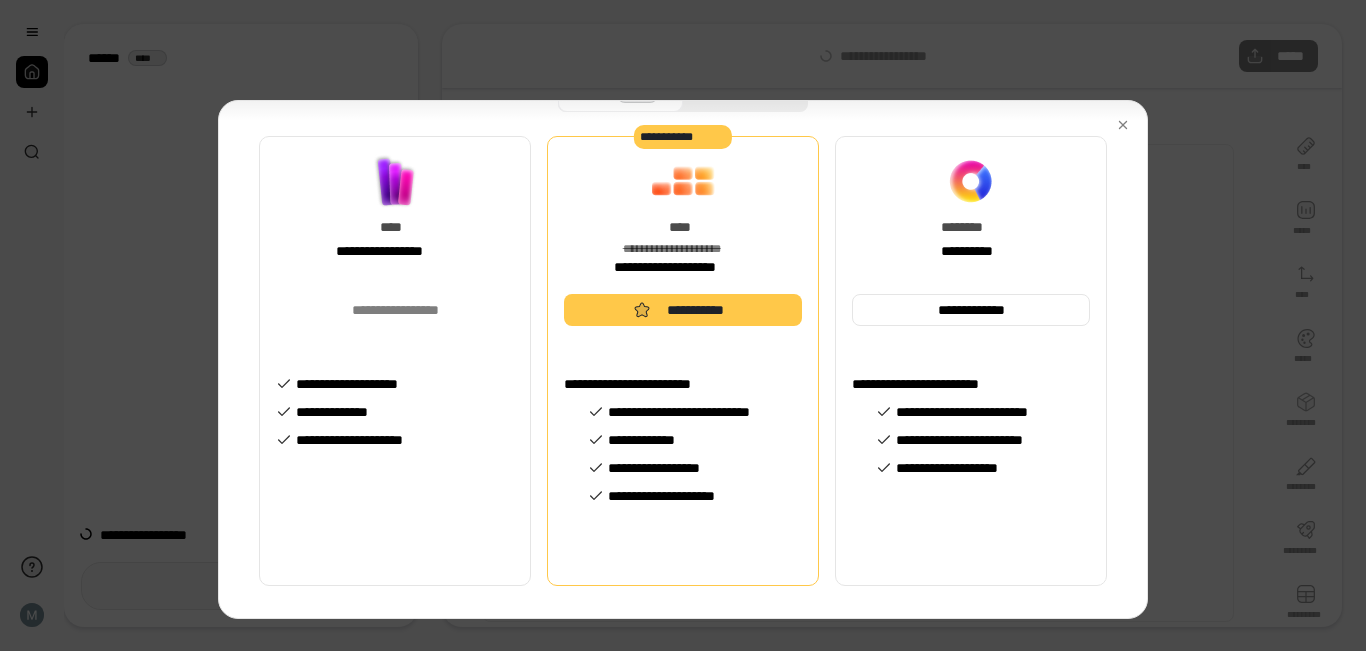 scroll, scrollTop: 0, scrollLeft: 0, axis: both 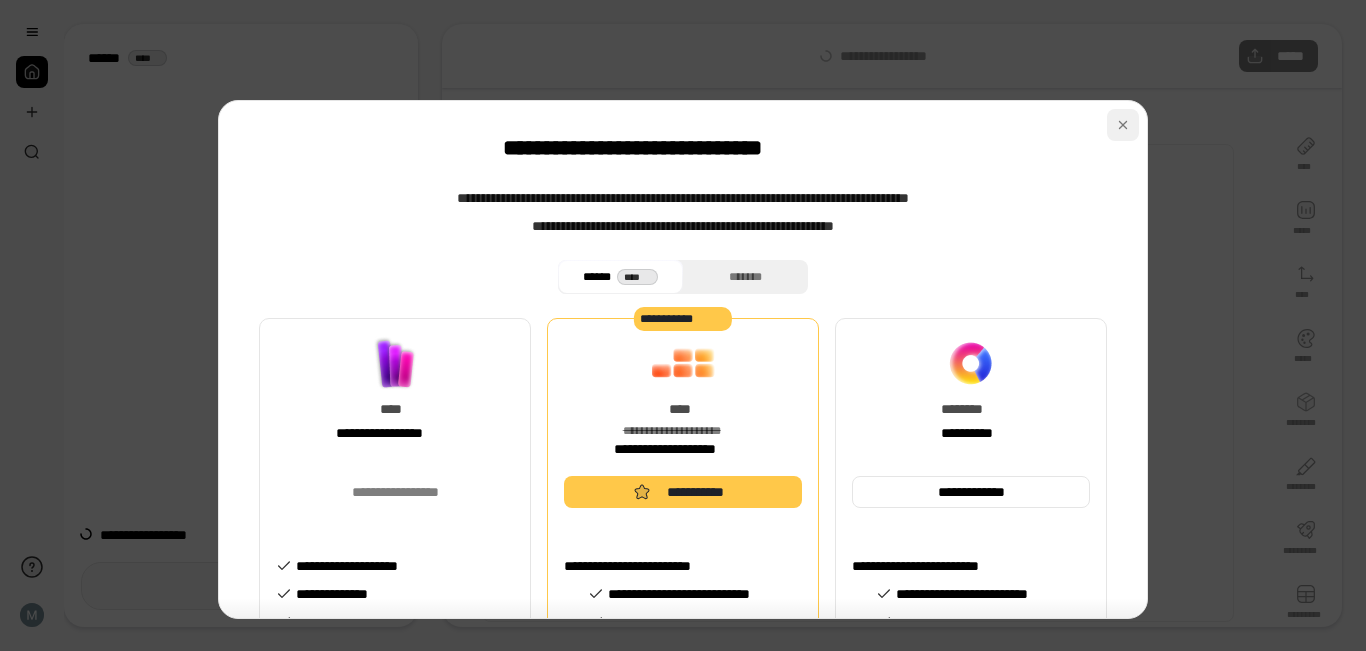click at bounding box center [1123, 125] 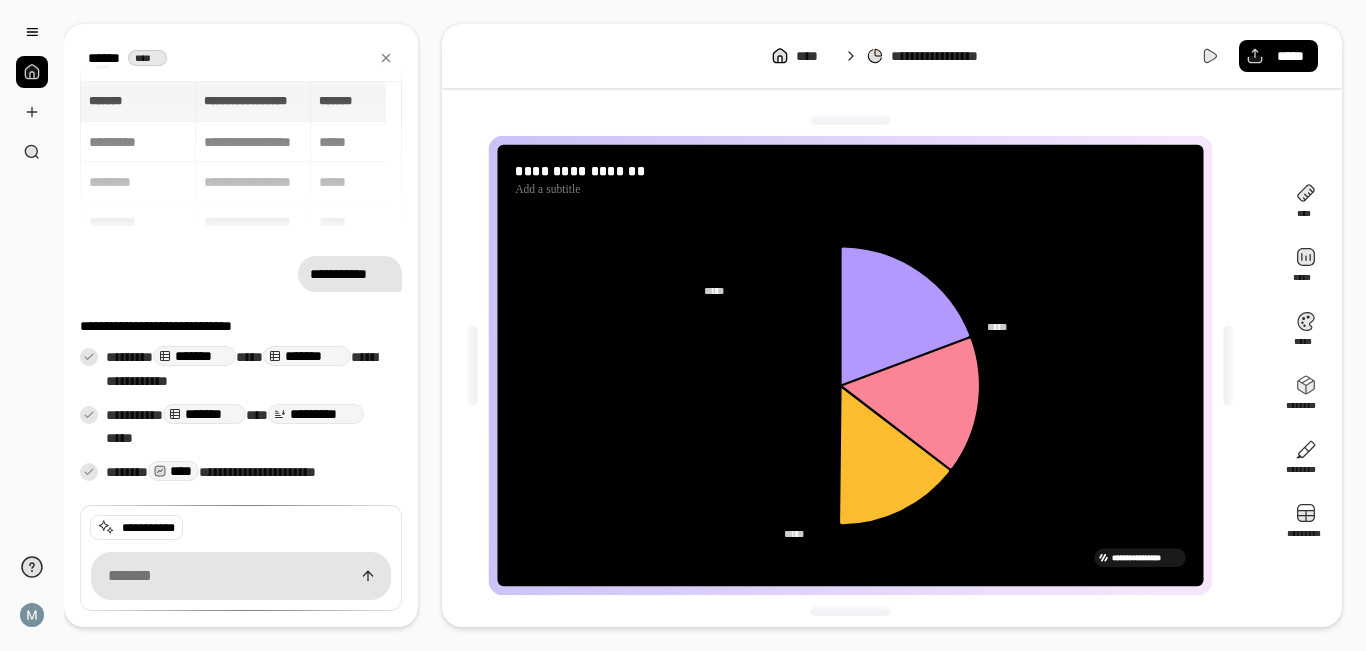 scroll, scrollTop: 54, scrollLeft: 0, axis: vertical 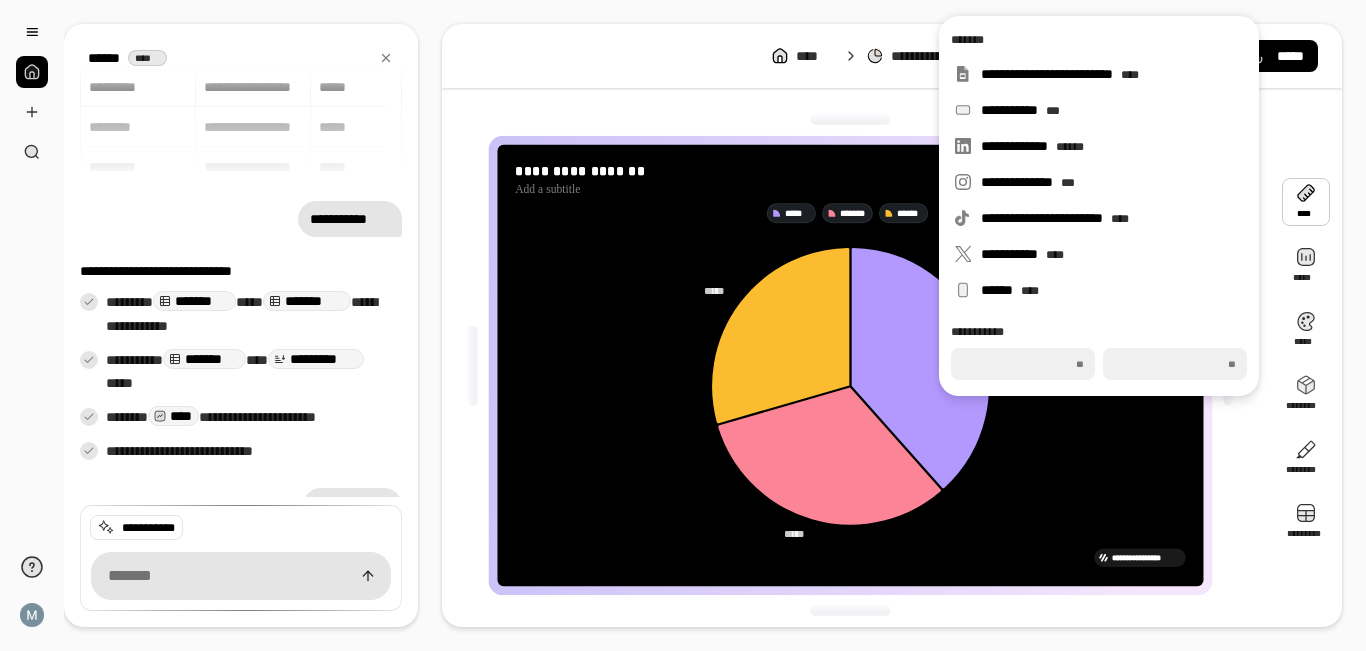 click at bounding box center [1306, 202] 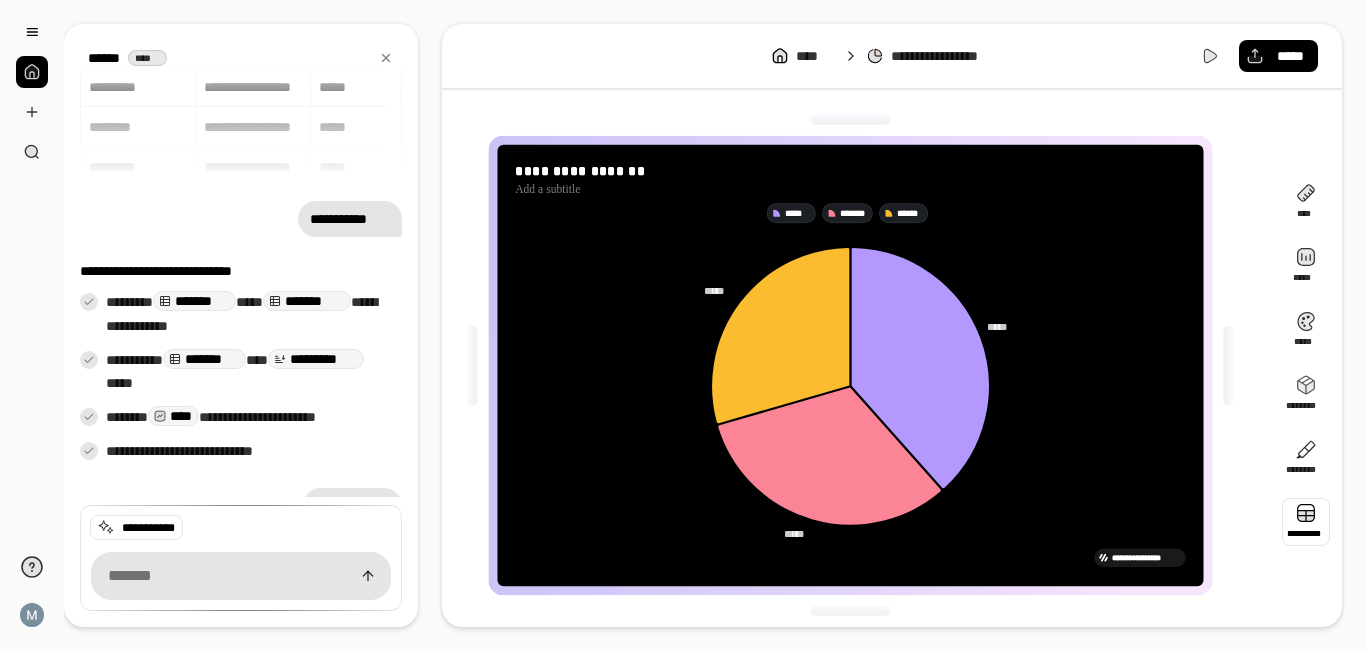click at bounding box center [1306, 522] 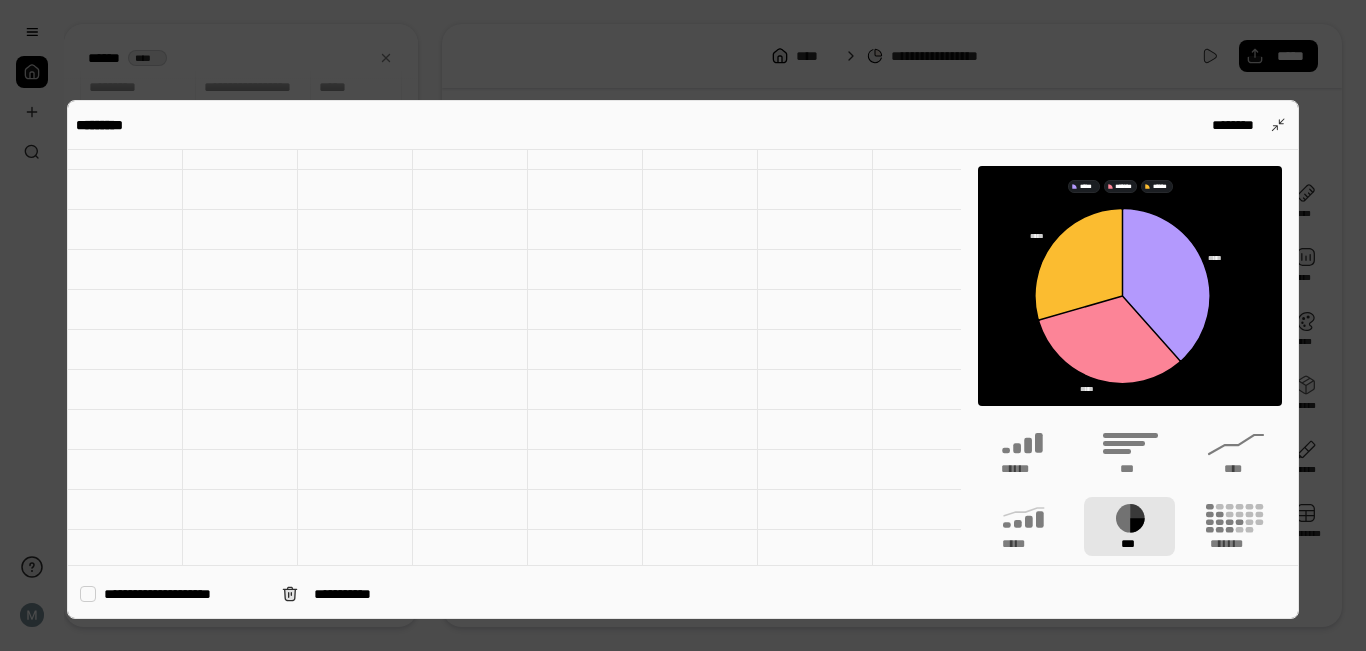 scroll, scrollTop: 0, scrollLeft: 0, axis: both 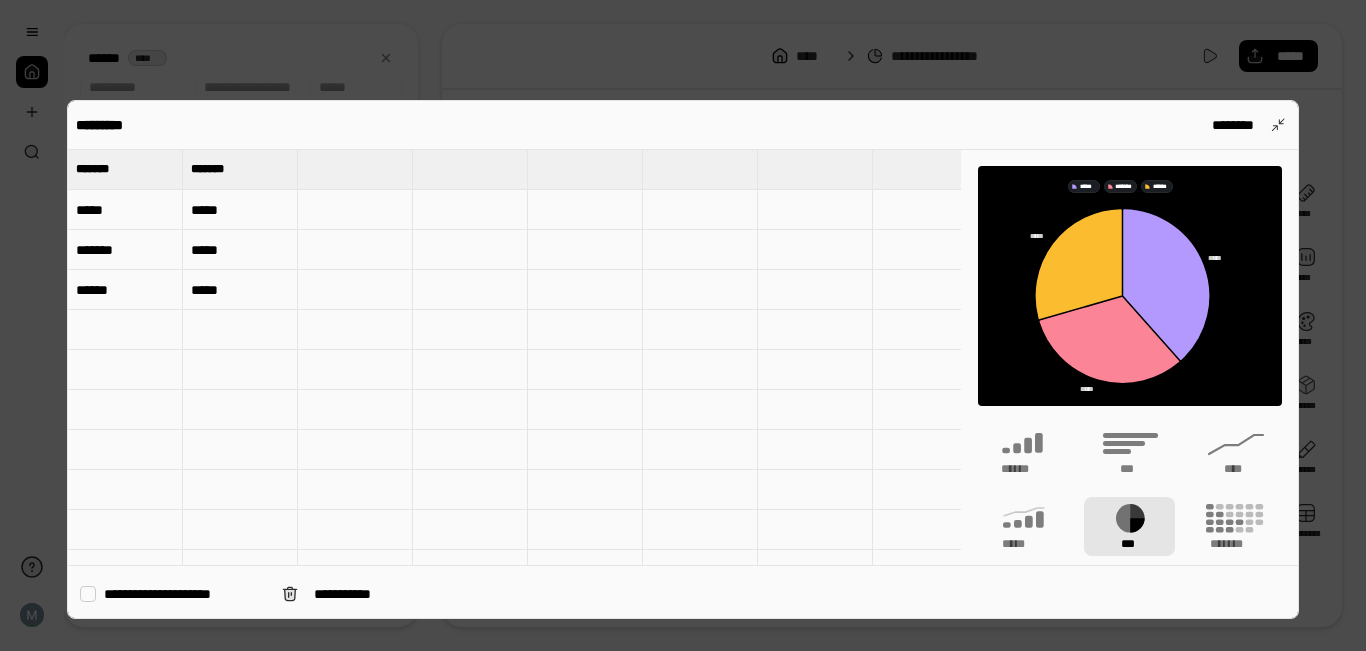 click at bounding box center [683, 325] 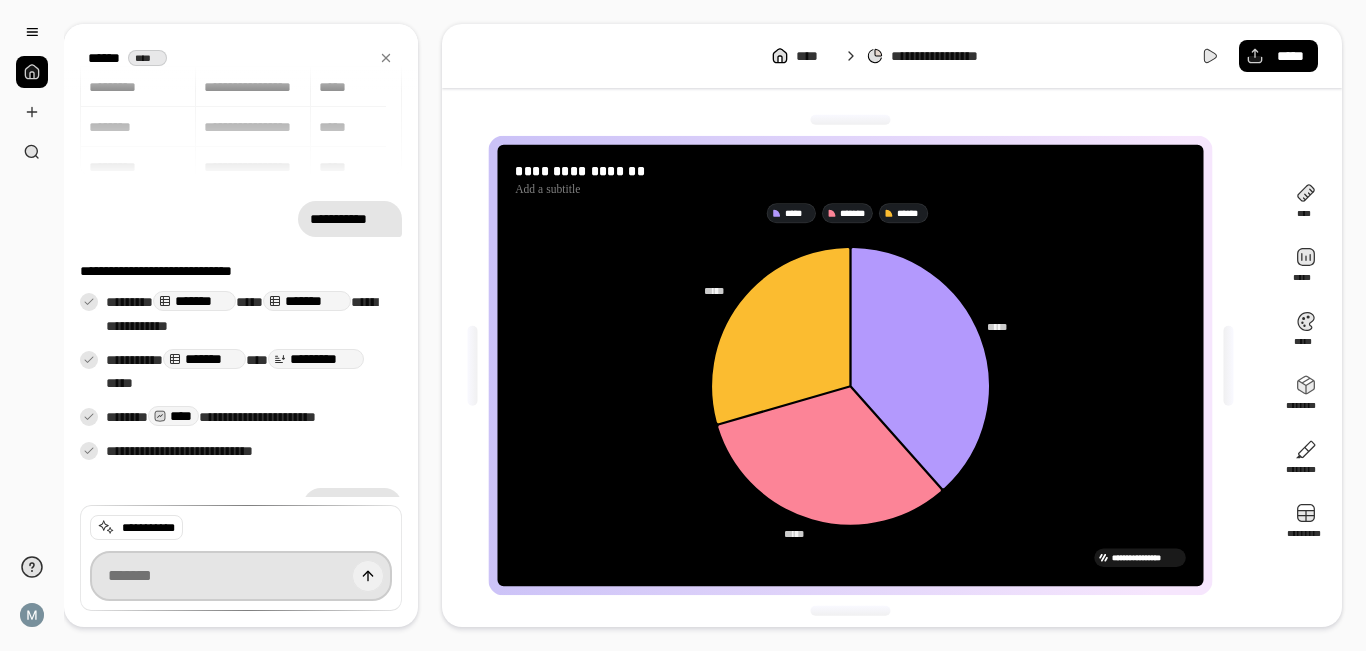 click at bounding box center (241, 576) 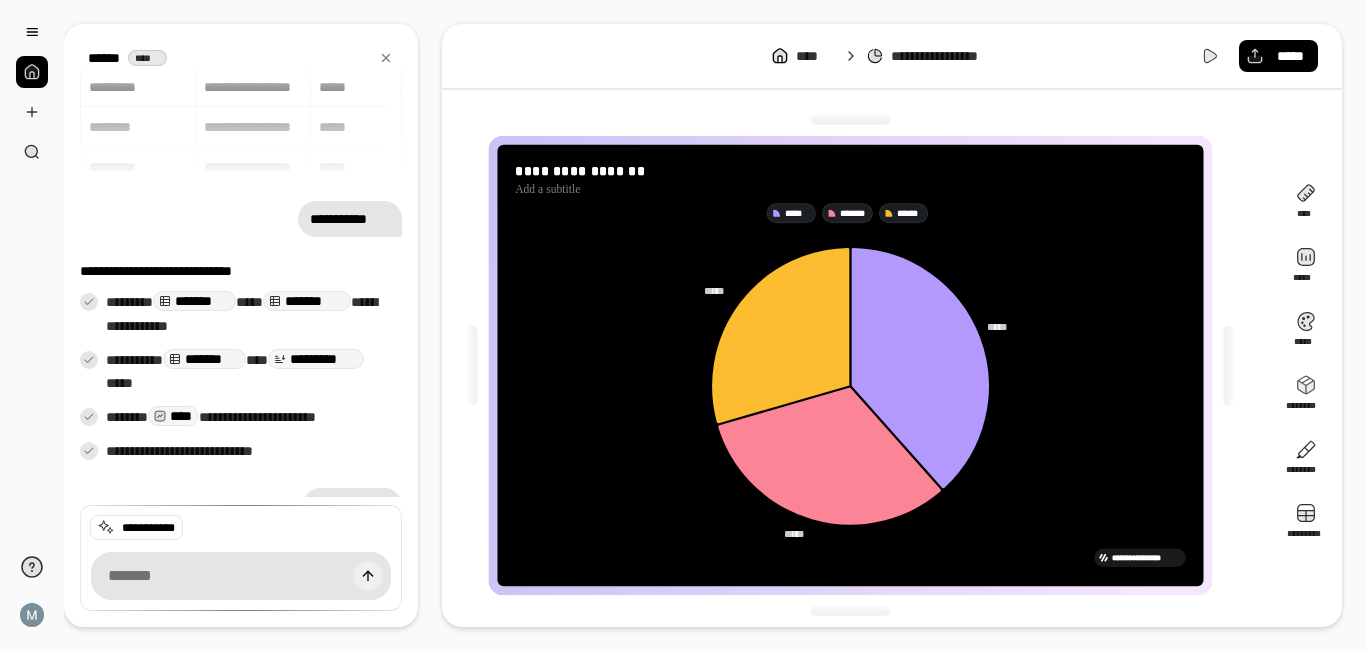 click at bounding box center [368, 576] 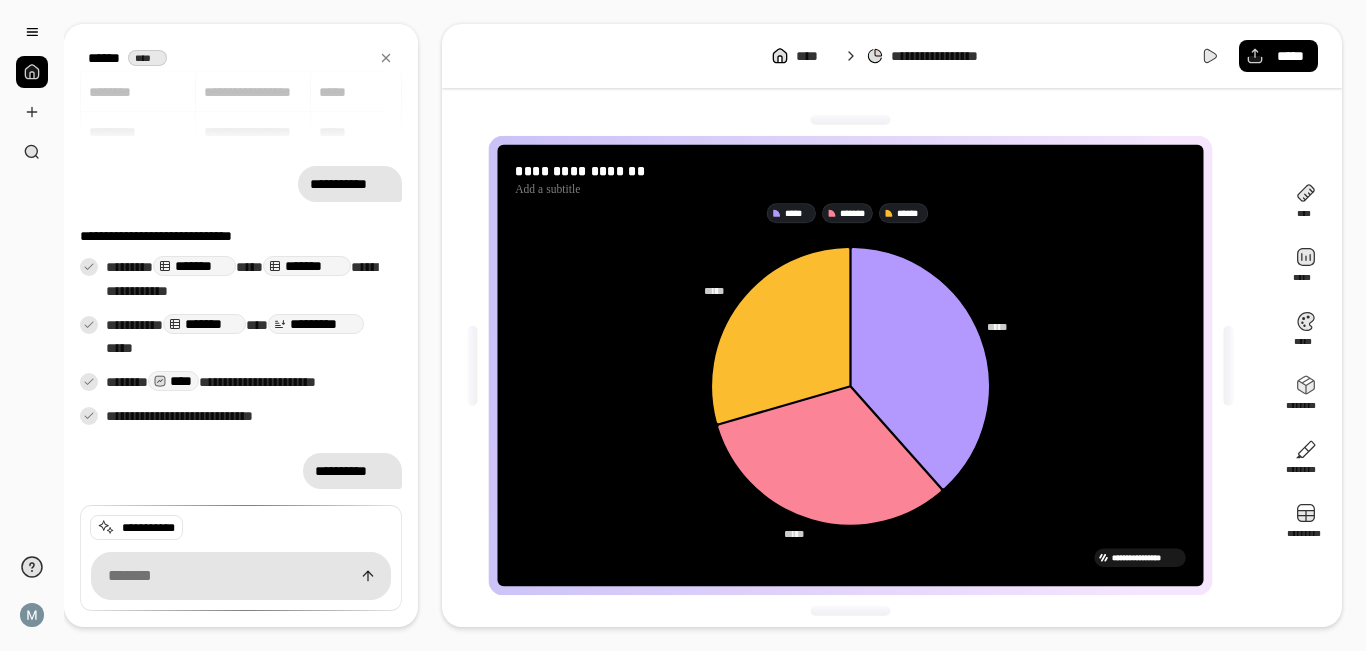 scroll, scrollTop: 148, scrollLeft: 0, axis: vertical 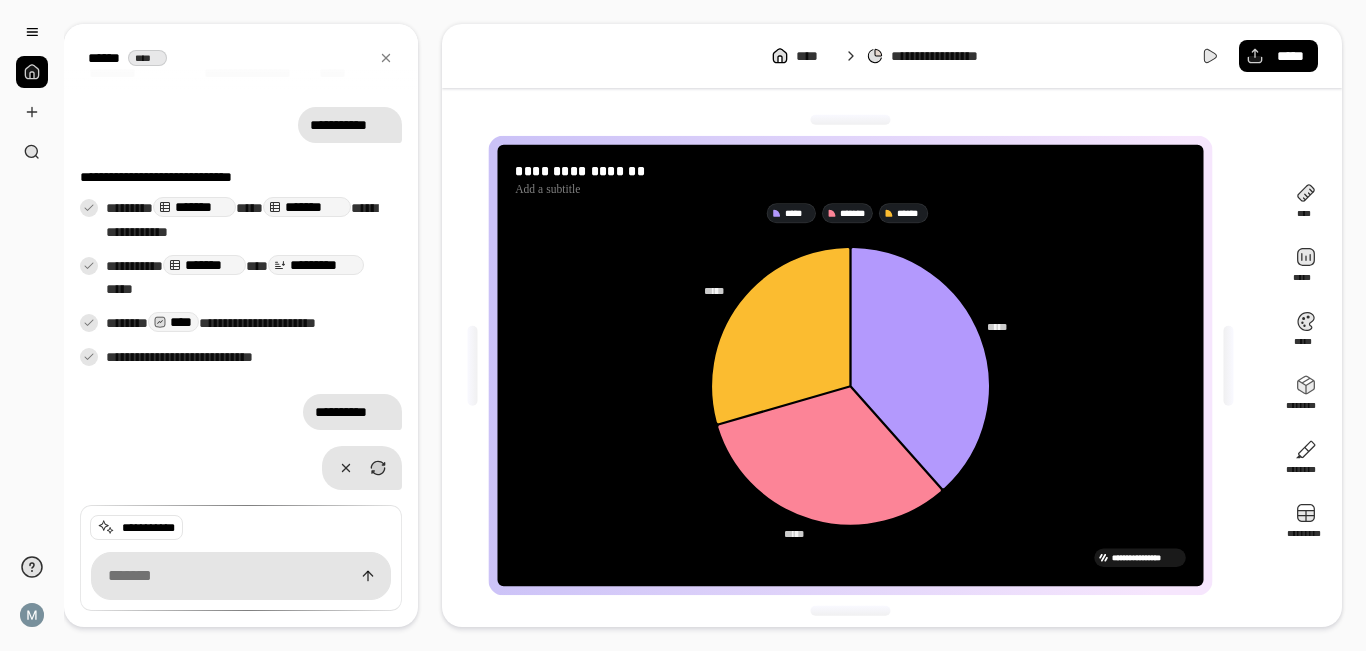 click at bounding box center [368, 576] 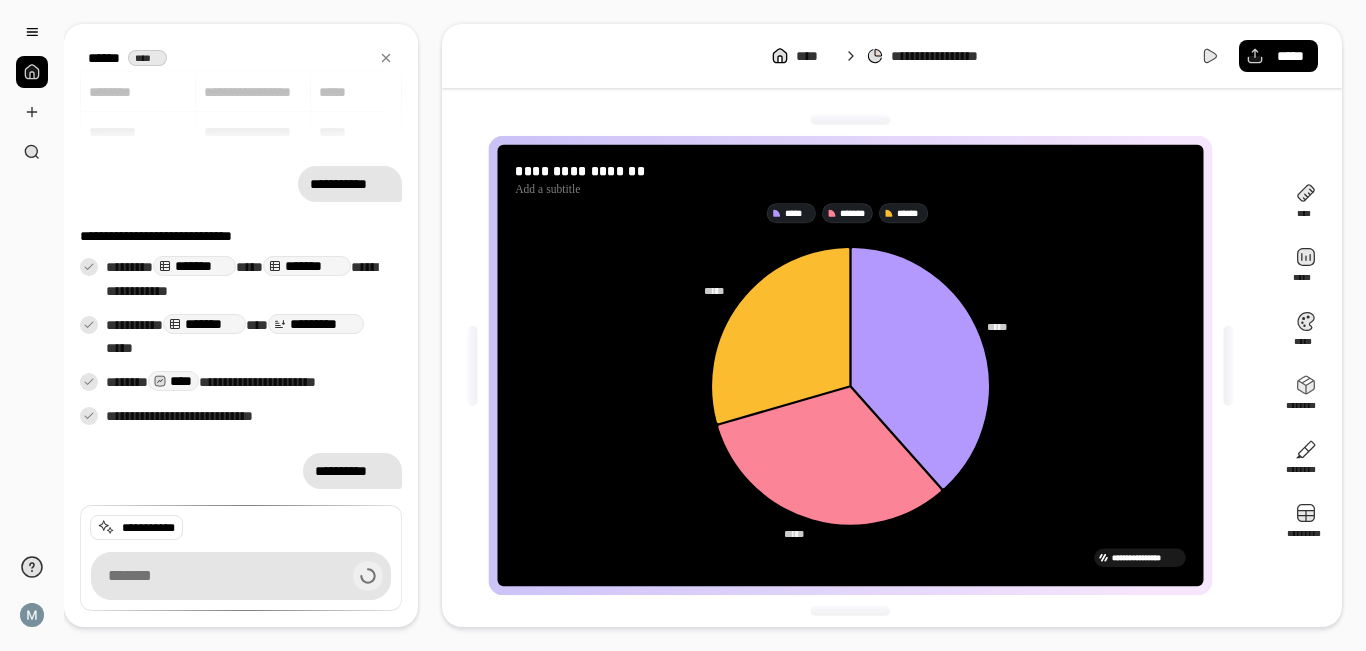 scroll, scrollTop: 89, scrollLeft: 0, axis: vertical 